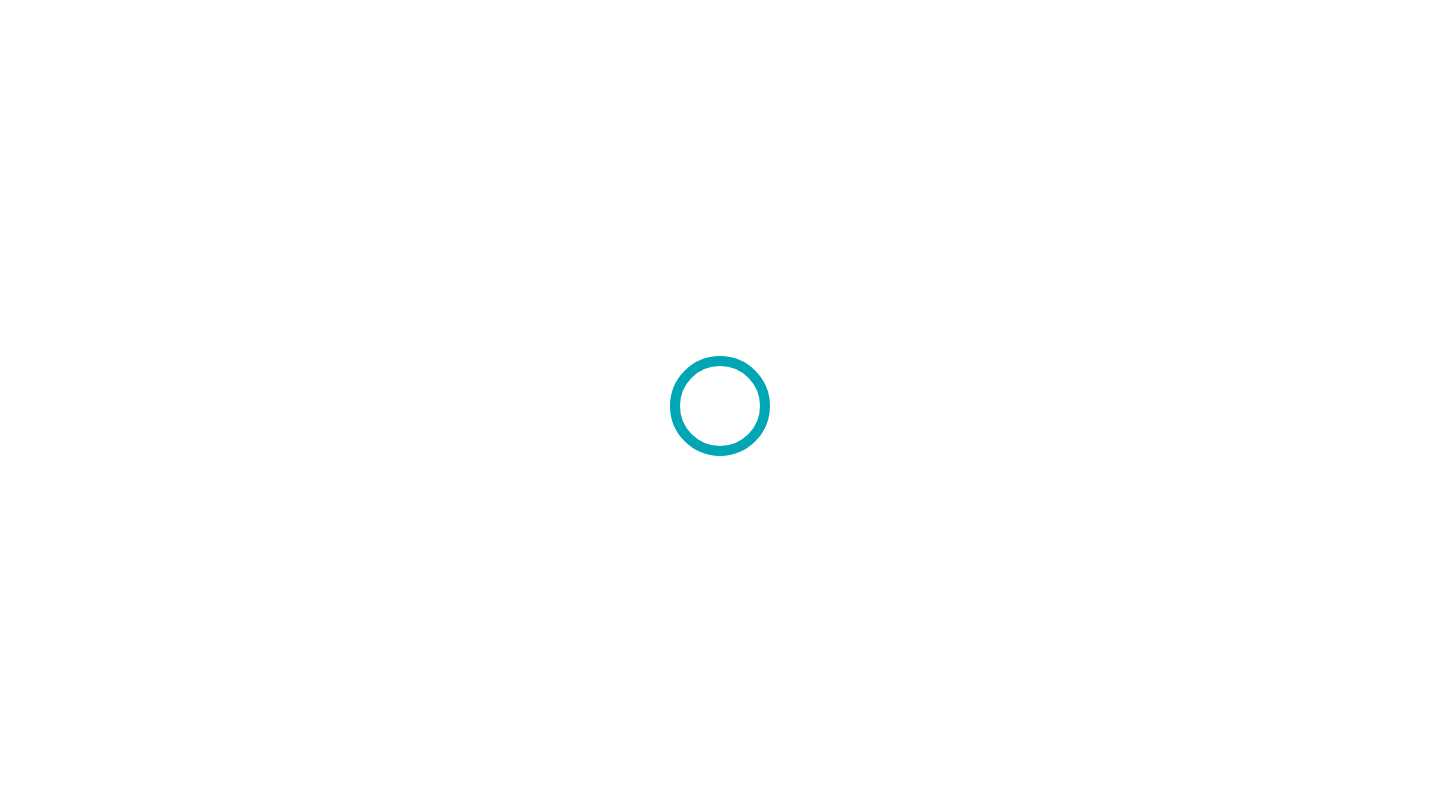 scroll, scrollTop: 0, scrollLeft: 0, axis: both 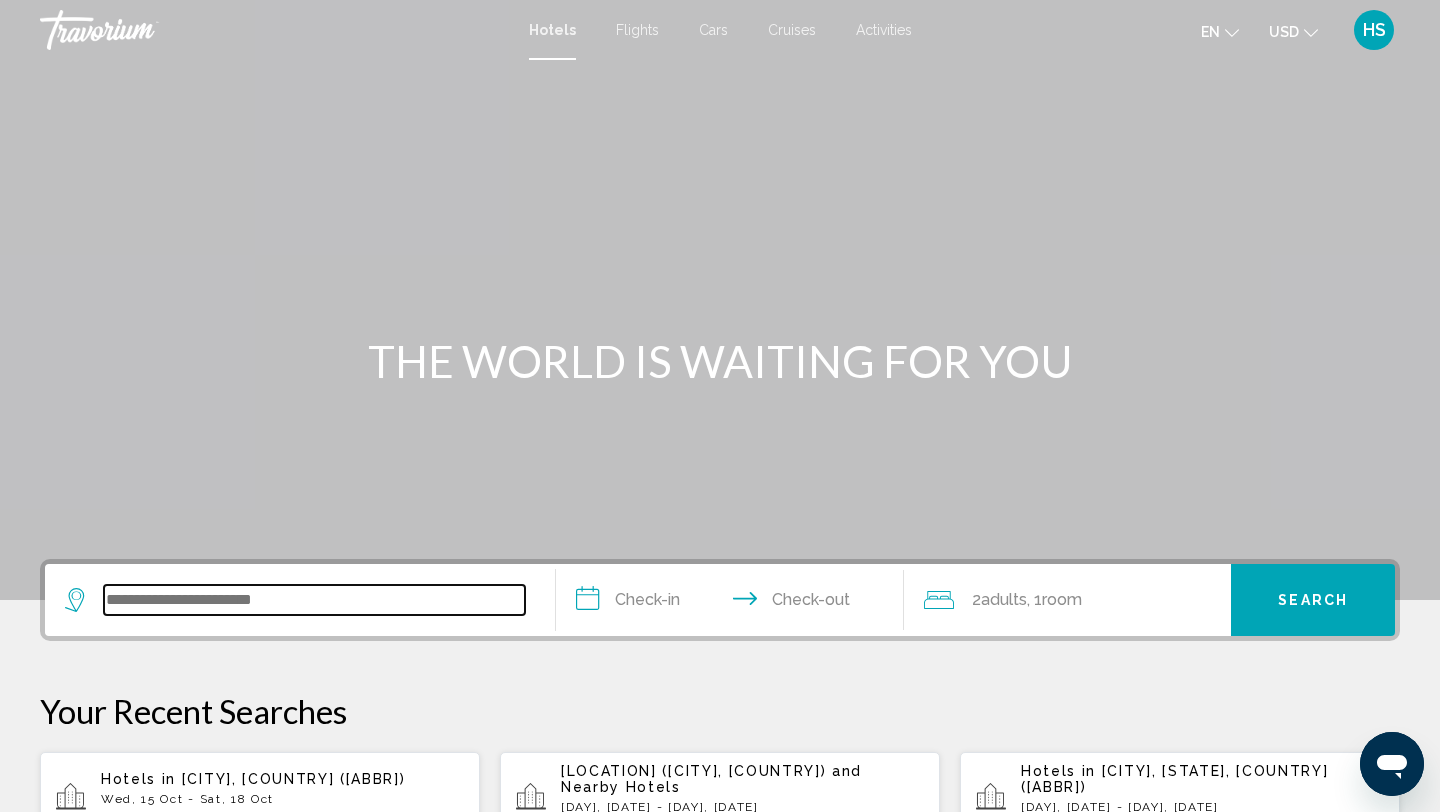 click at bounding box center (314, 600) 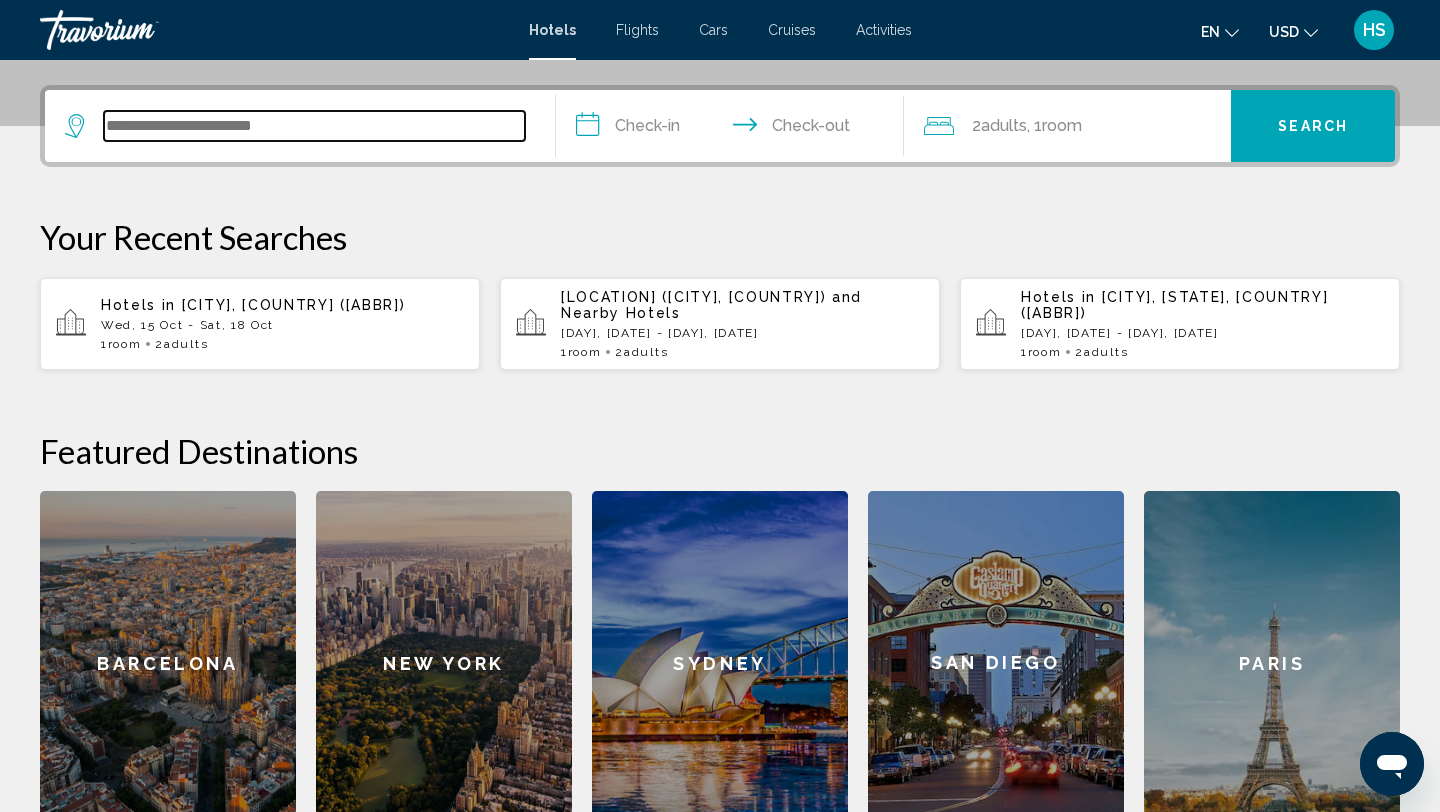 scroll, scrollTop: 494, scrollLeft: 0, axis: vertical 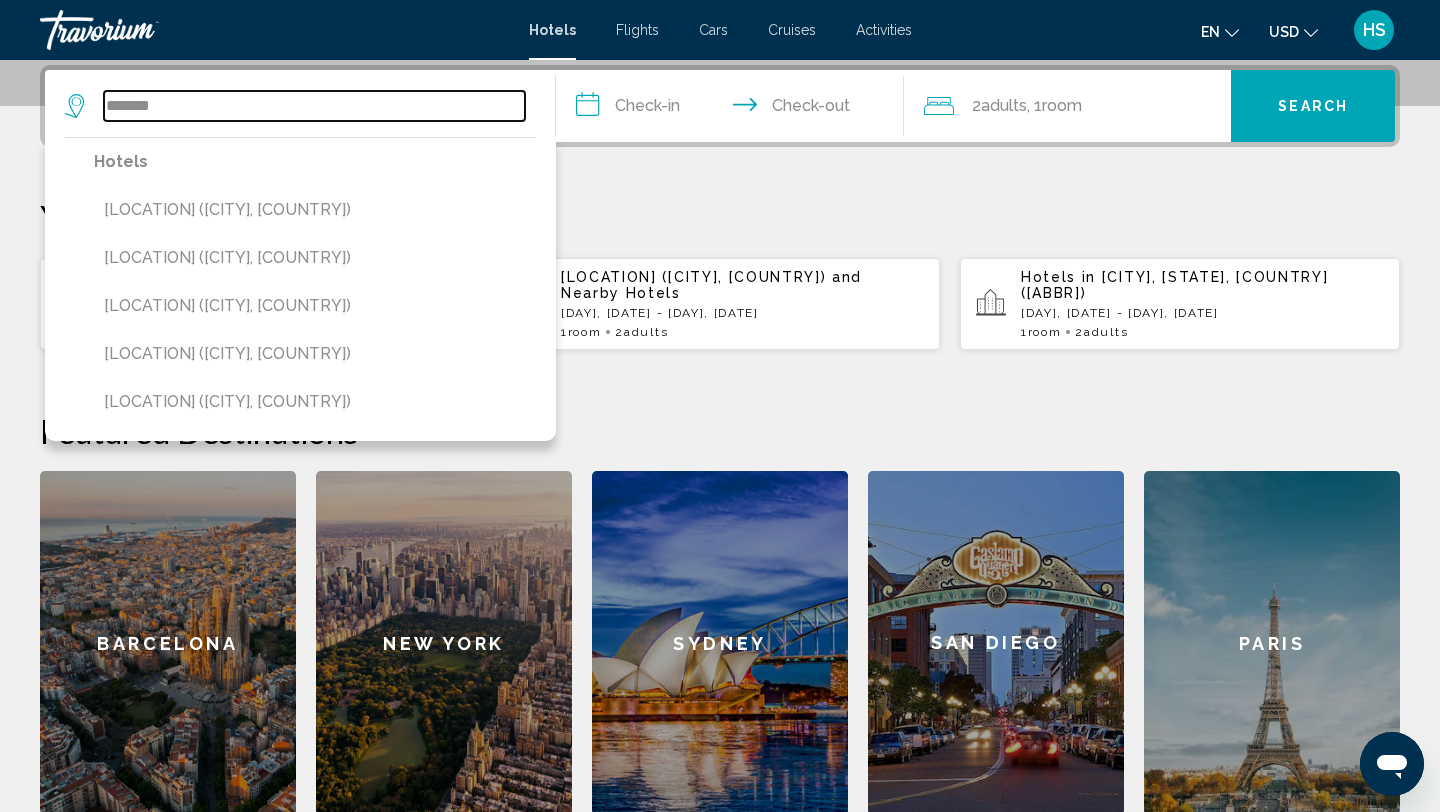 click on "*******" at bounding box center (314, 106) 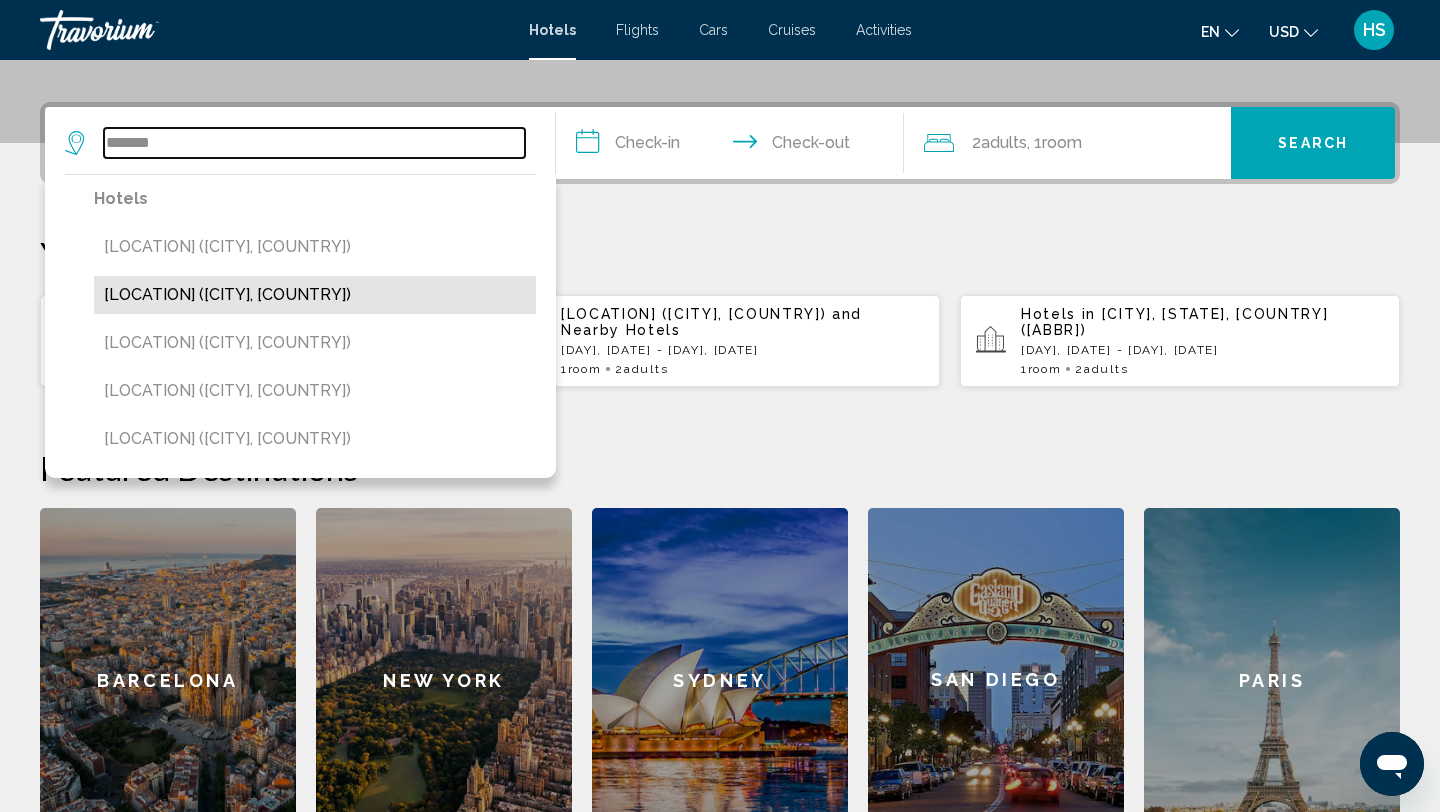 scroll, scrollTop: 454, scrollLeft: 0, axis: vertical 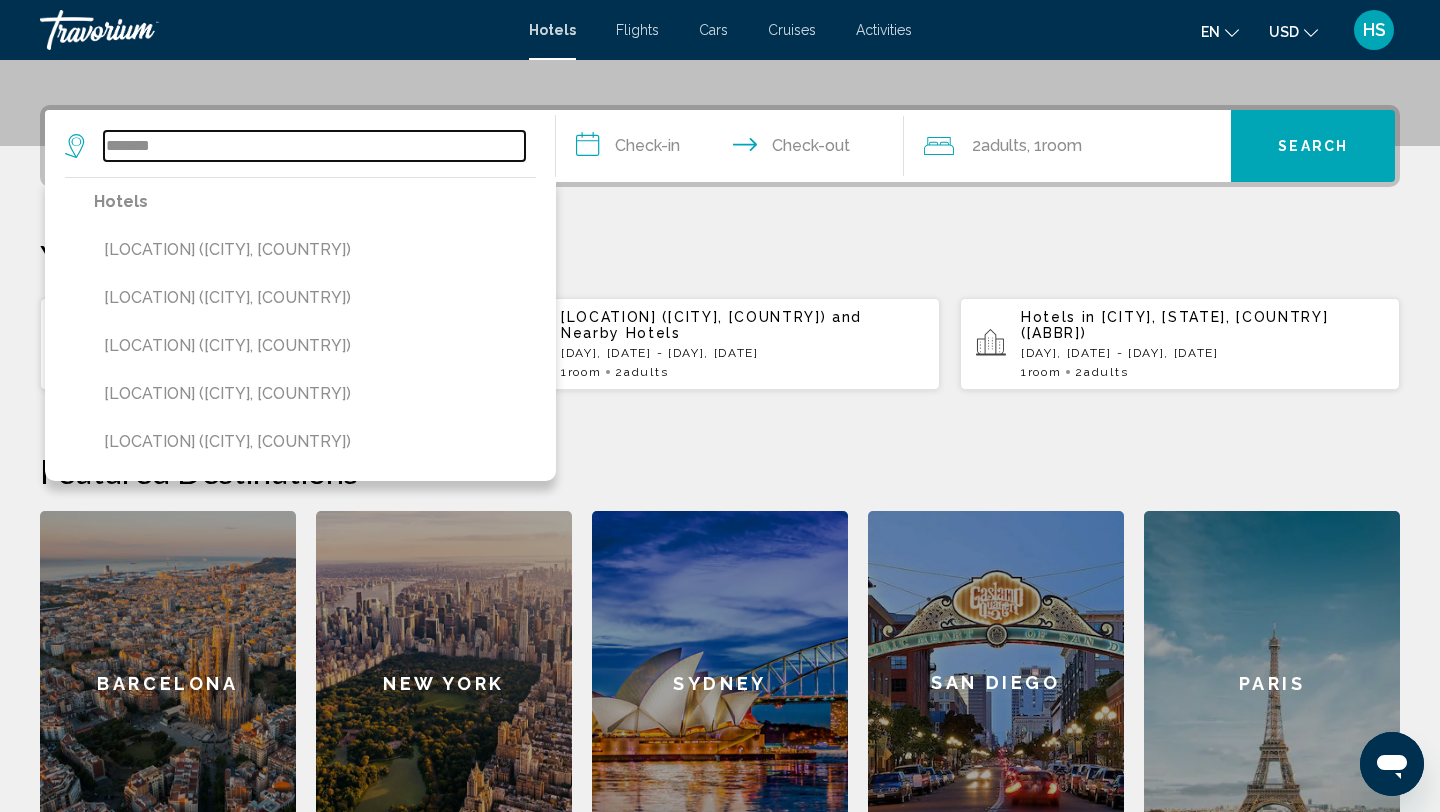 type on "*******" 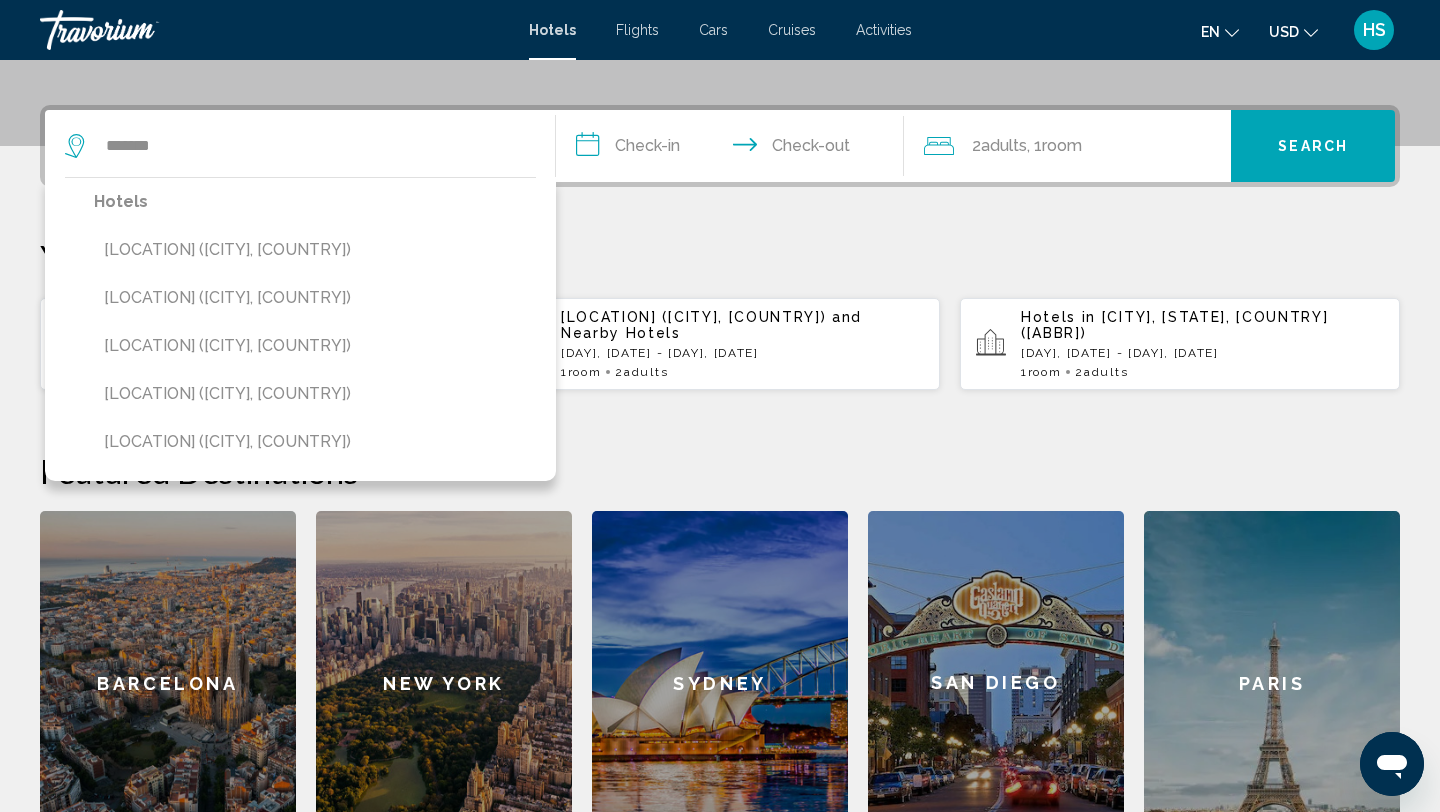 click at bounding box center [74, 146] 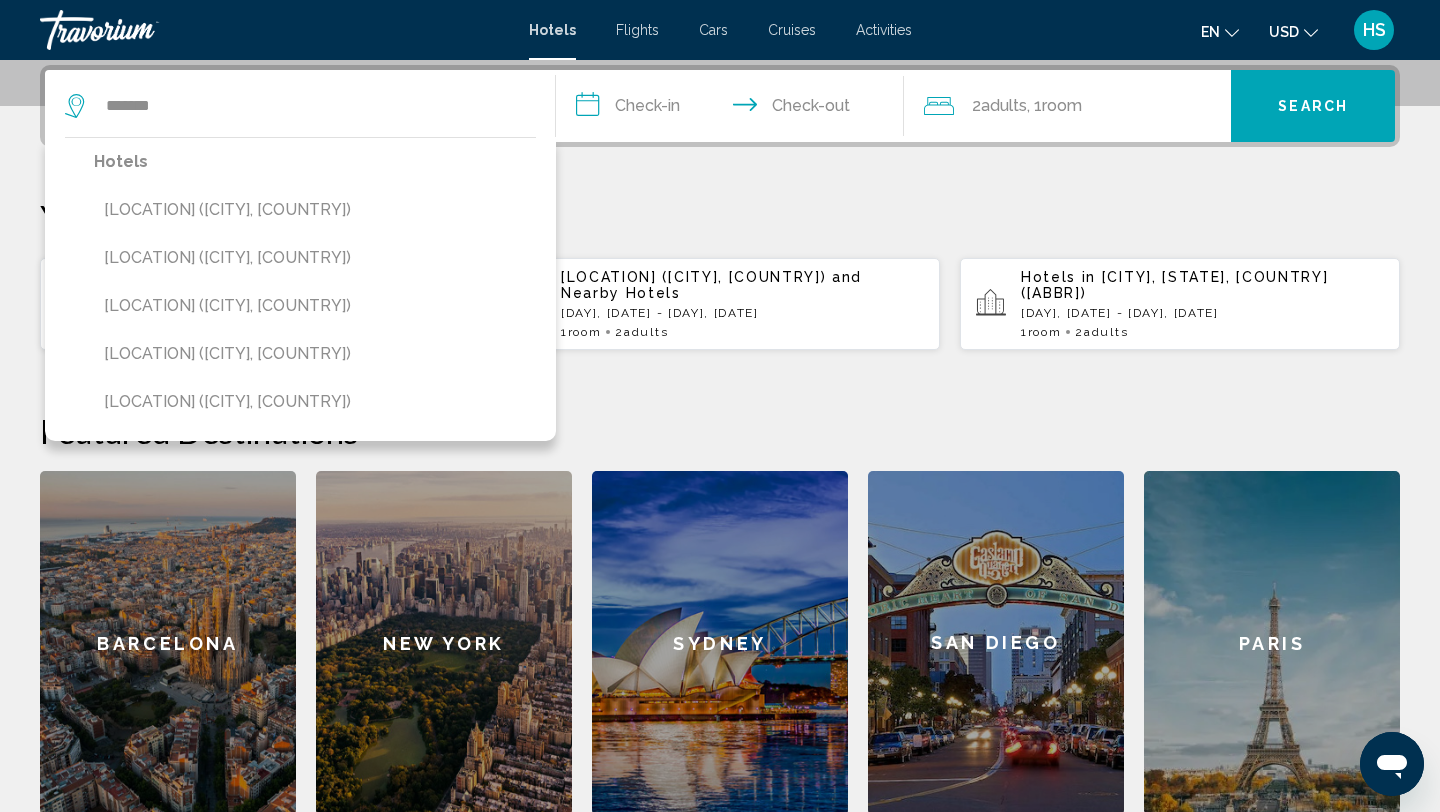 click on "**********" at bounding box center [734, 109] 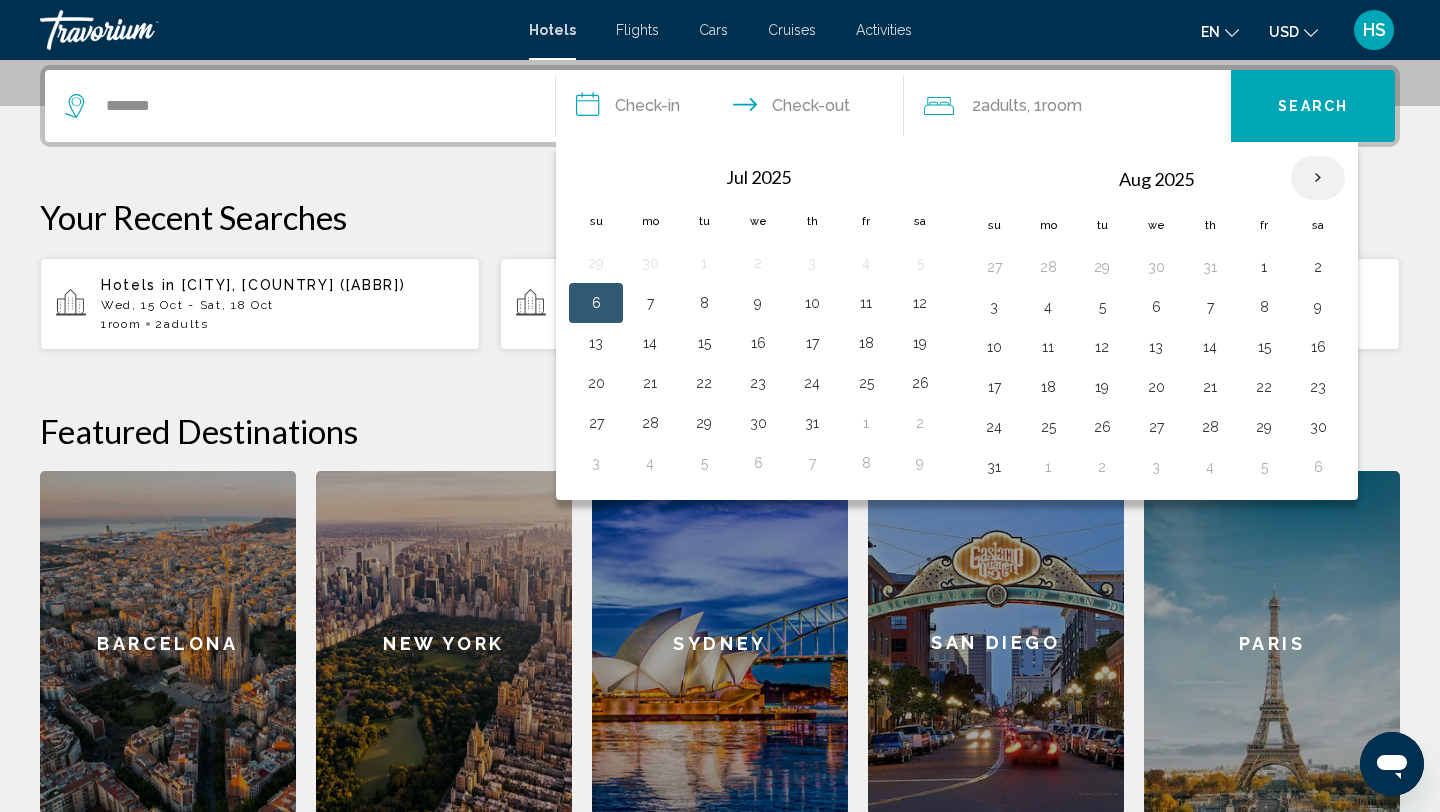 click at bounding box center [1318, 178] 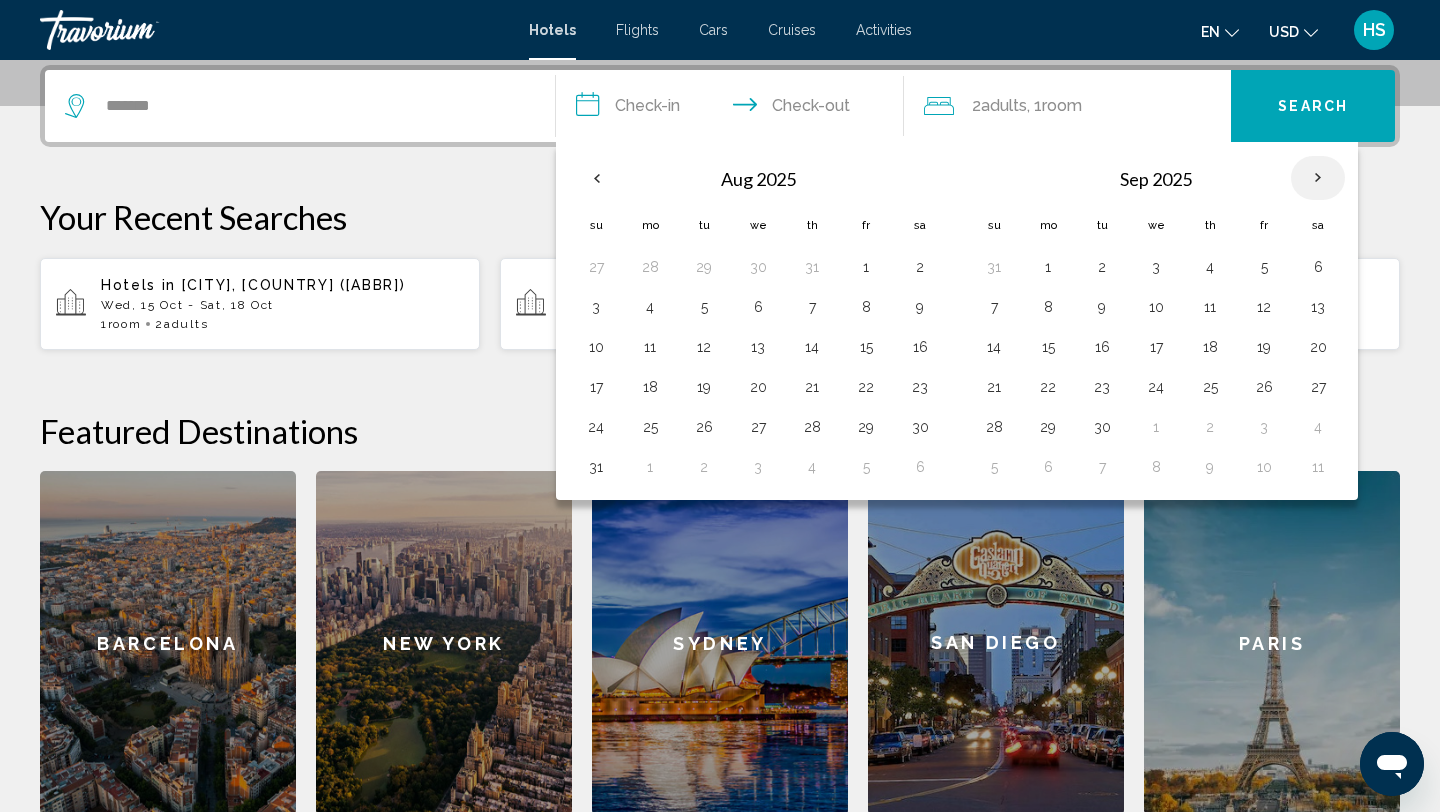 click at bounding box center (1318, 178) 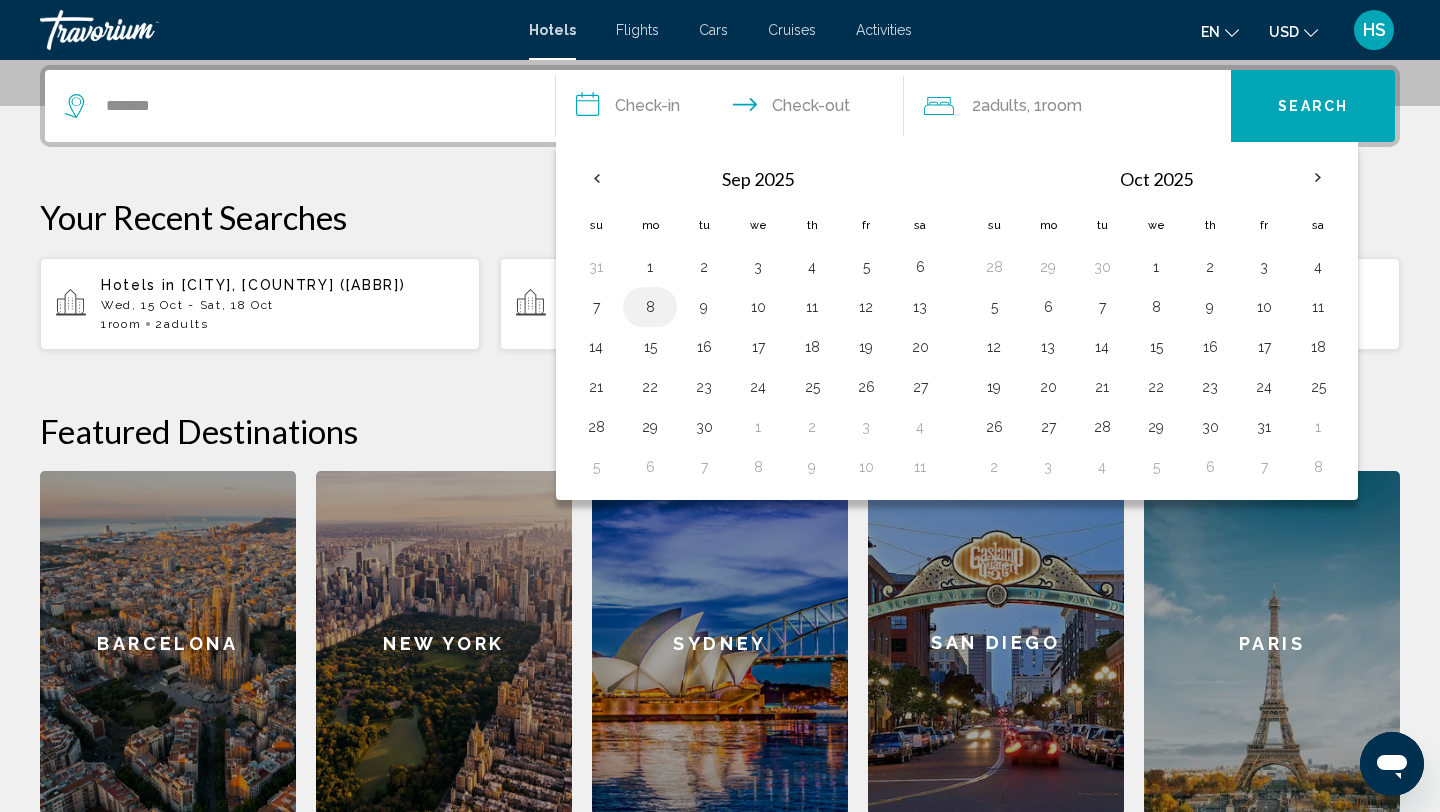 click on "8" at bounding box center [650, 307] 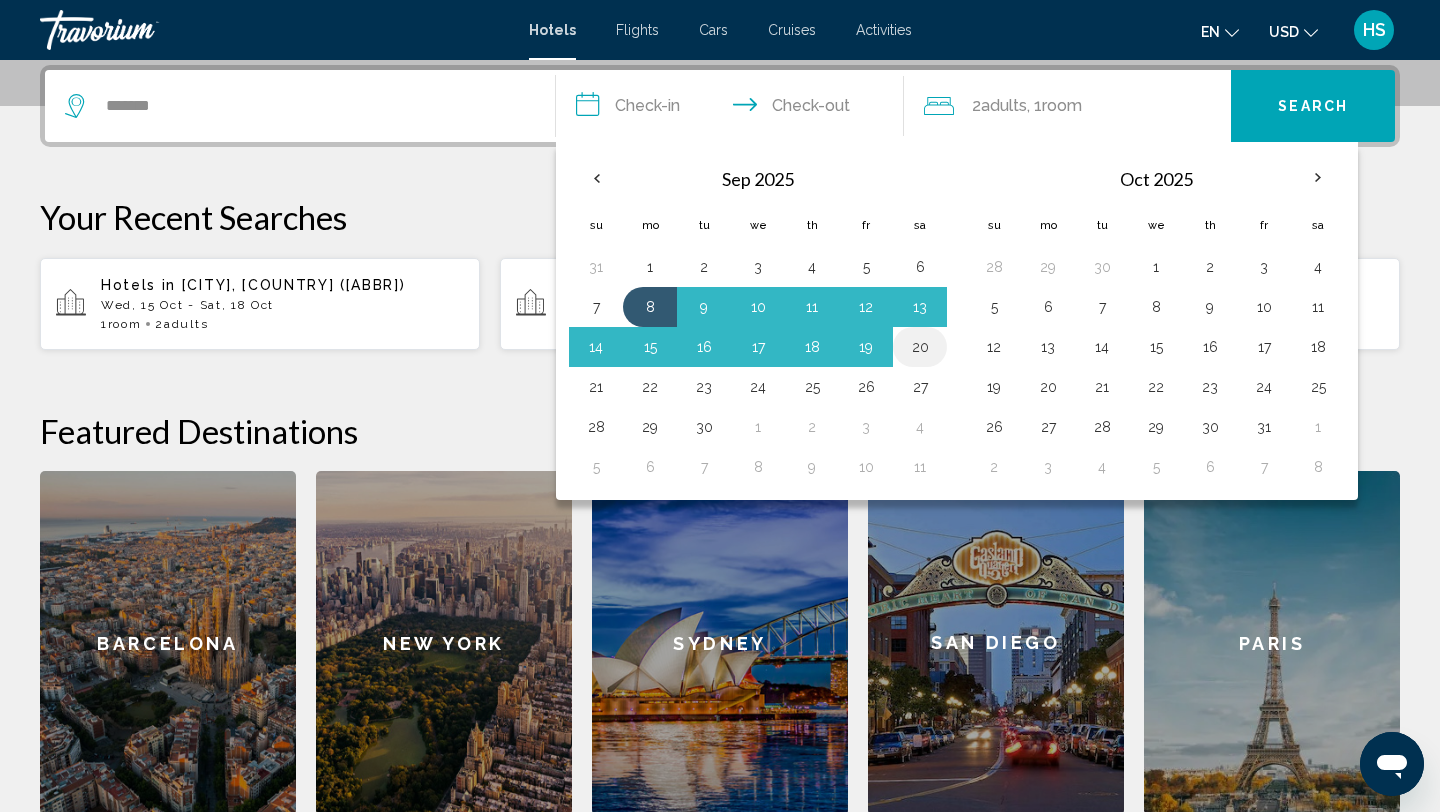 click on "20" at bounding box center (920, 347) 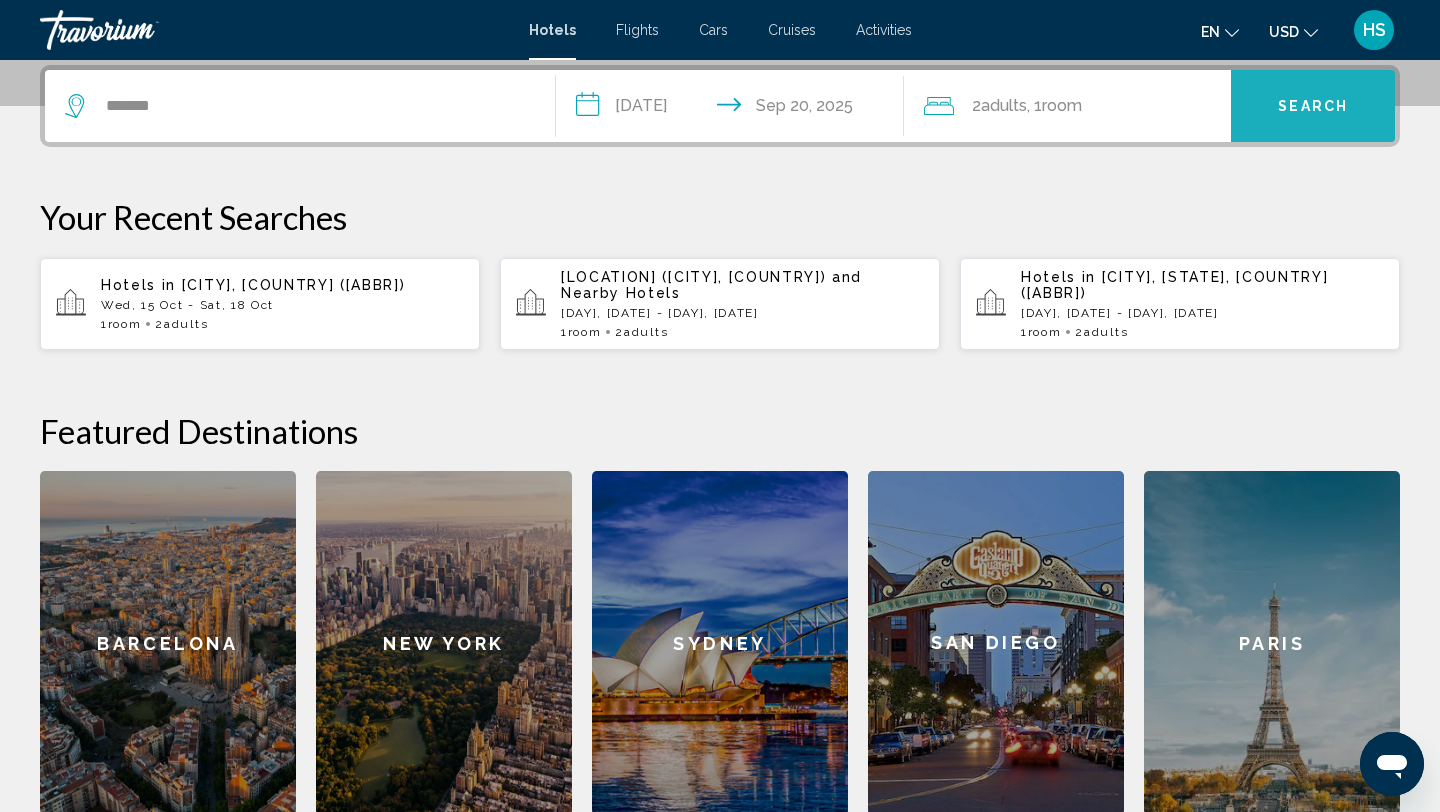 click on "Search" at bounding box center (1313, 107) 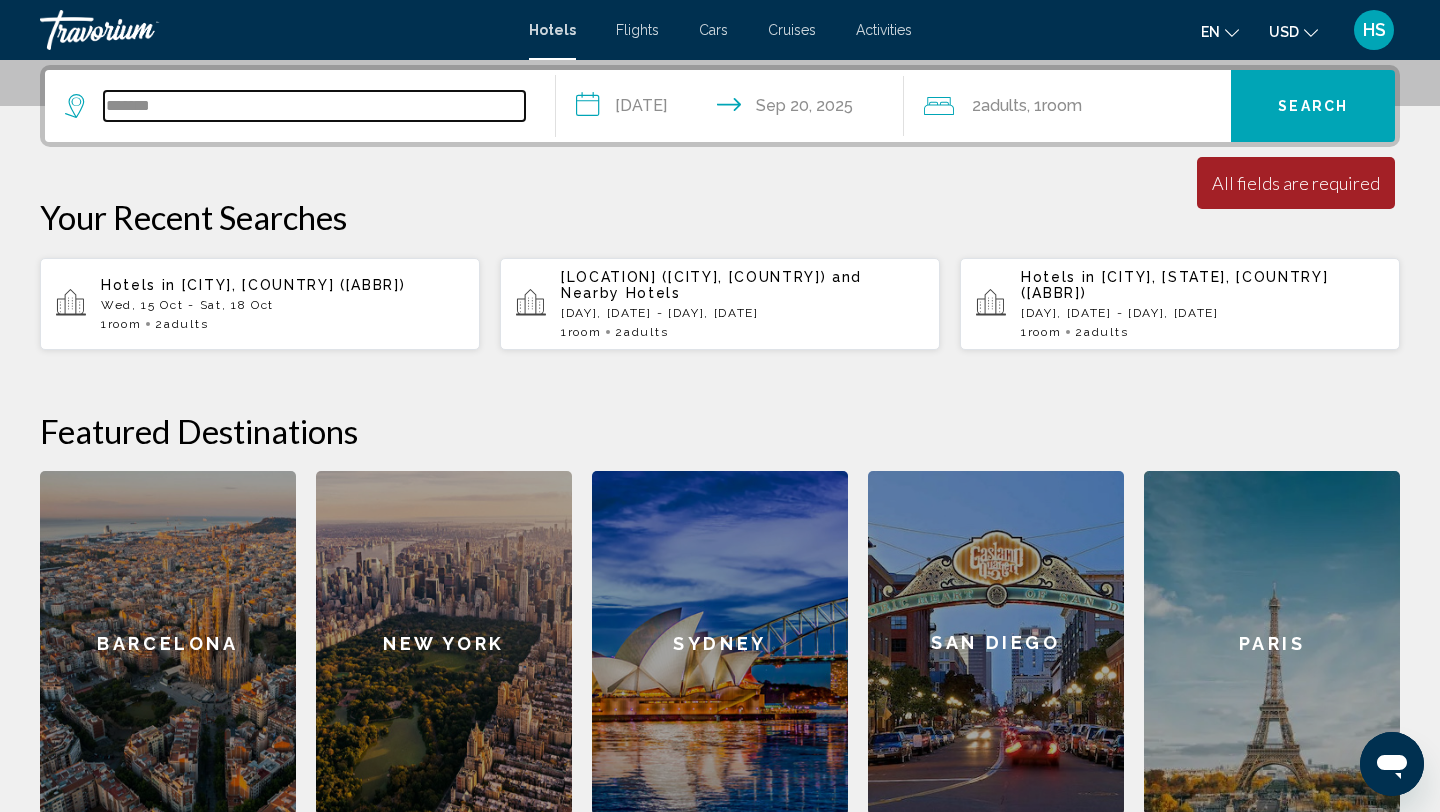 click on "*******" at bounding box center [314, 106] 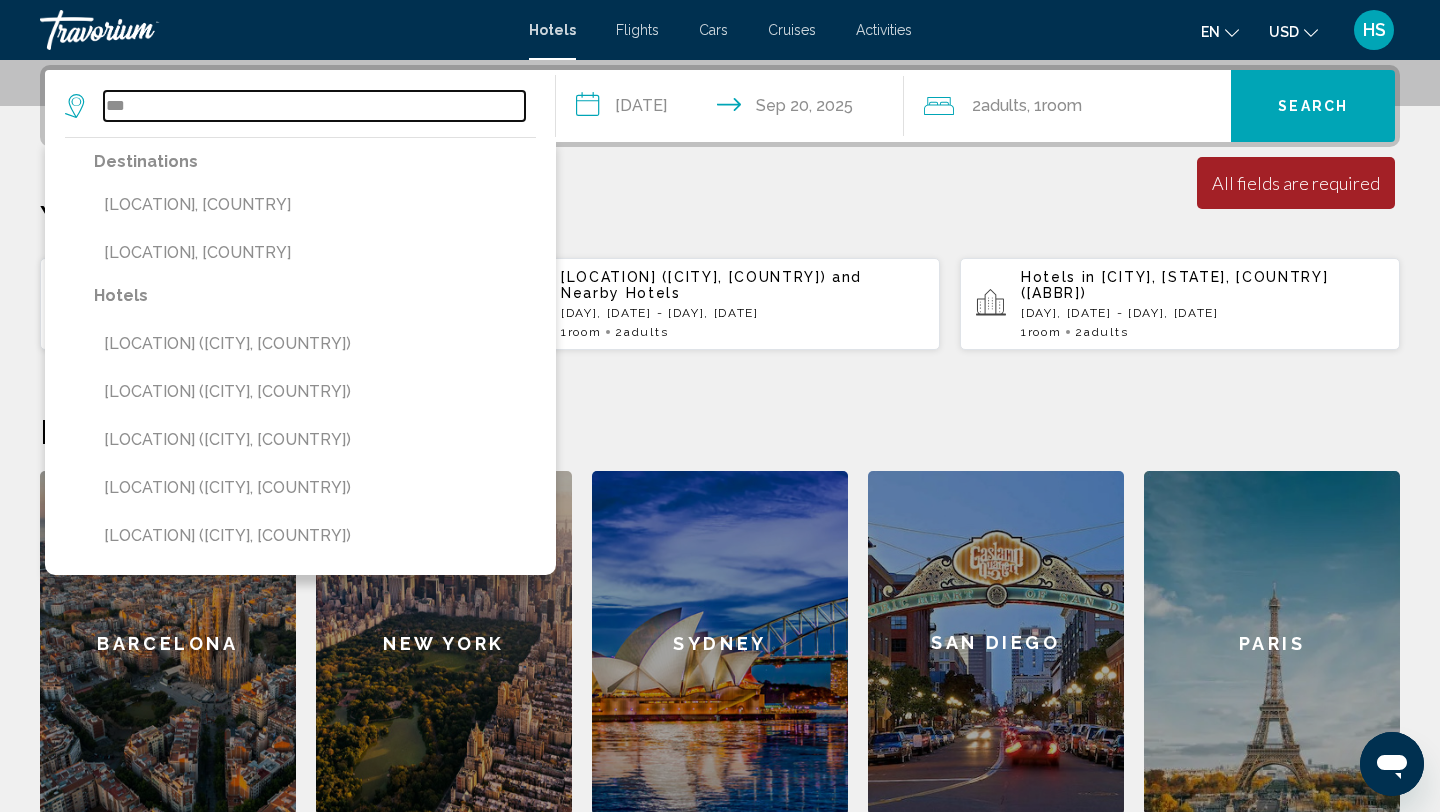 click on "***" at bounding box center (314, 106) 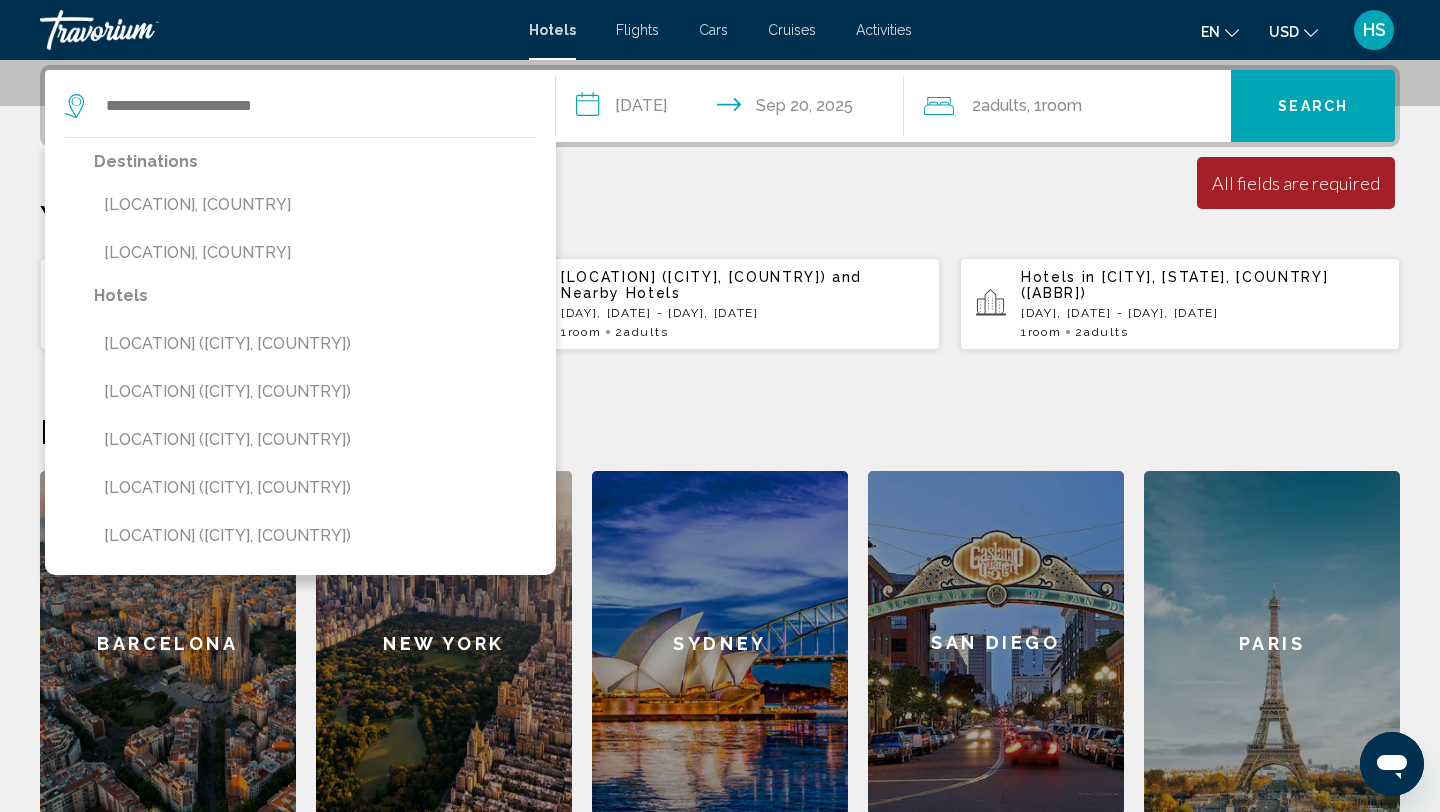 click on "**********" at bounding box center [720, 440] 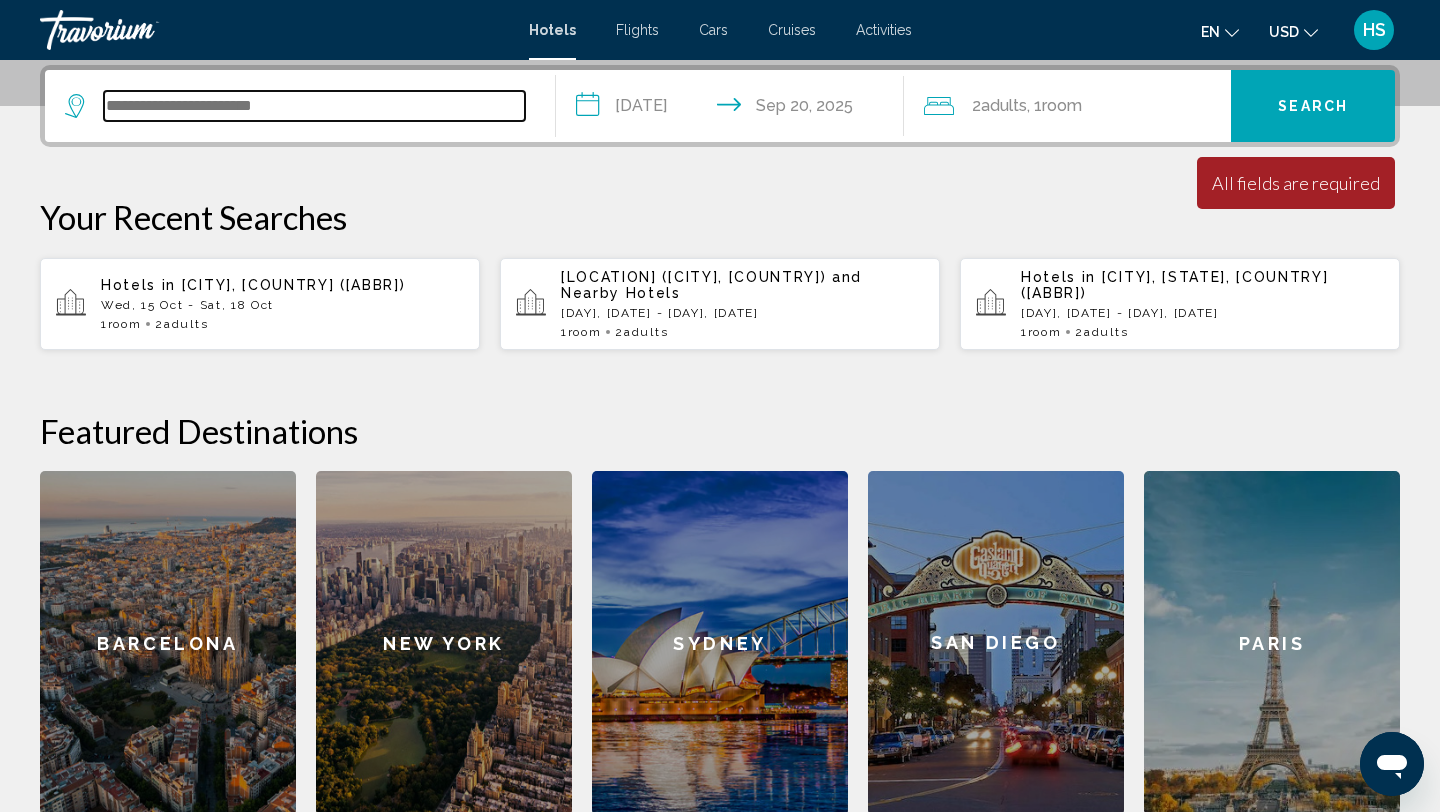 click at bounding box center [314, 106] 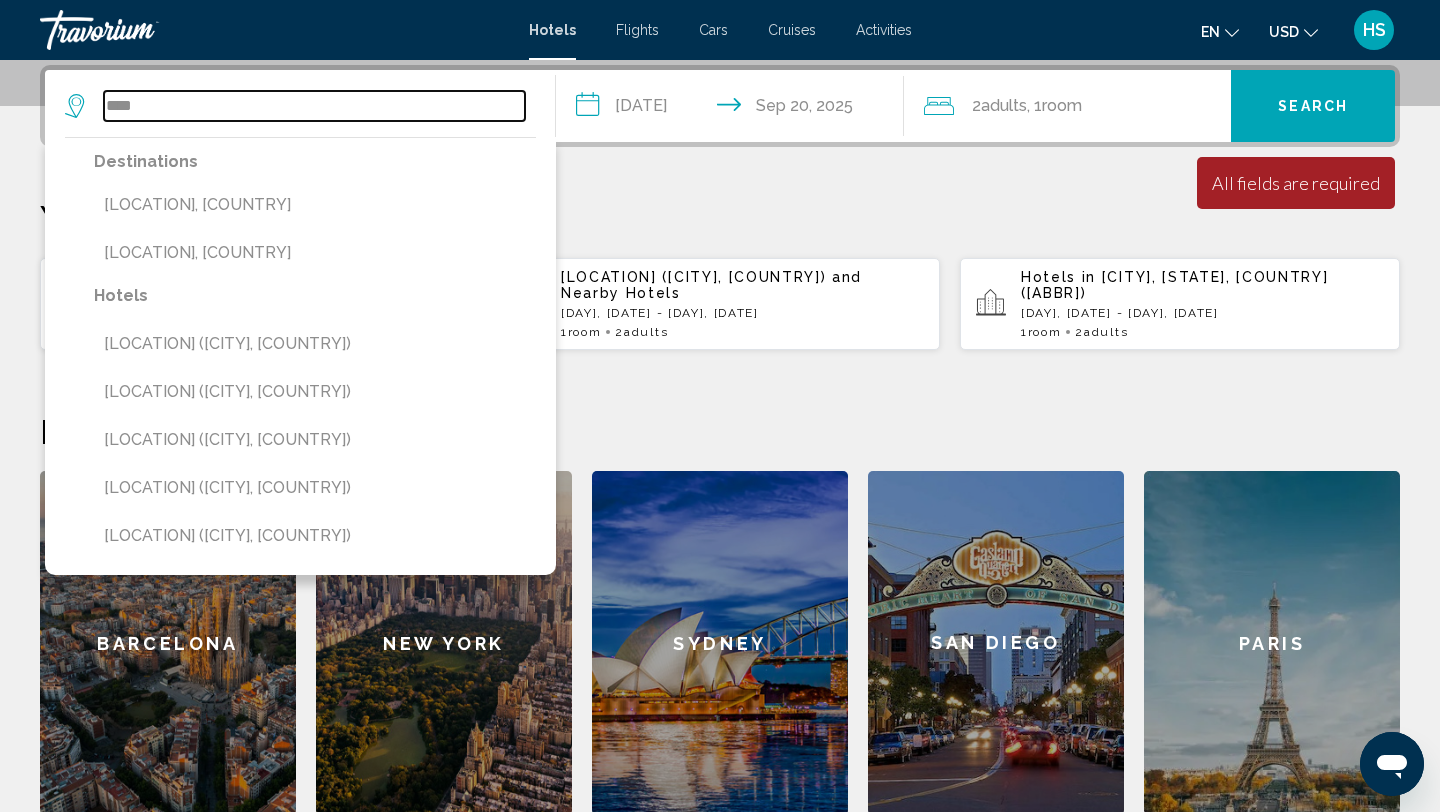 type on "****" 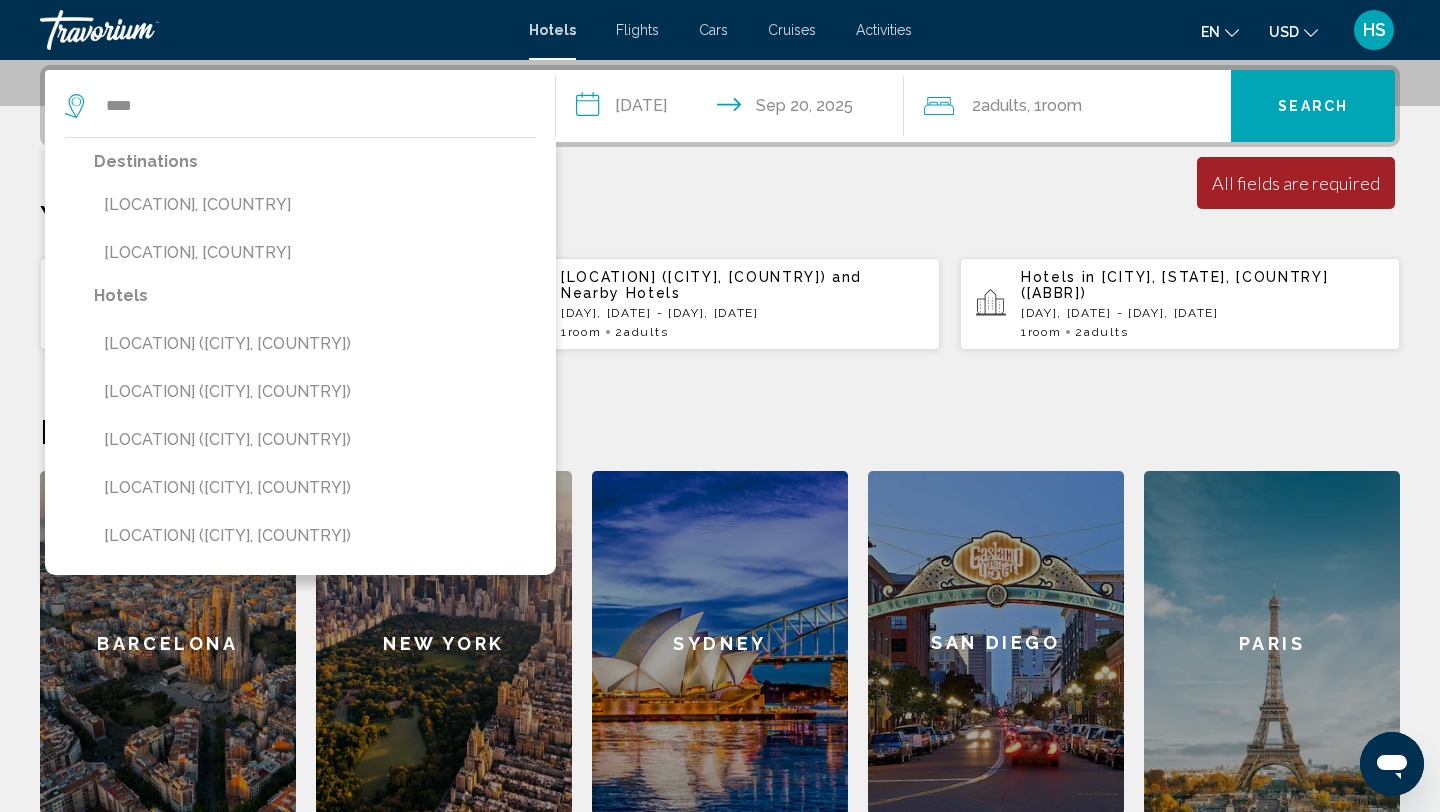 click on "Destinations" at bounding box center (315, 162) 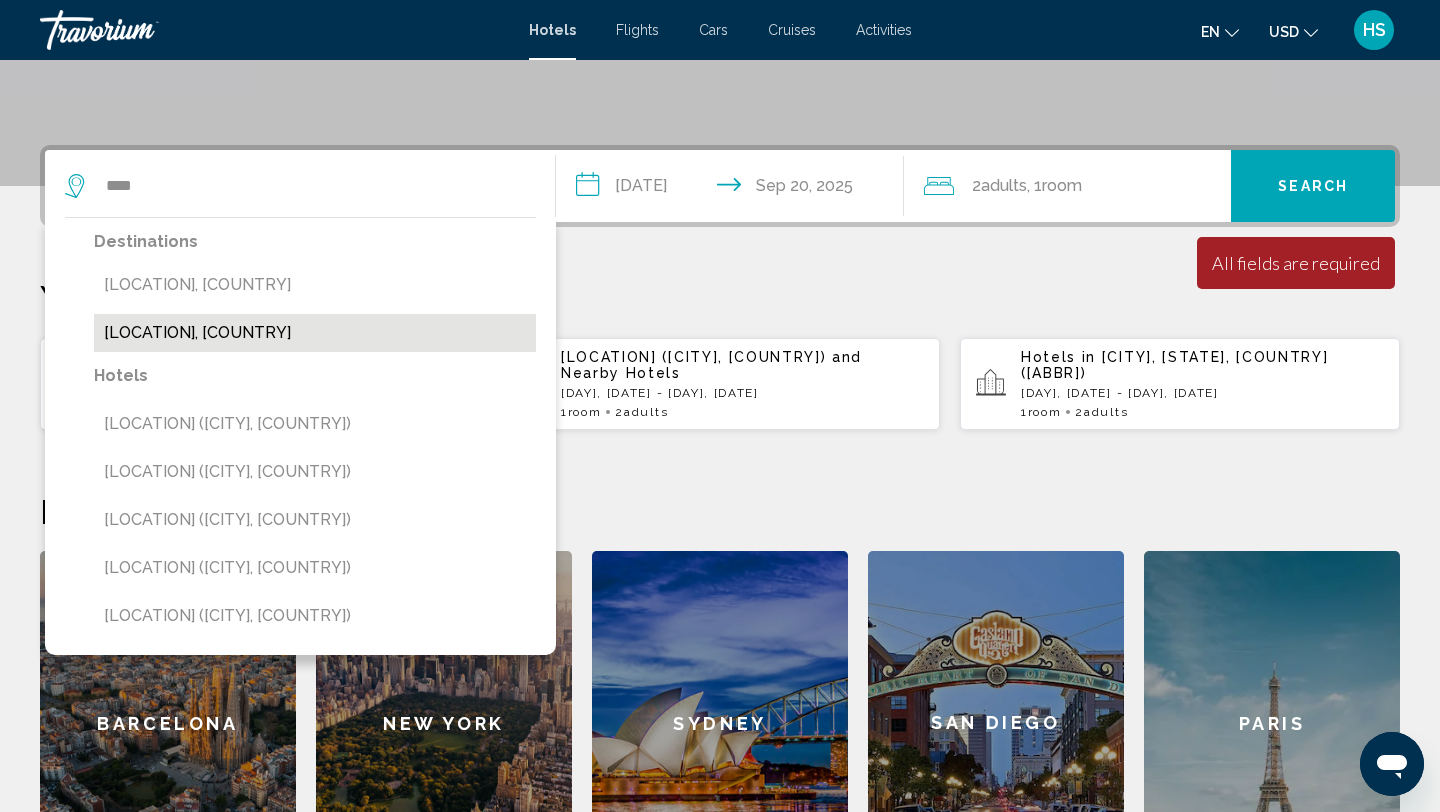 scroll, scrollTop: 397, scrollLeft: 0, axis: vertical 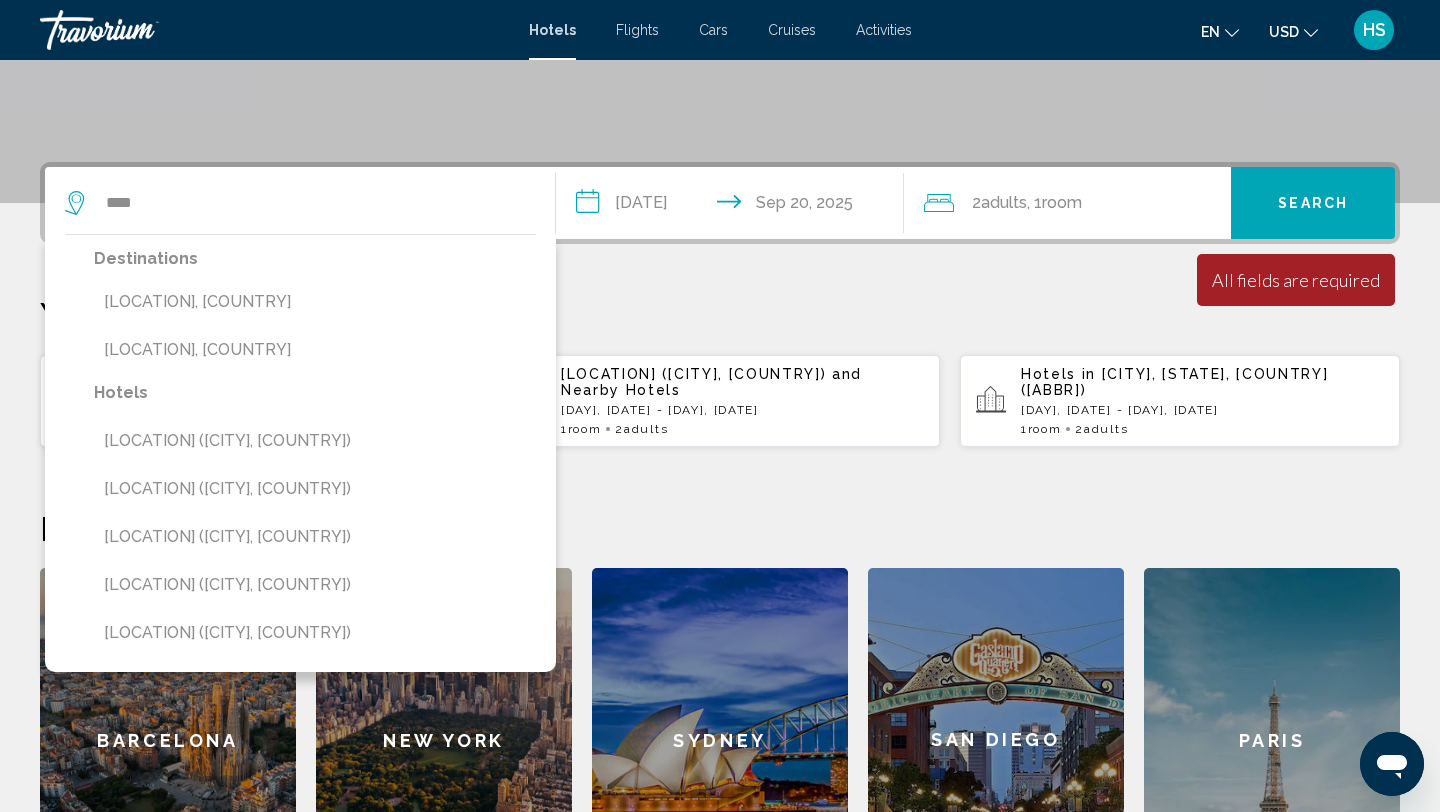 click on "**********" at bounding box center (720, 537) 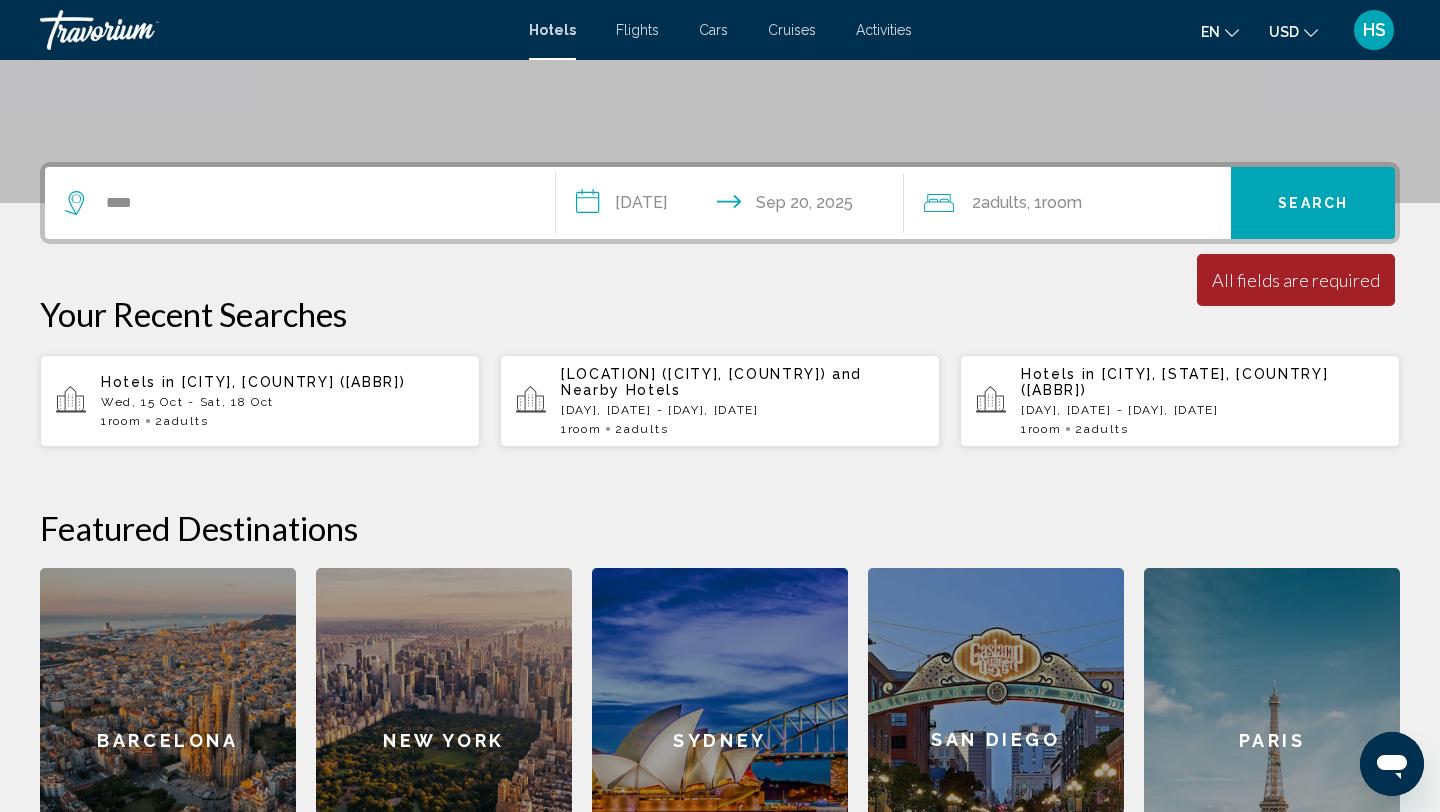 click on "****" at bounding box center (300, 203) 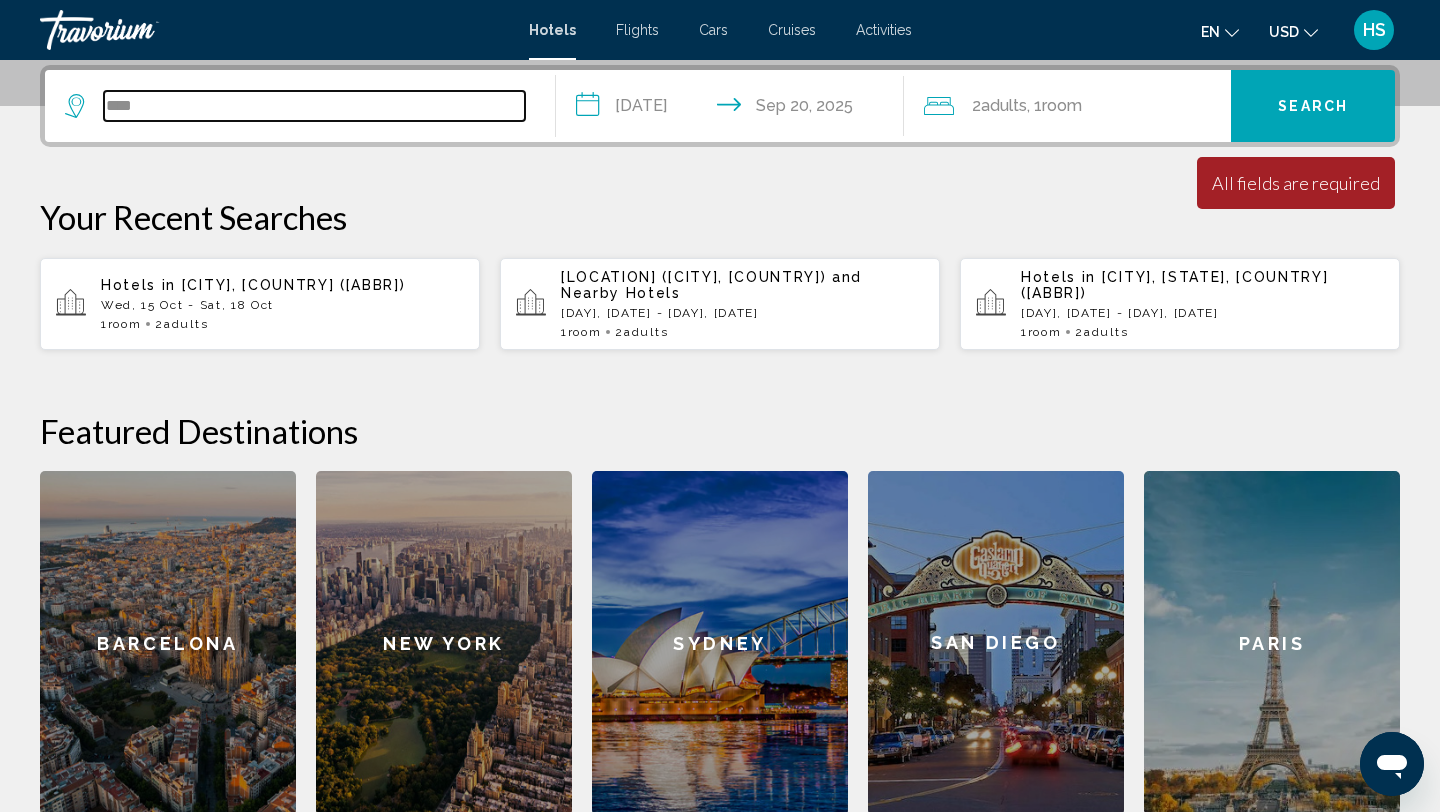 click on "****" at bounding box center (314, 106) 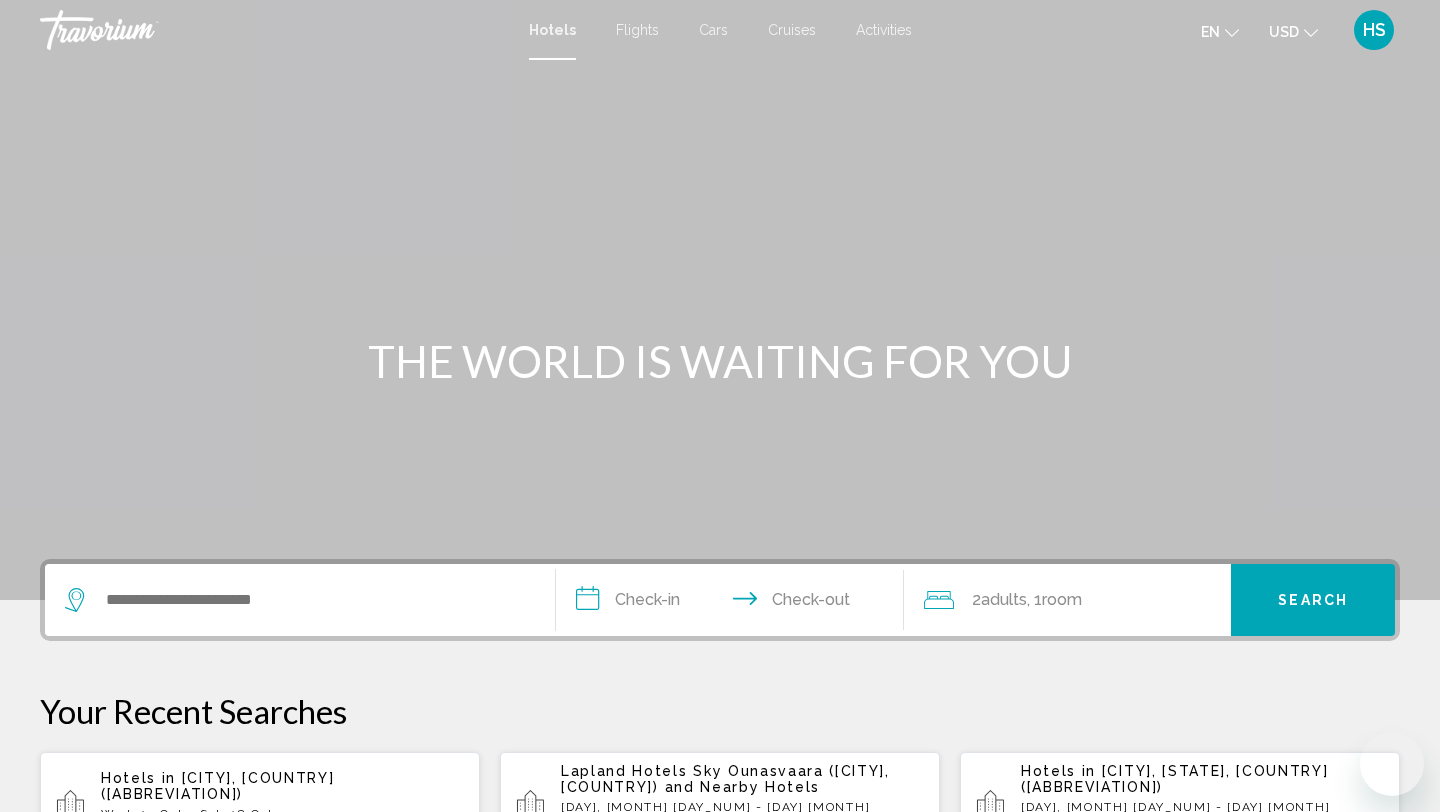 scroll, scrollTop: 0, scrollLeft: 0, axis: both 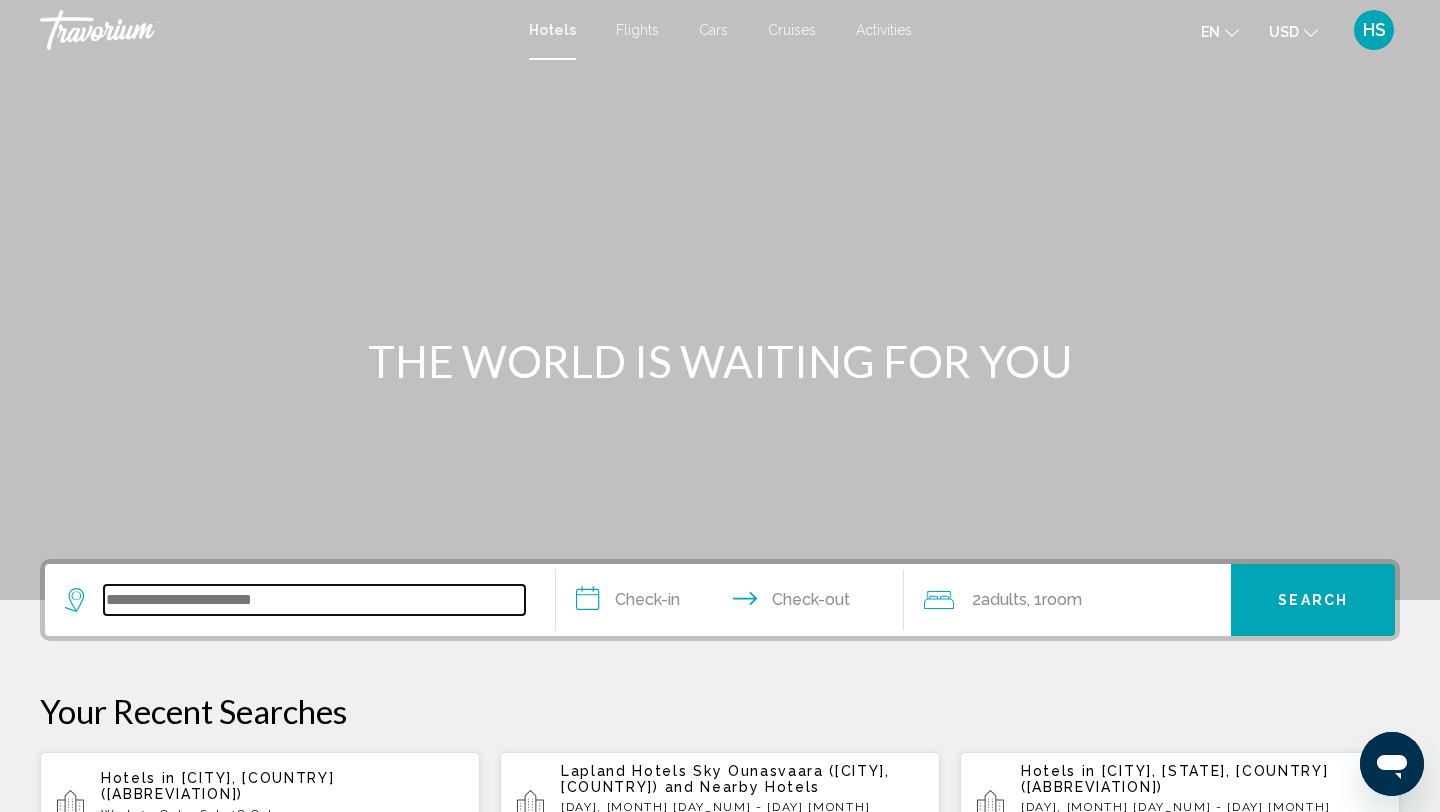 click at bounding box center (314, 600) 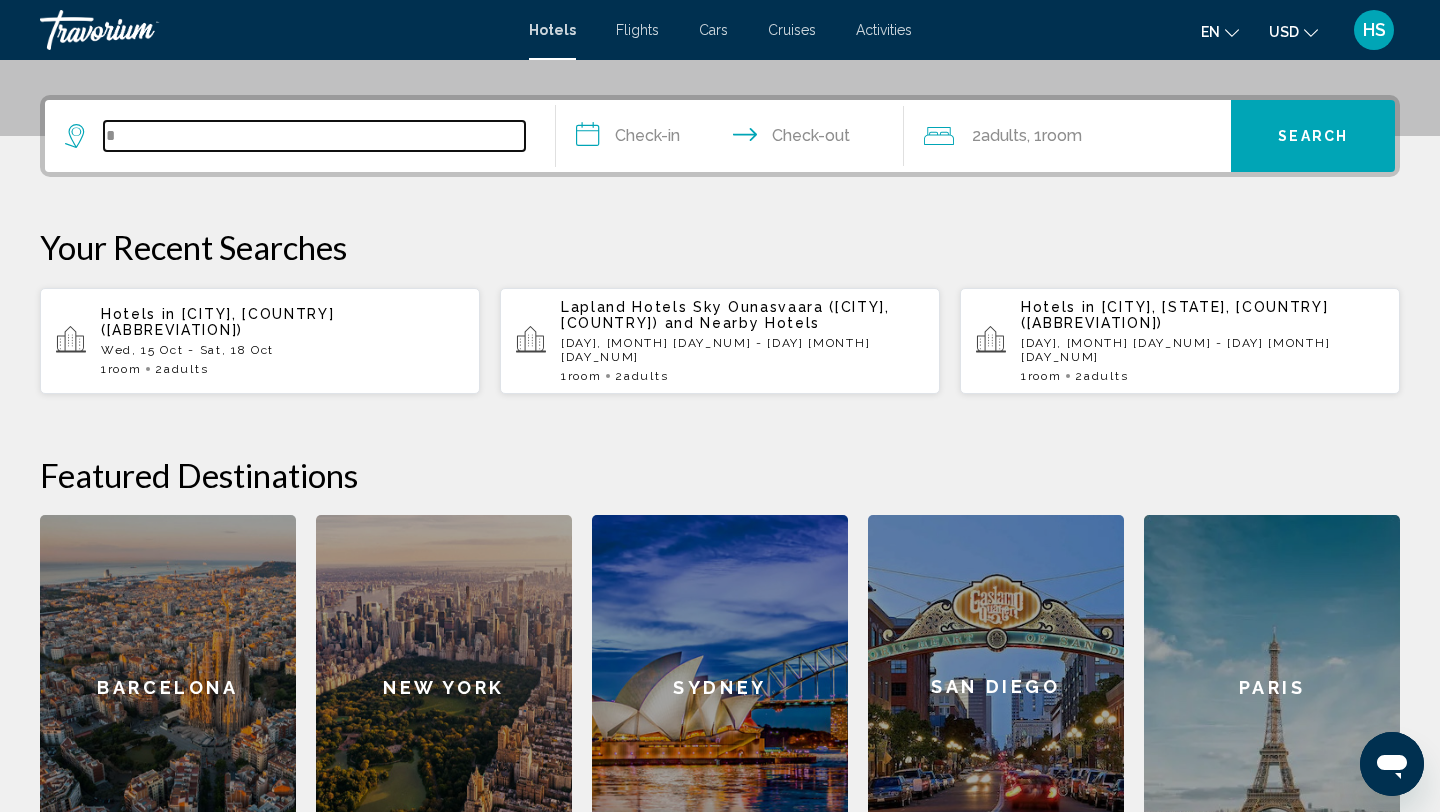 scroll, scrollTop: 494, scrollLeft: 0, axis: vertical 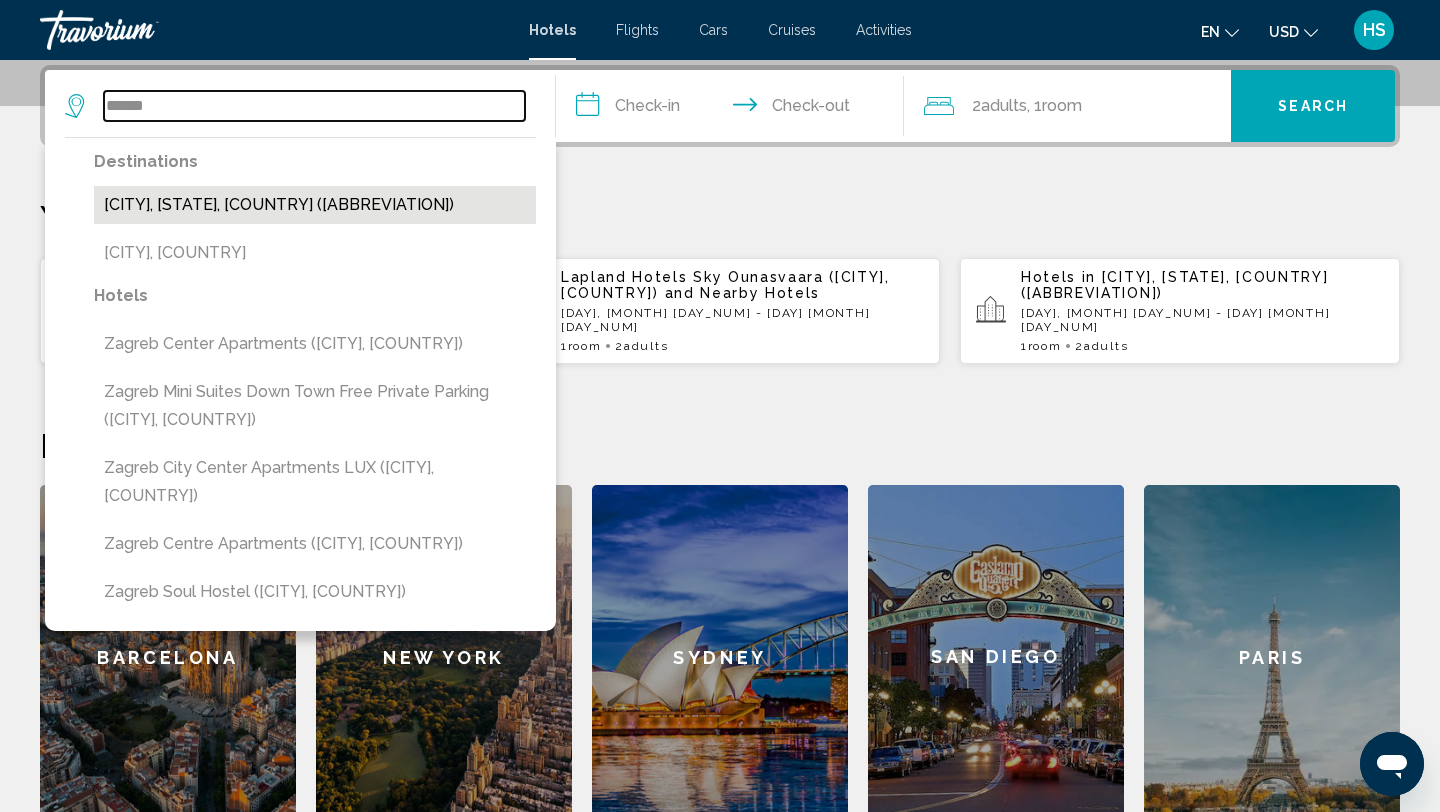type on "******" 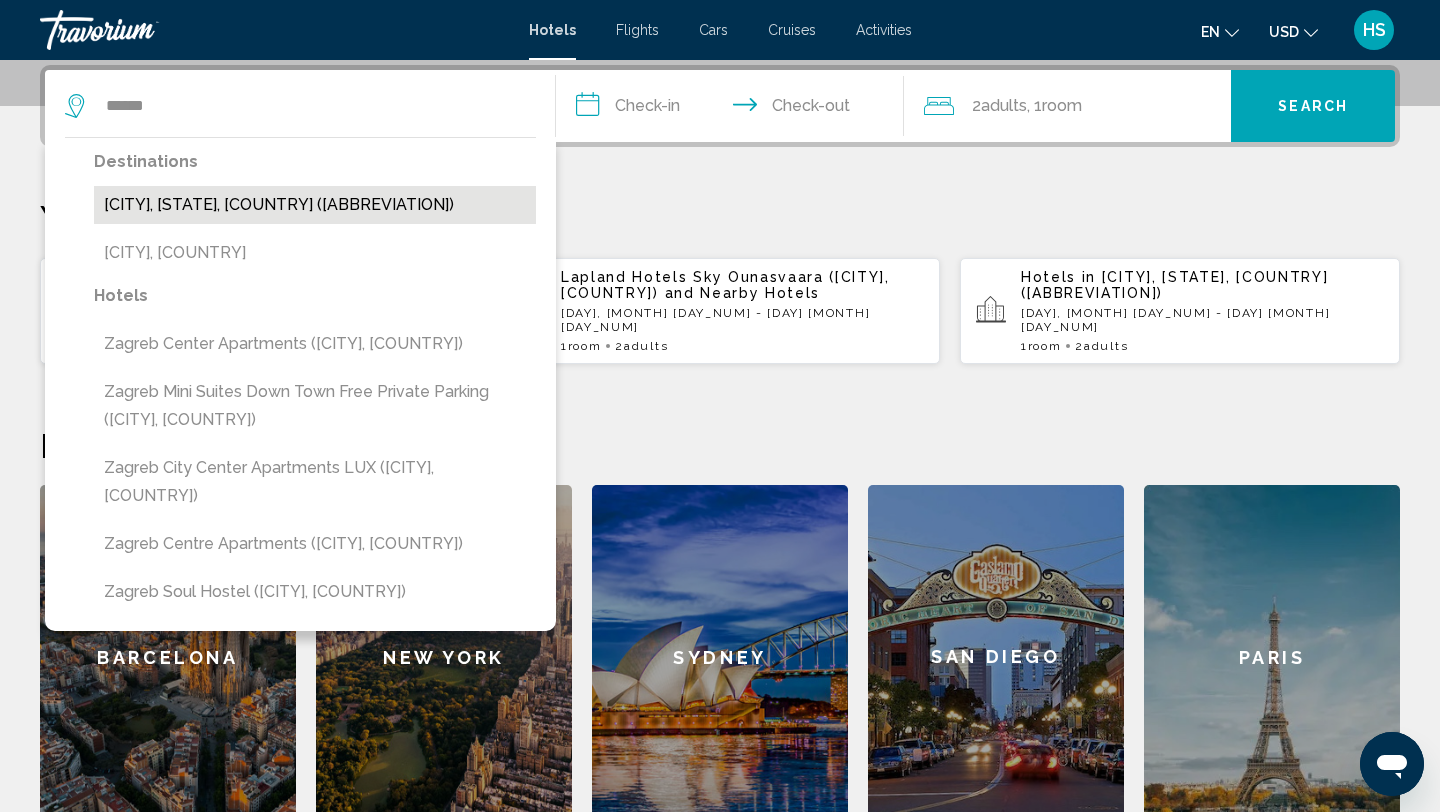 click on "[CITY], [STATE], [COUNTRY] ([ABBREVIATION])" at bounding box center [315, 205] 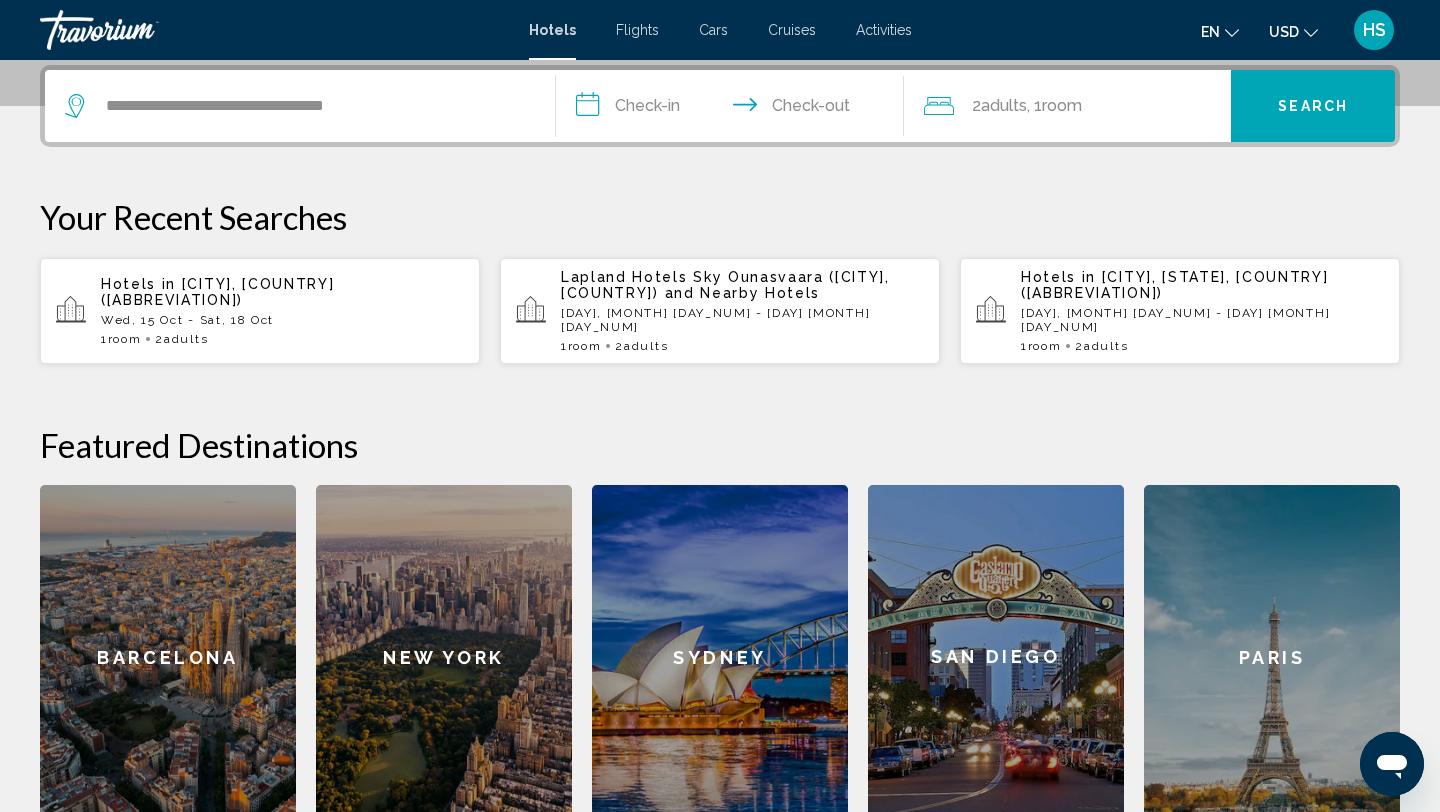 click on "**********" at bounding box center (734, 109) 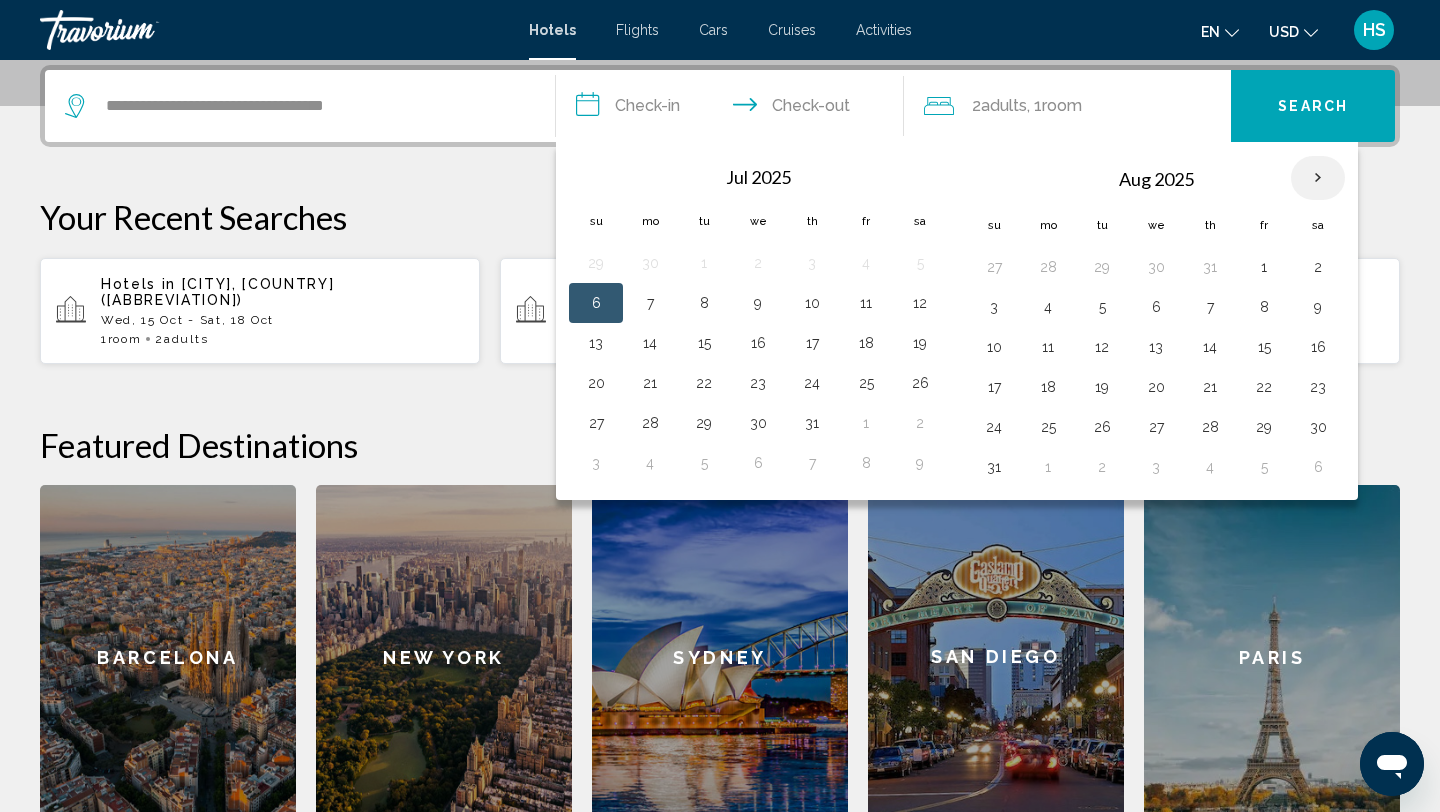 click at bounding box center (1318, 178) 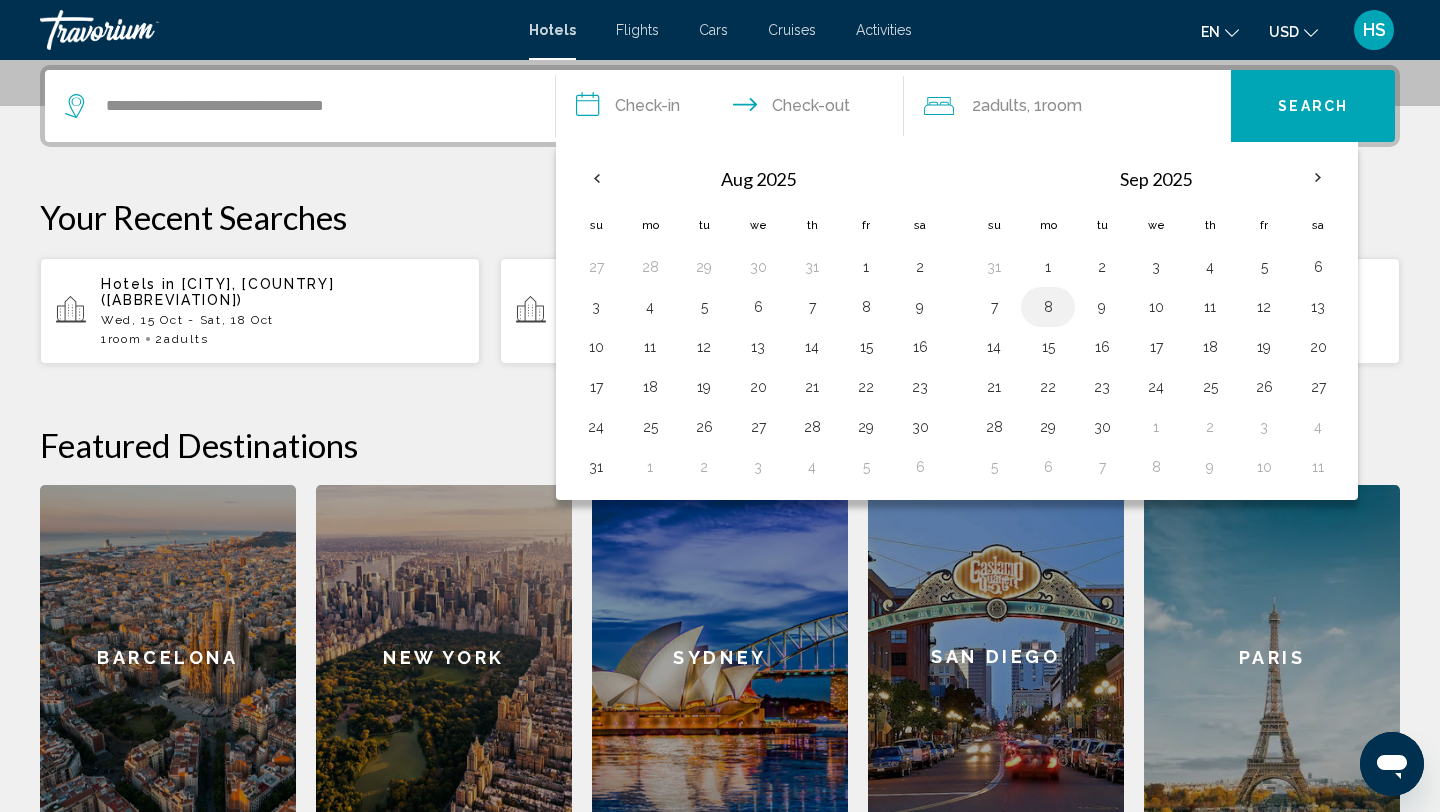 click on "8" at bounding box center [1048, 307] 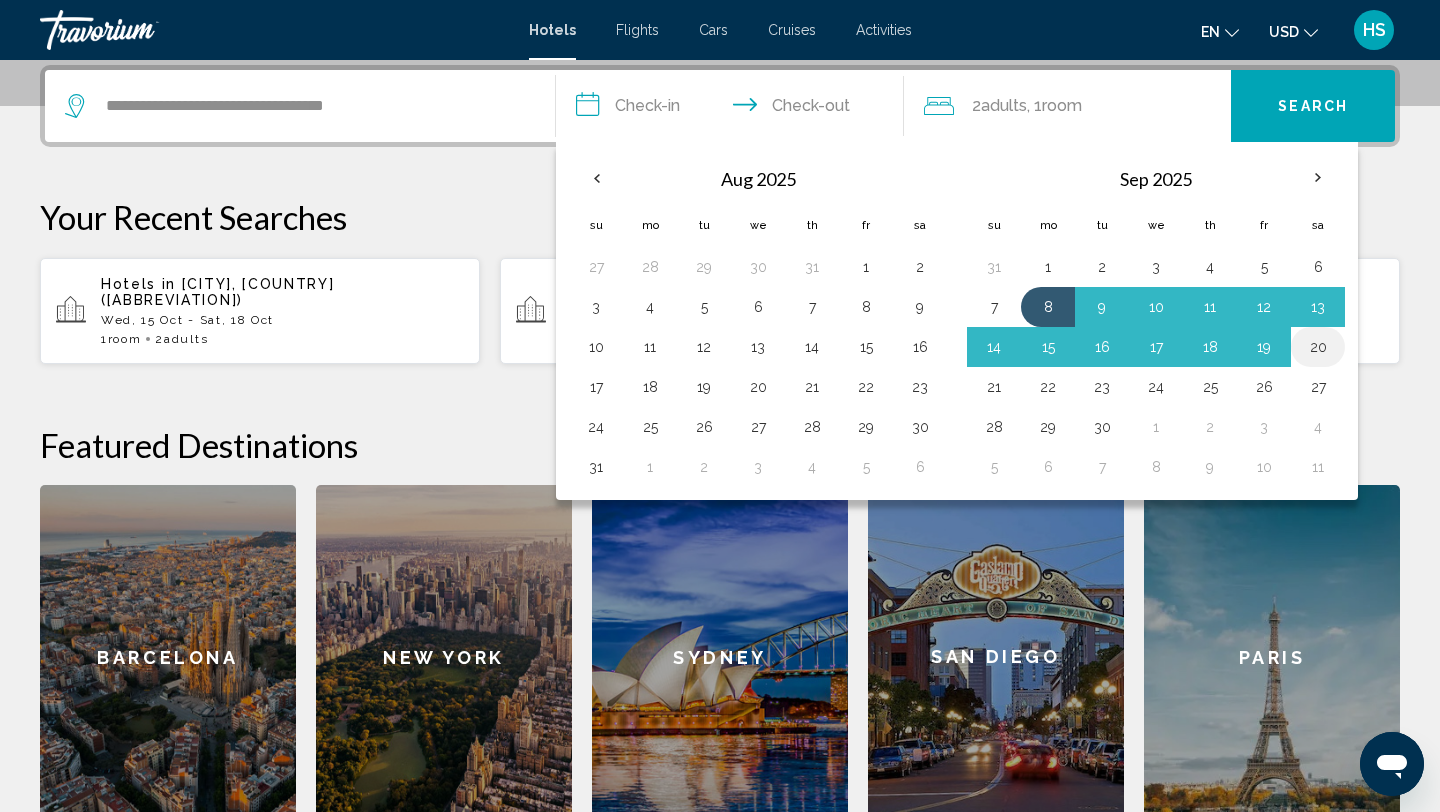 click on "20" at bounding box center (1318, 347) 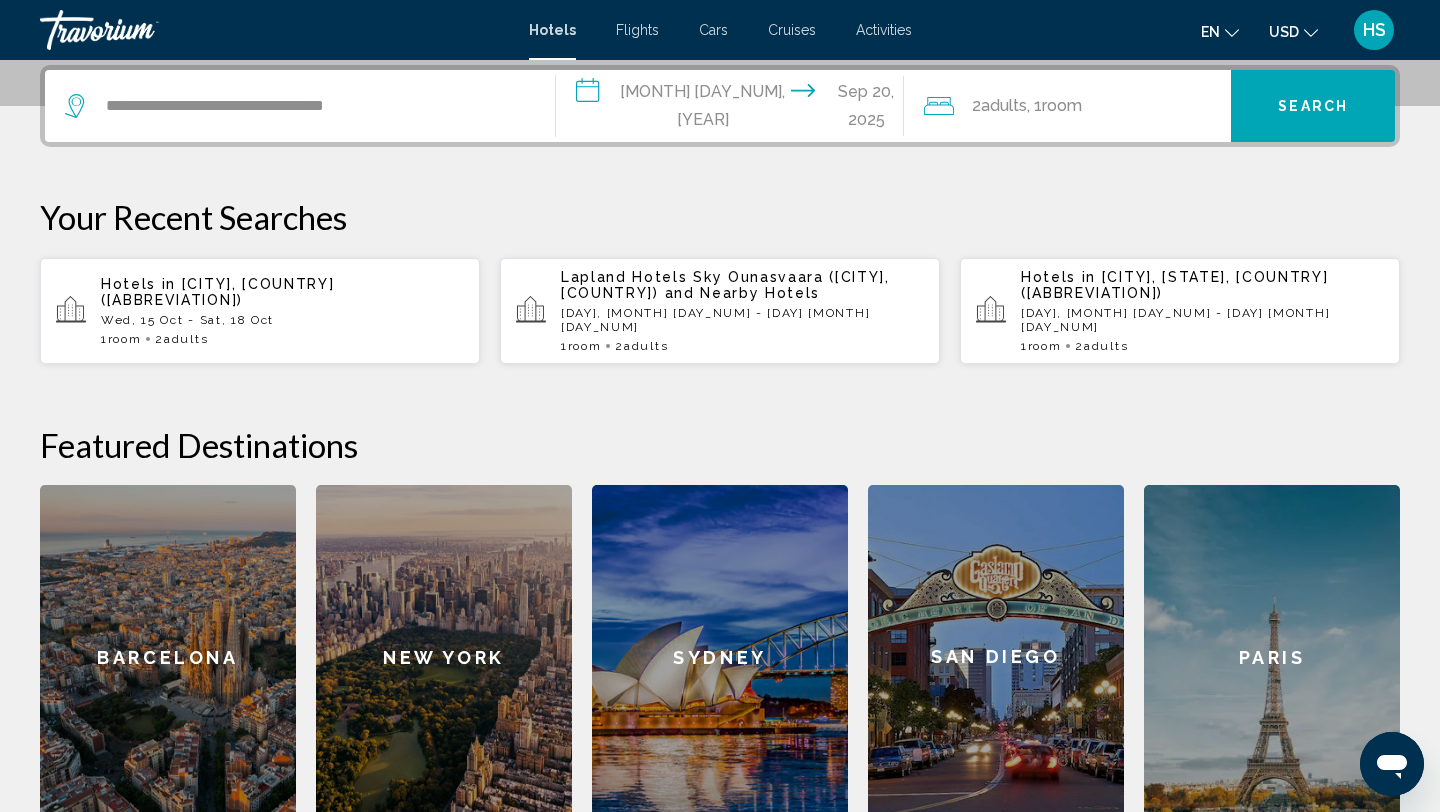click on "Search" at bounding box center [1313, 106] 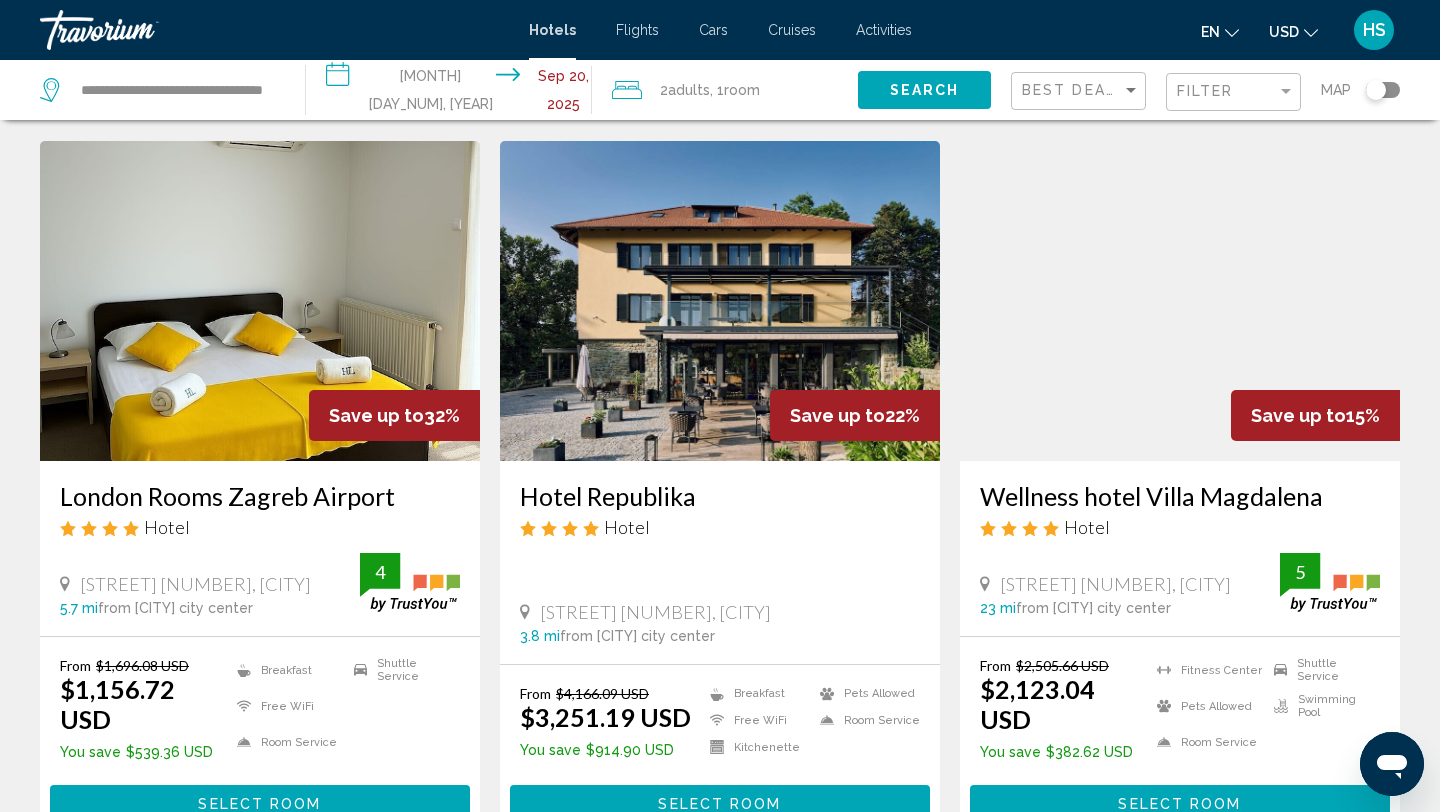 scroll, scrollTop: 129, scrollLeft: 0, axis: vertical 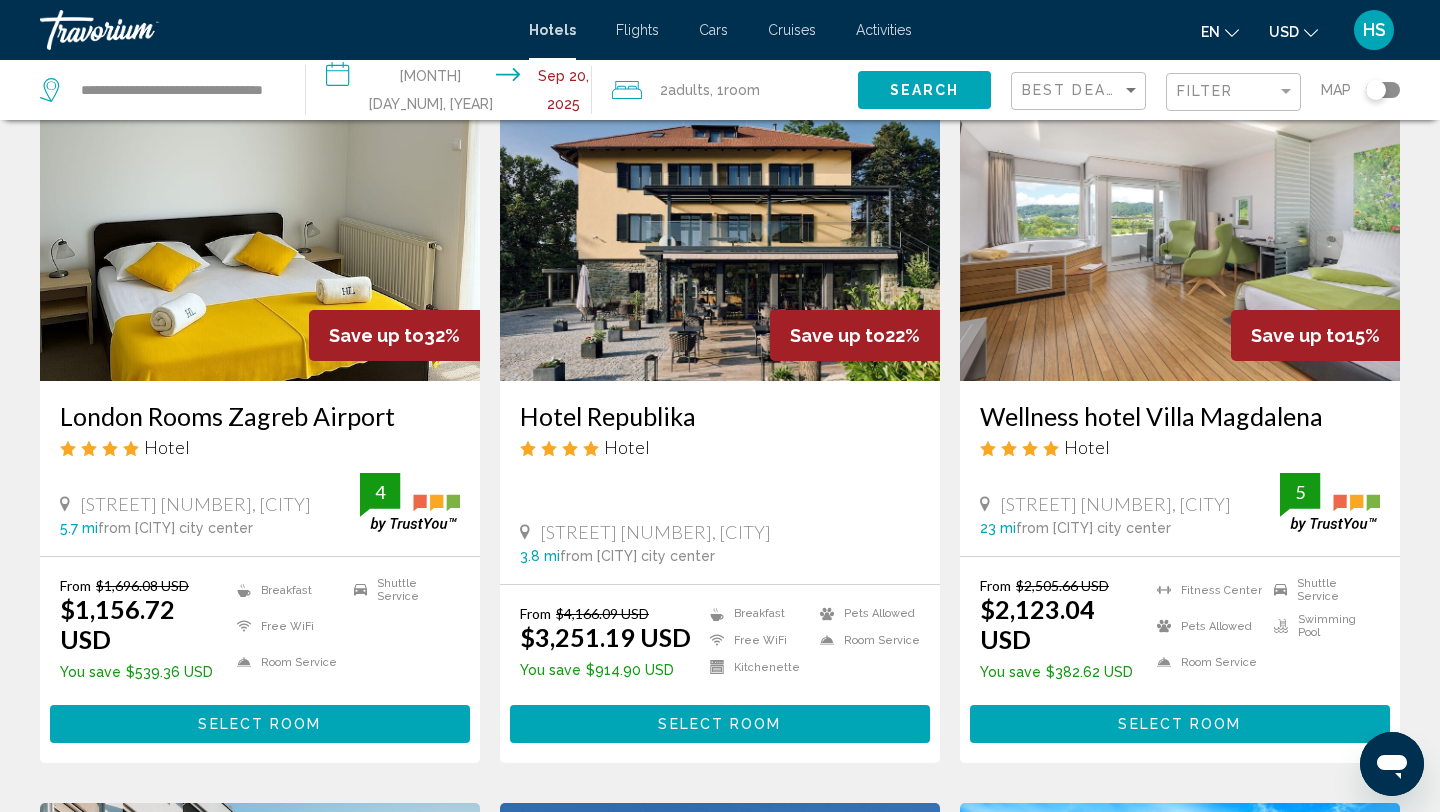 click on "USD" at bounding box center (1284, 32) 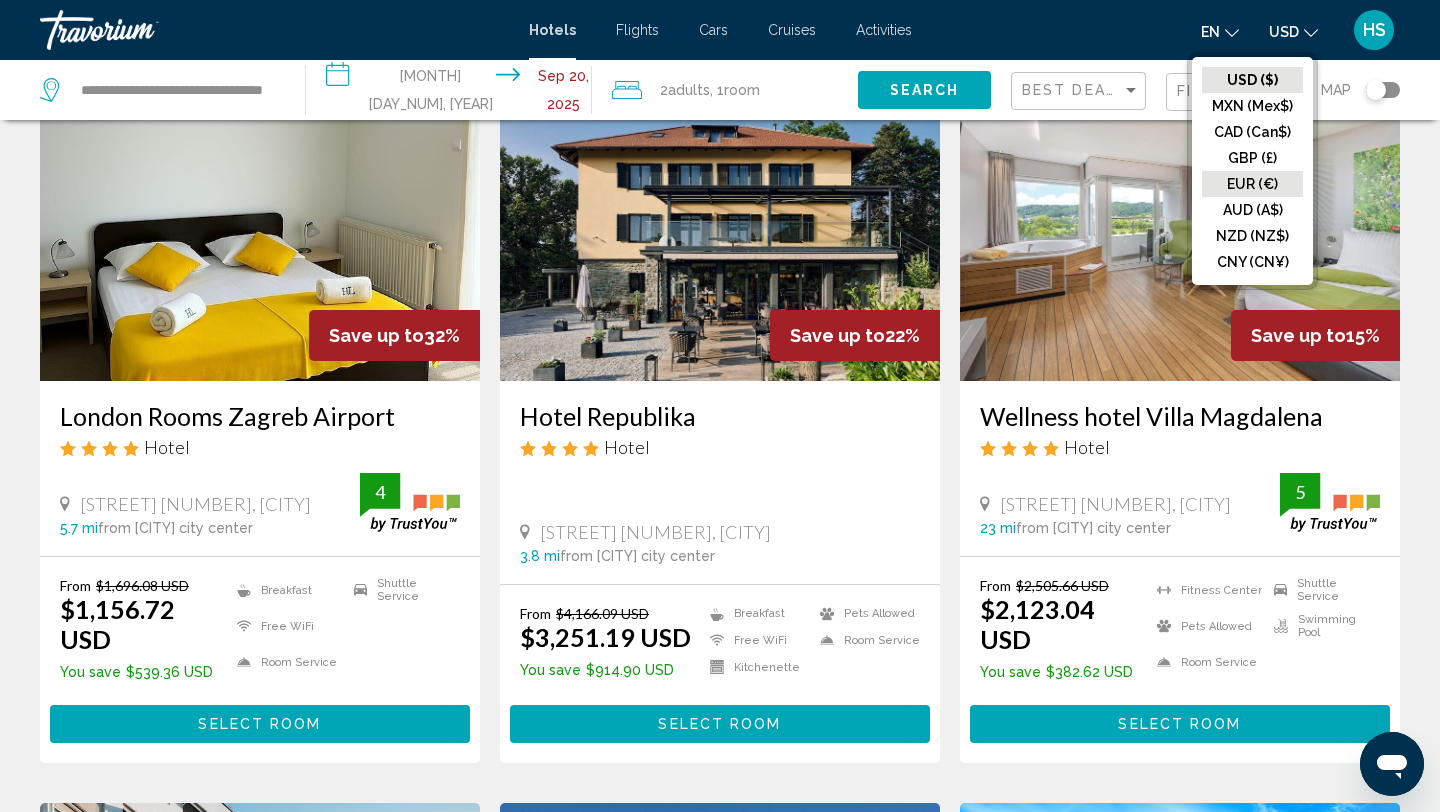 click on "EUR (€)" at bounding box center (1252, 80) 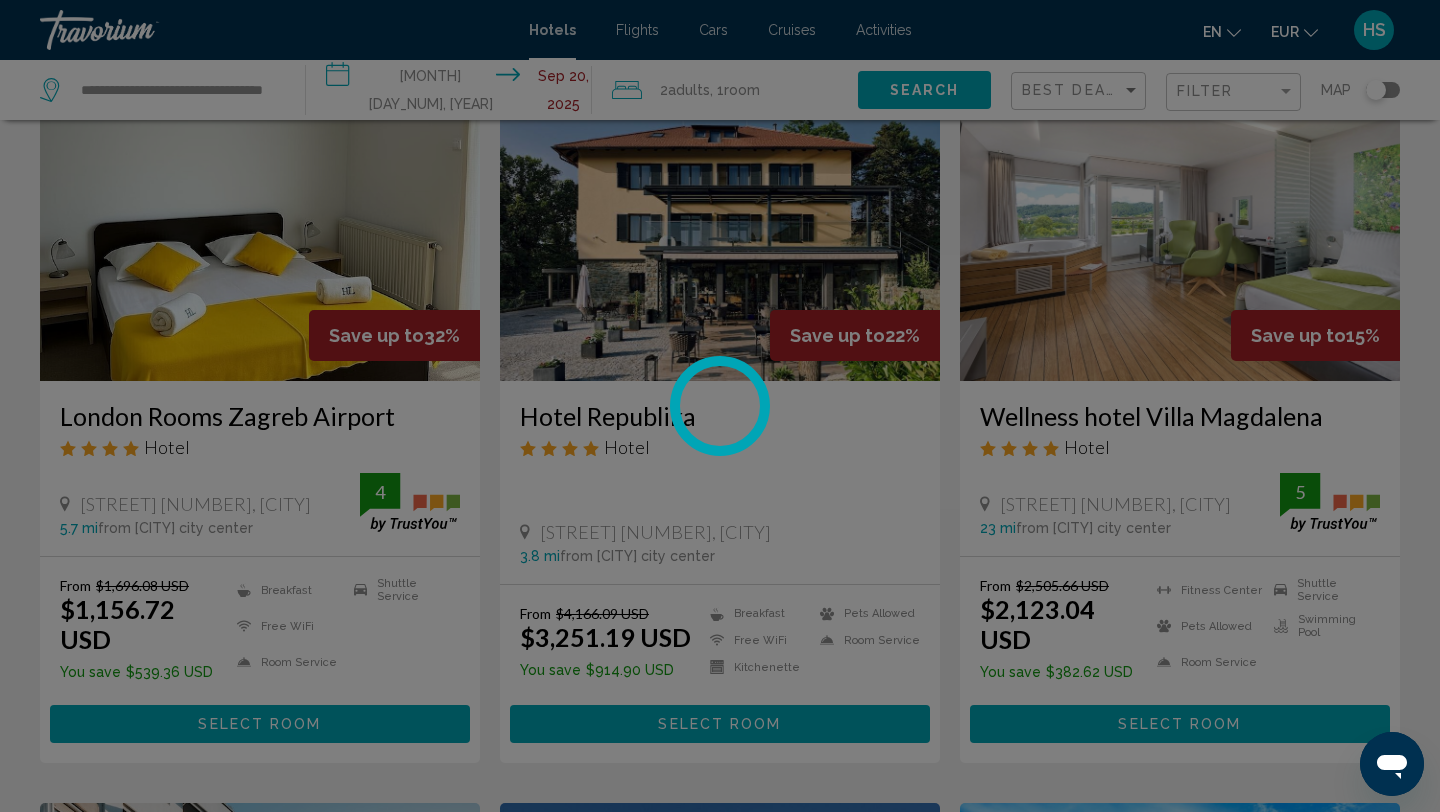 scroll, scrollTop: 0, scrollLeft: 0, axis: both 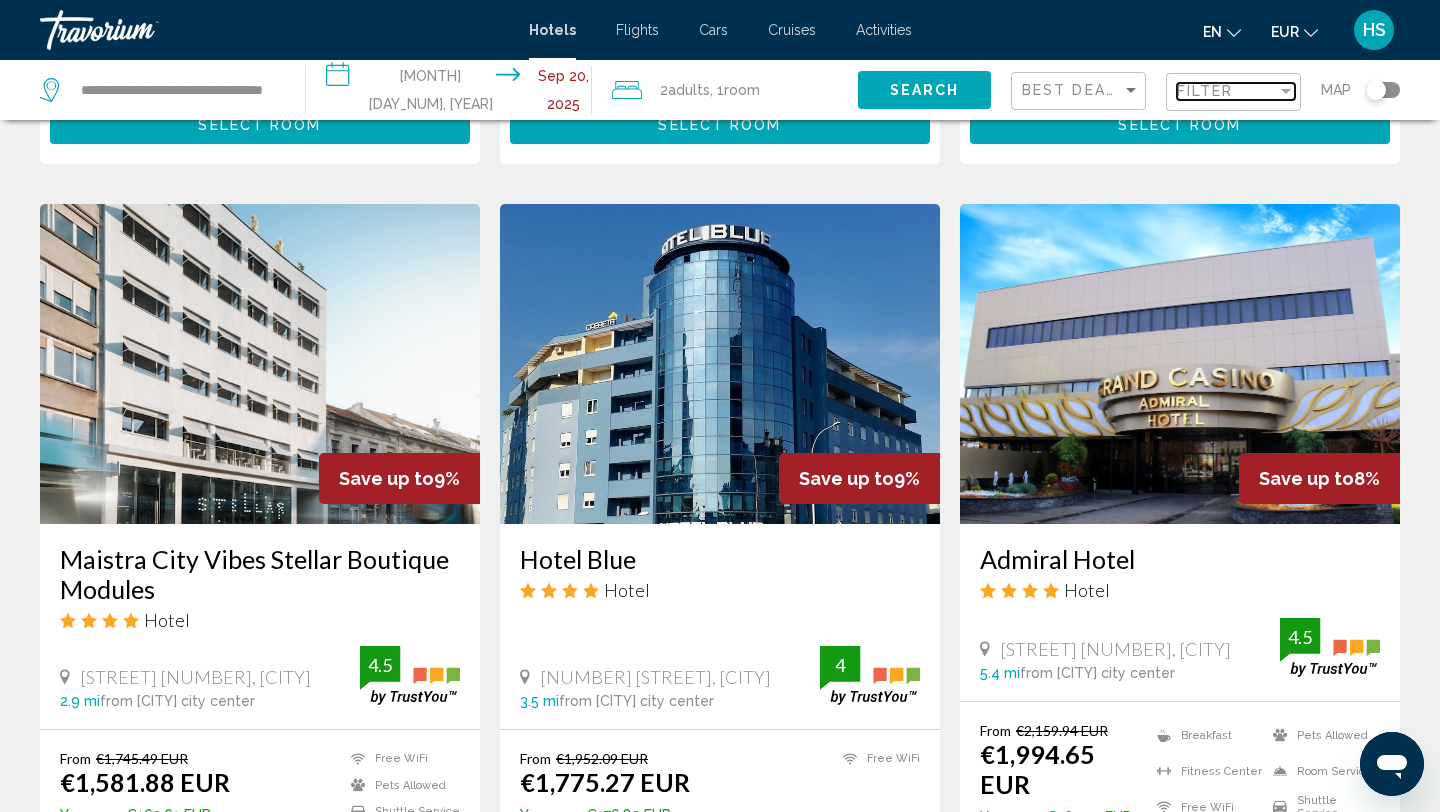 click at bounding box center [1286, 91] 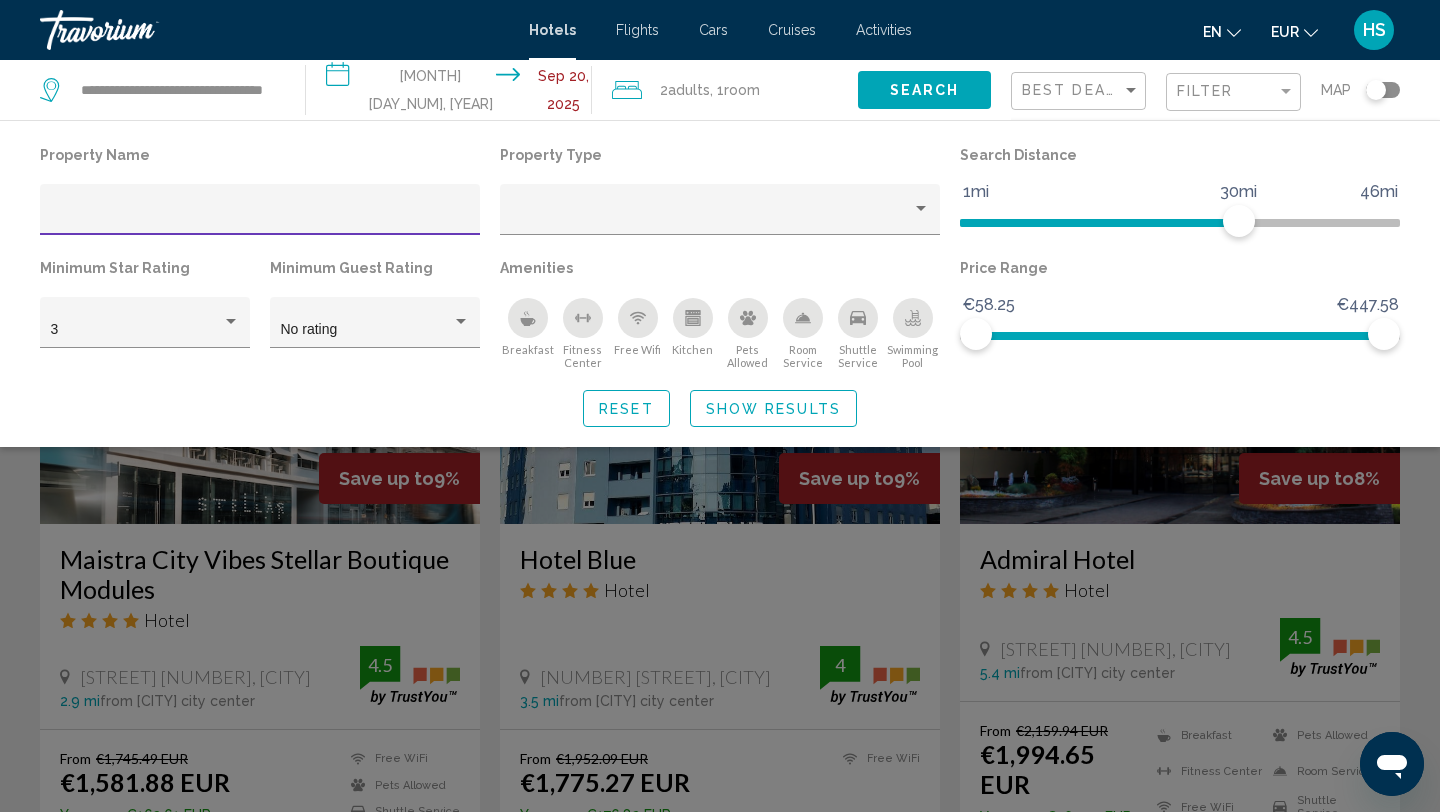 click on "Search" at bounding box center (925, 89) 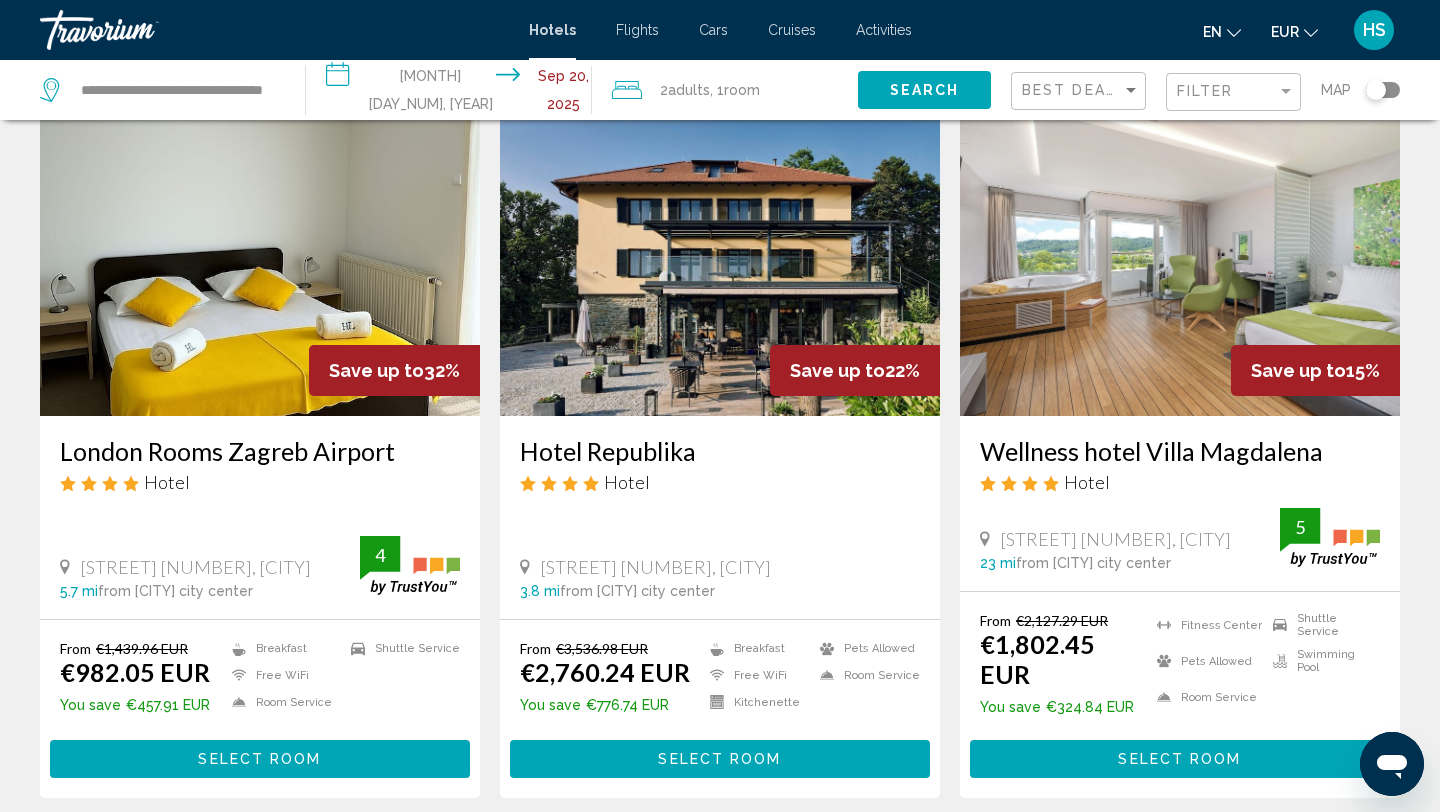 scroll, scrollTop: 99, scrollLeft: 0, axis: vertical 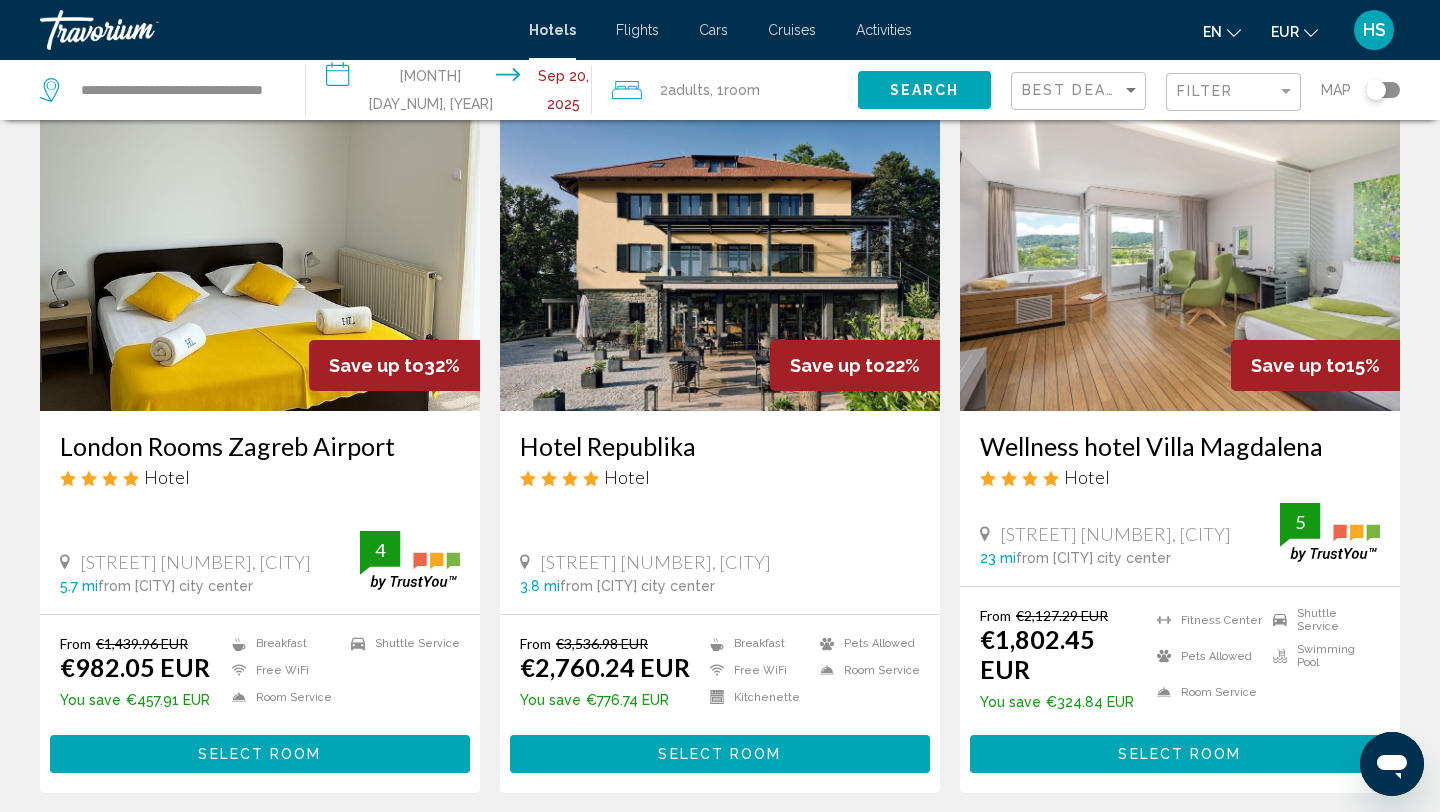 click on "Hotel Republika" at bounding box center [720, 446] 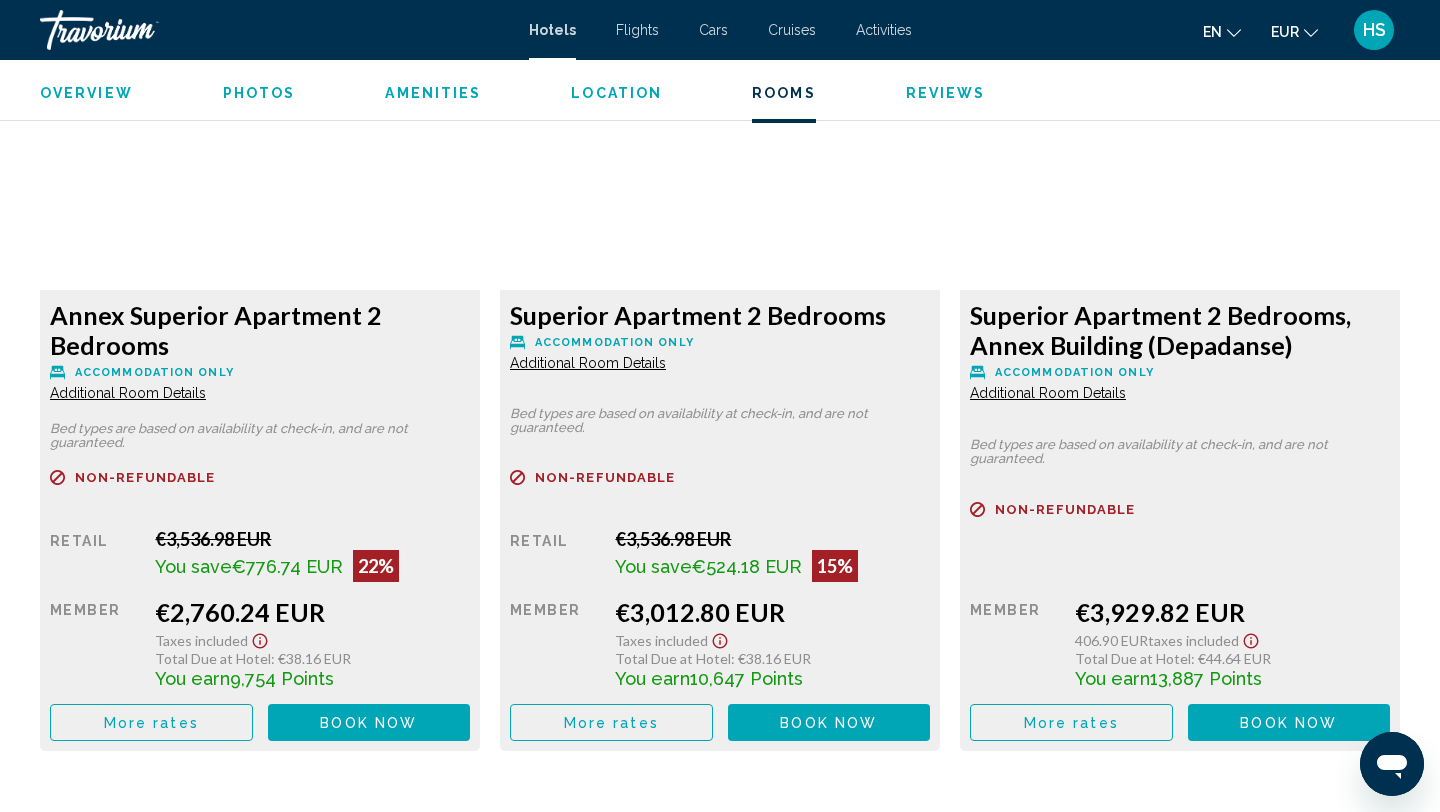 scroll, scrollTop: 2762, scrollLeft: 0, axis: vertical 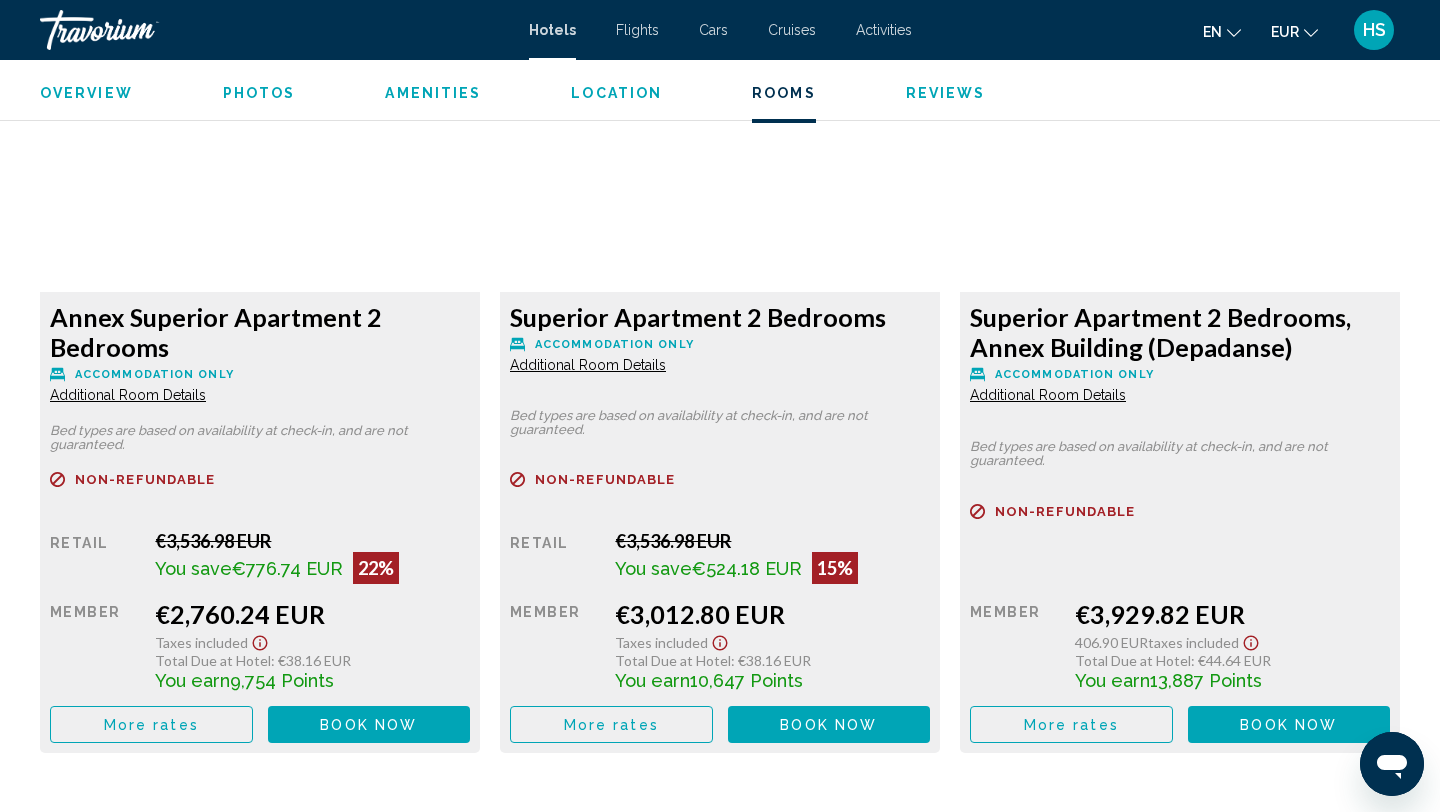 click on "More rates" at bounding box center (151, 725) 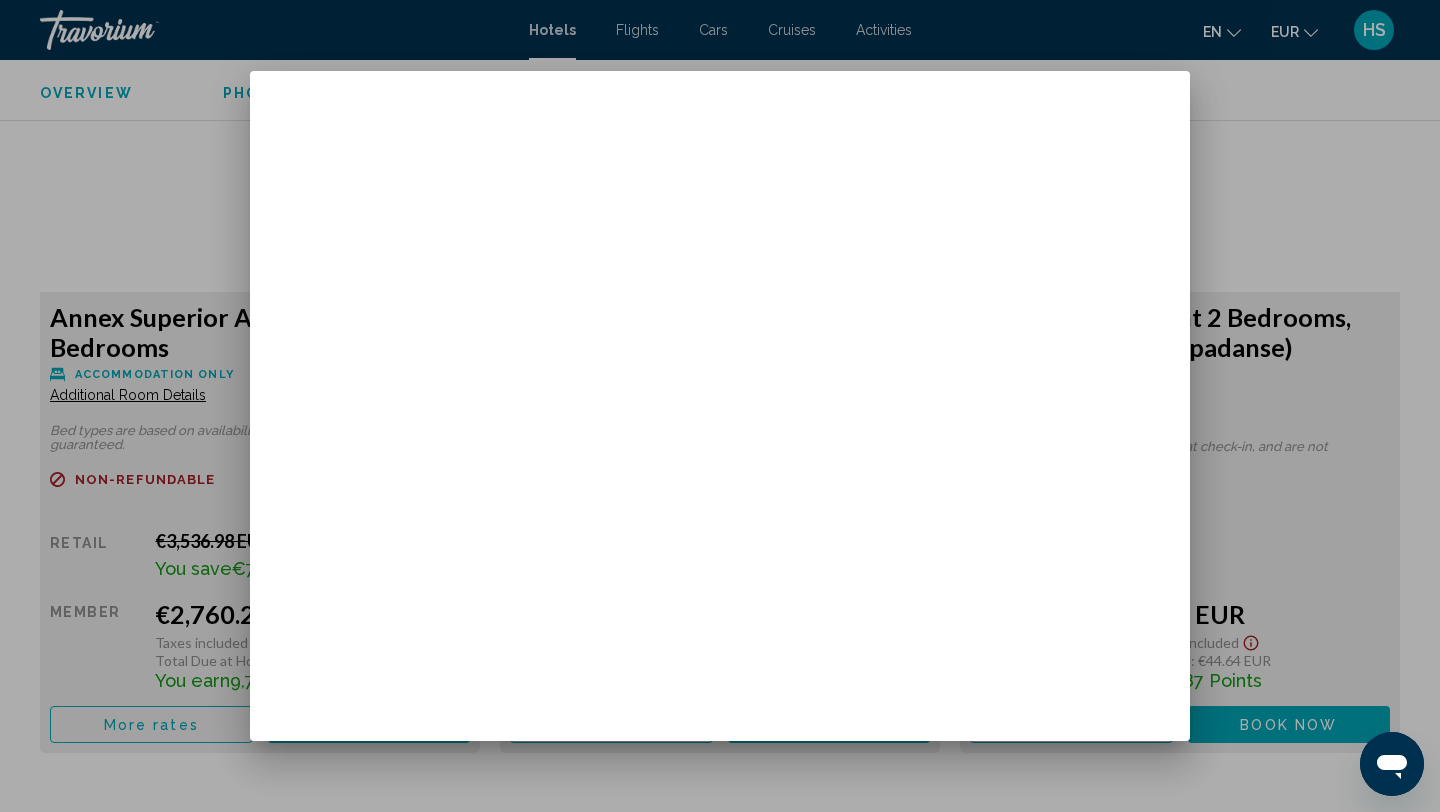 scroll, scrollTop: 0, scrollLeft: 0, axis: both 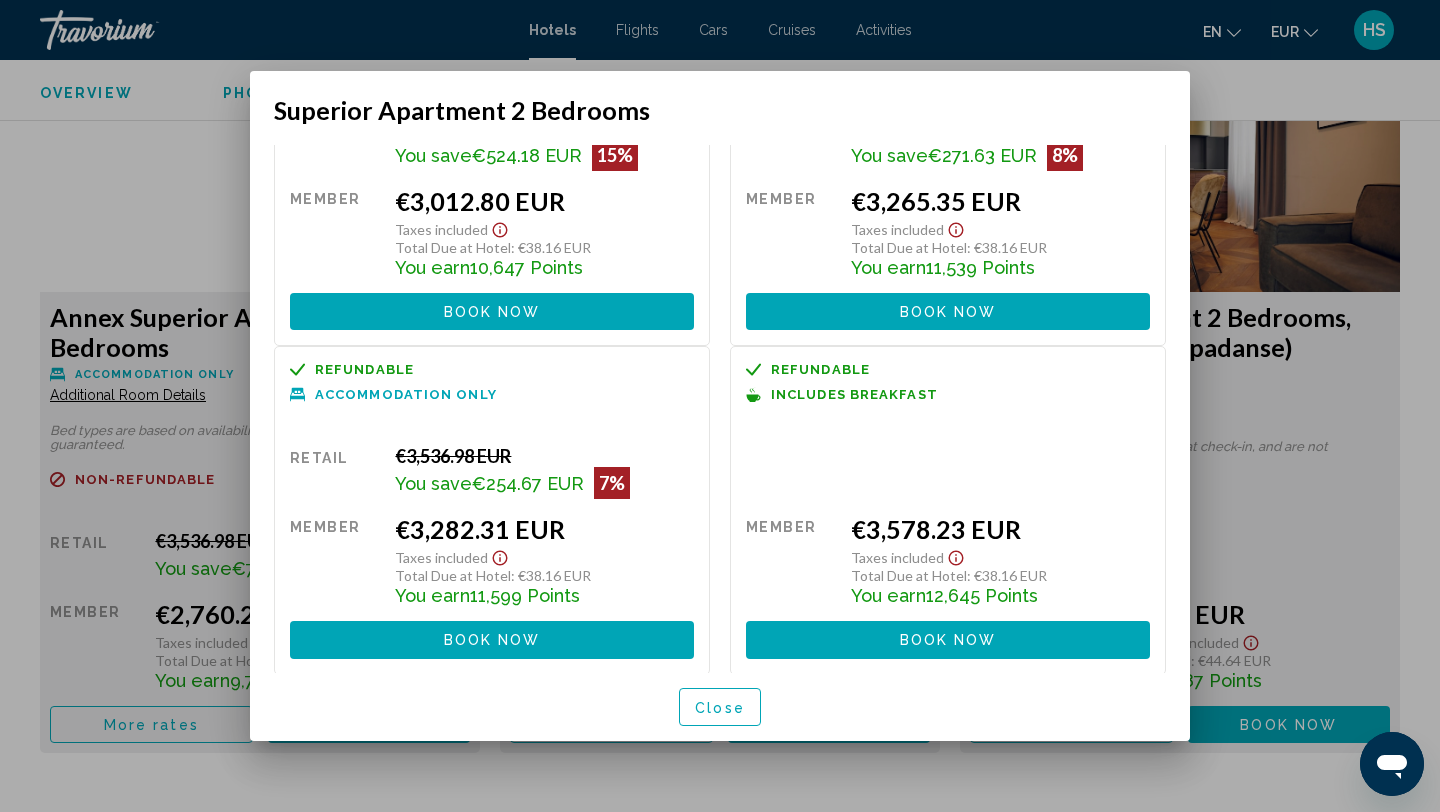 click at bounding box center (720, 406) 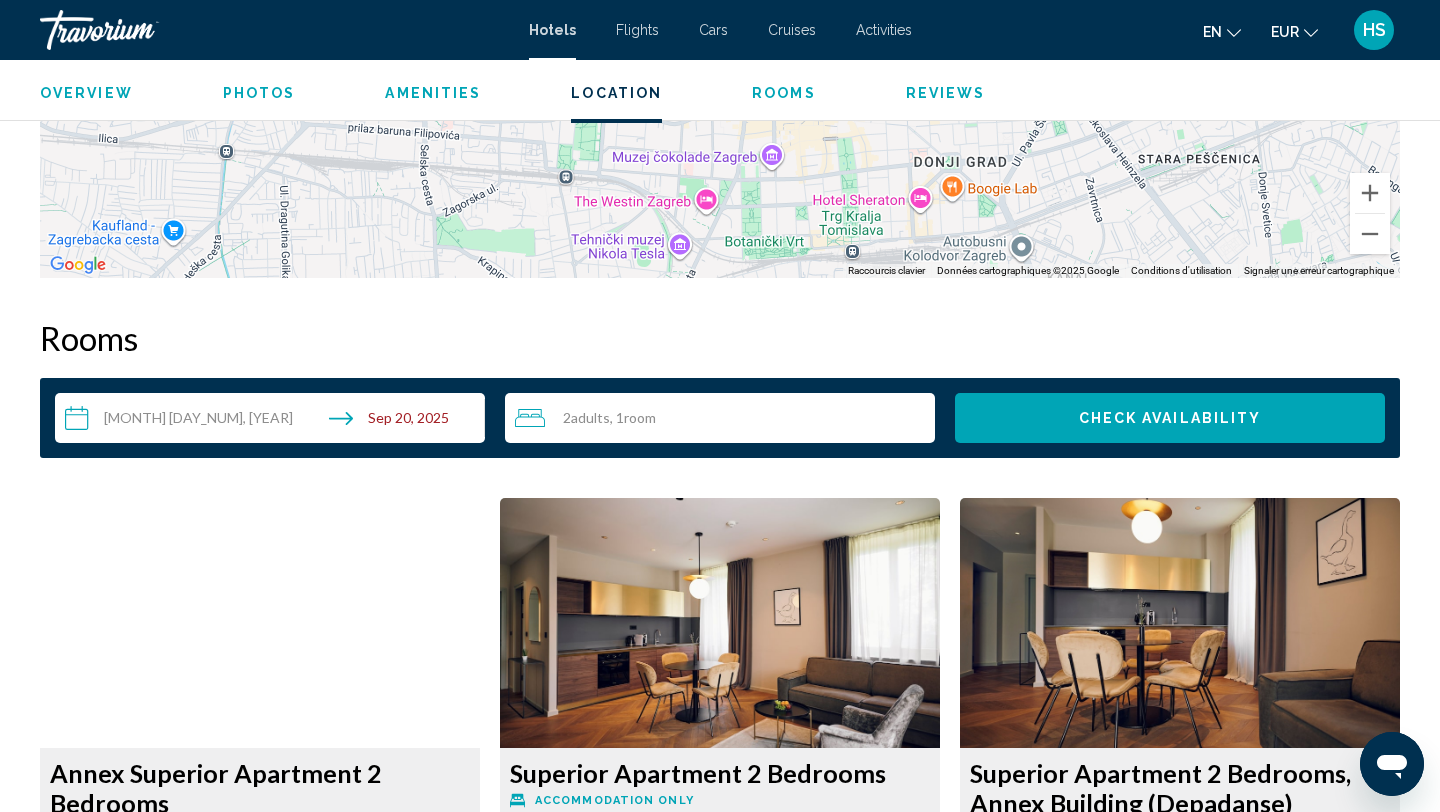 scroll, scrollTop: 2267, scrollLeft: 0, axis: vertical 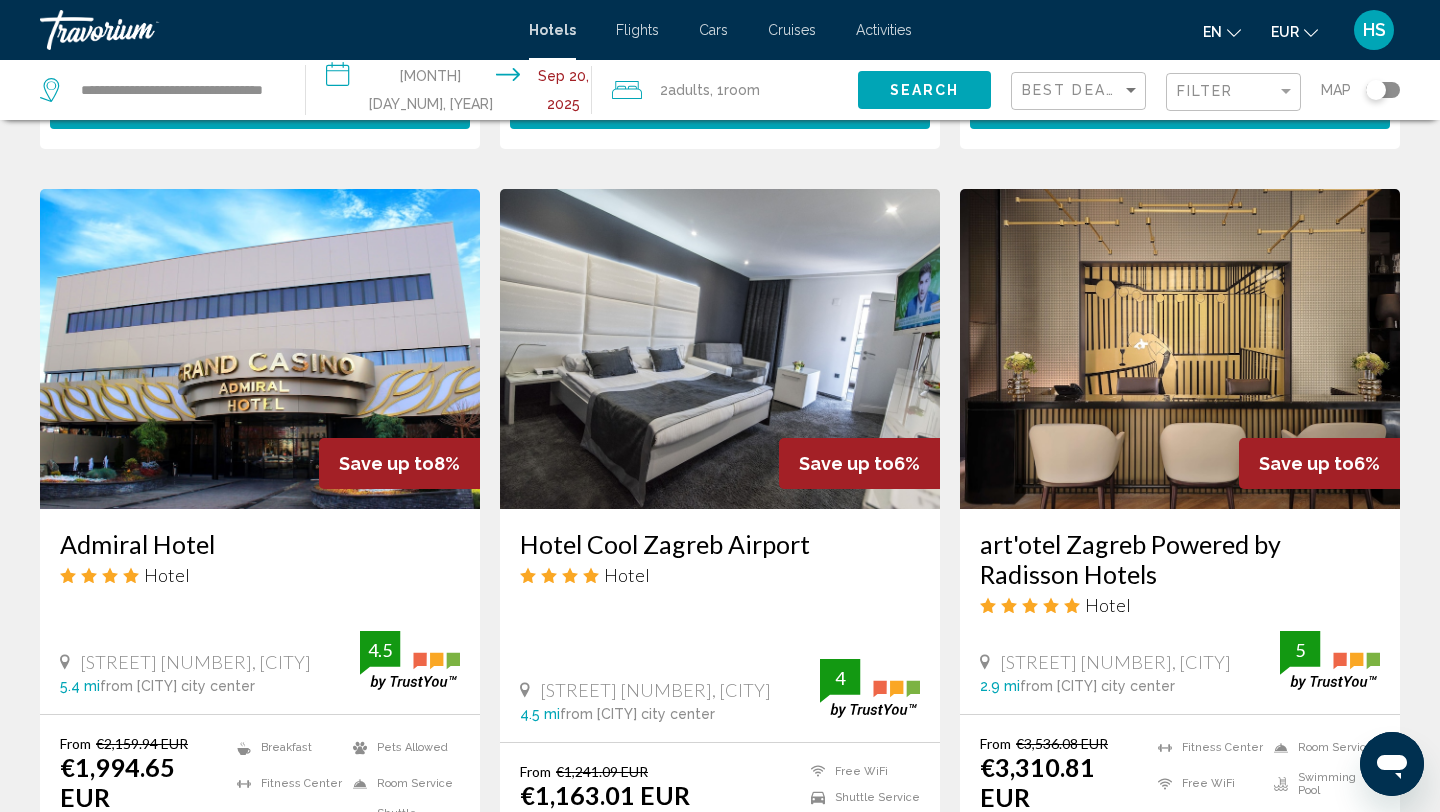 click on "art'otel Zagreb Powered by Radisson Hotels" at bounding box center [1180, 559] 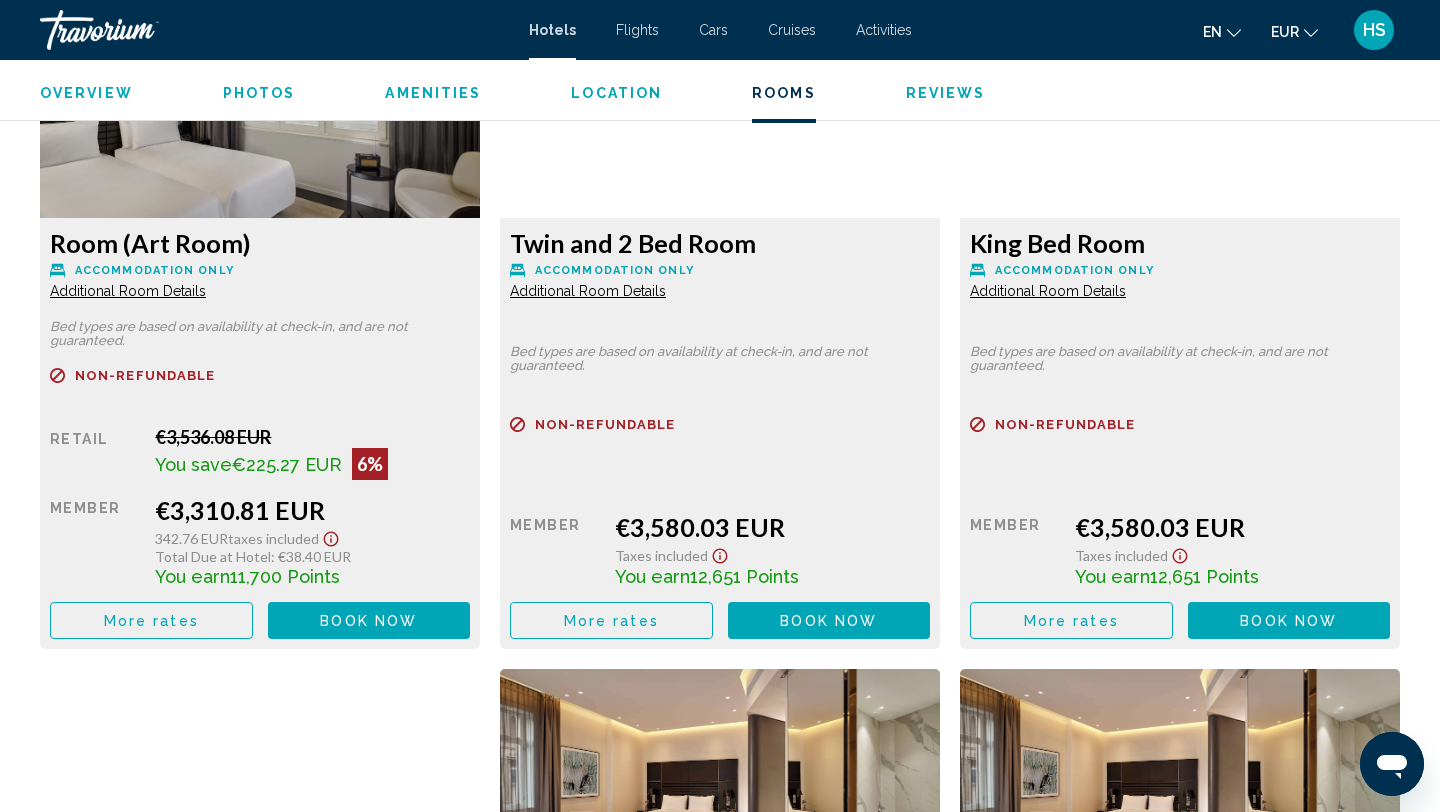 scroll, scrollTop: 2858, scrollLeft: 0, axis: vertical 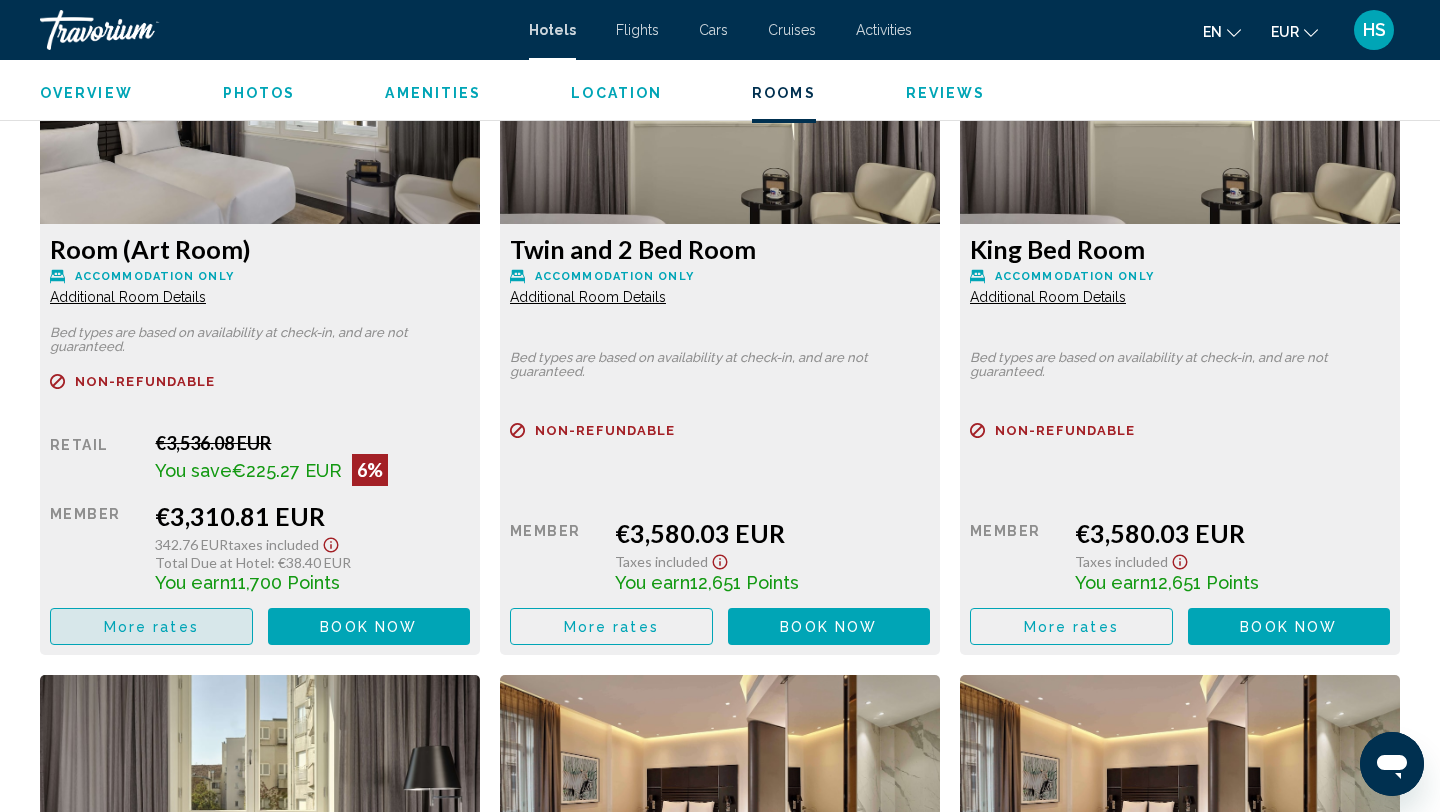 click on "More rates" at bounding box center [151, 626] 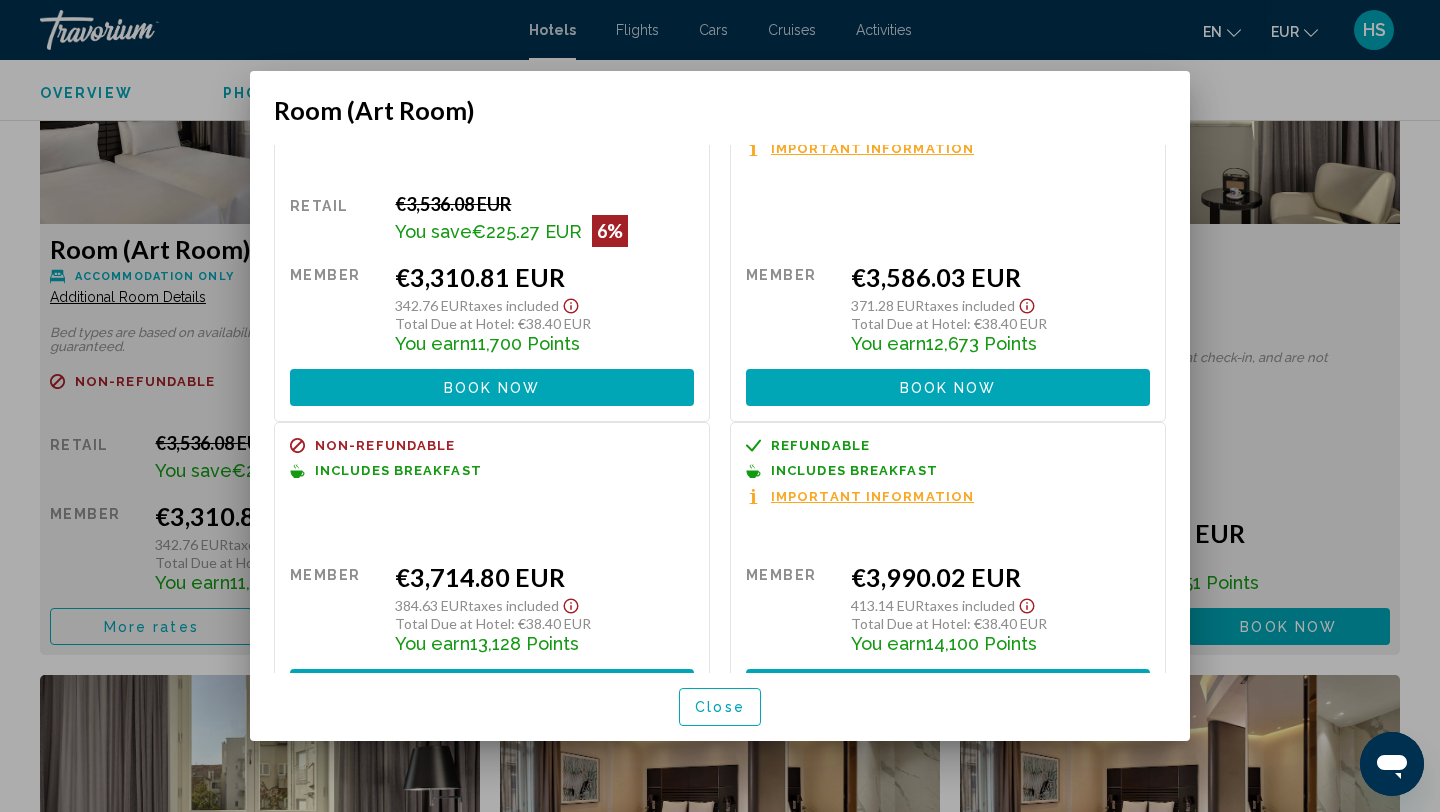 scroll, scrollTop: 119, scrollLeft: 0, axis: vertical 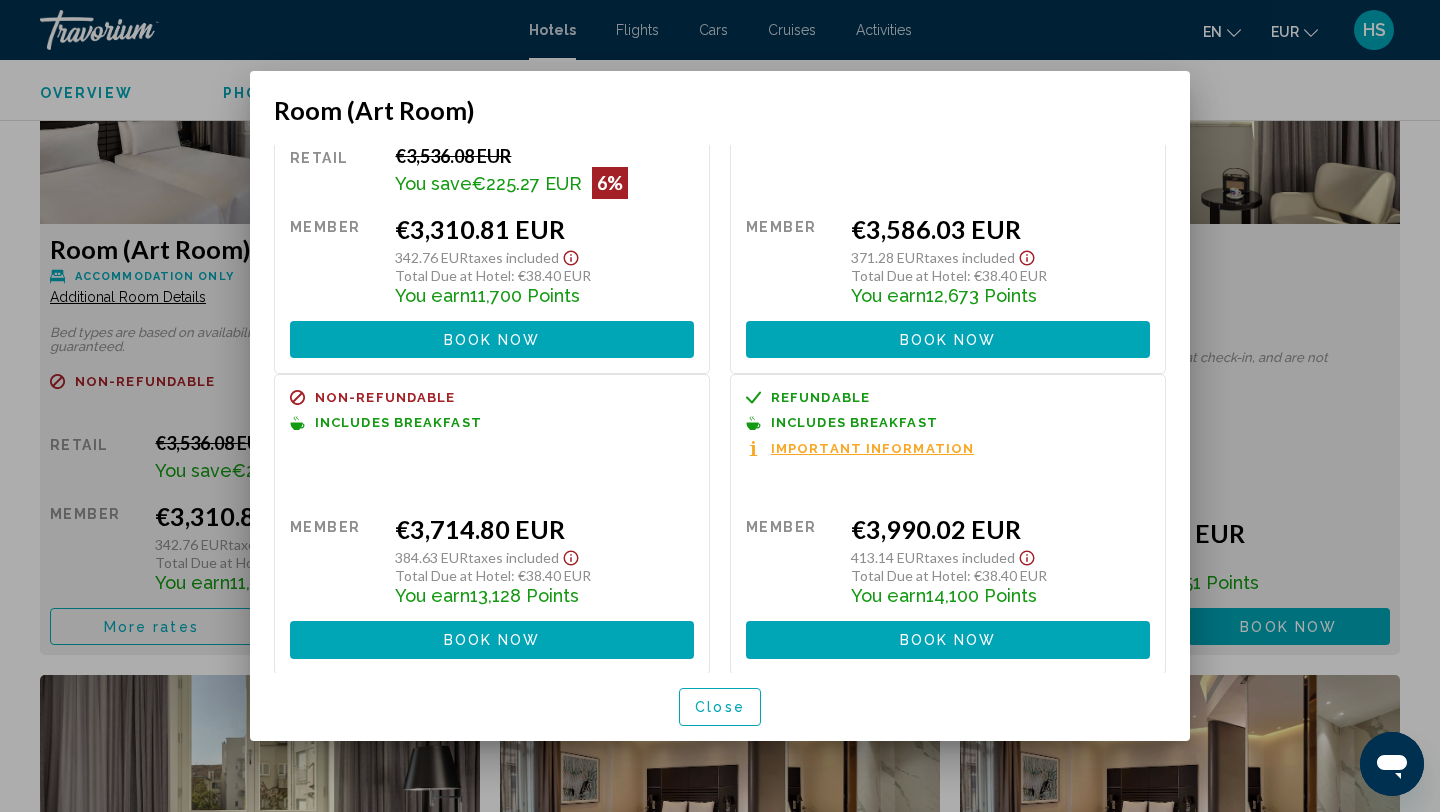click at bounding box center (720, 406) 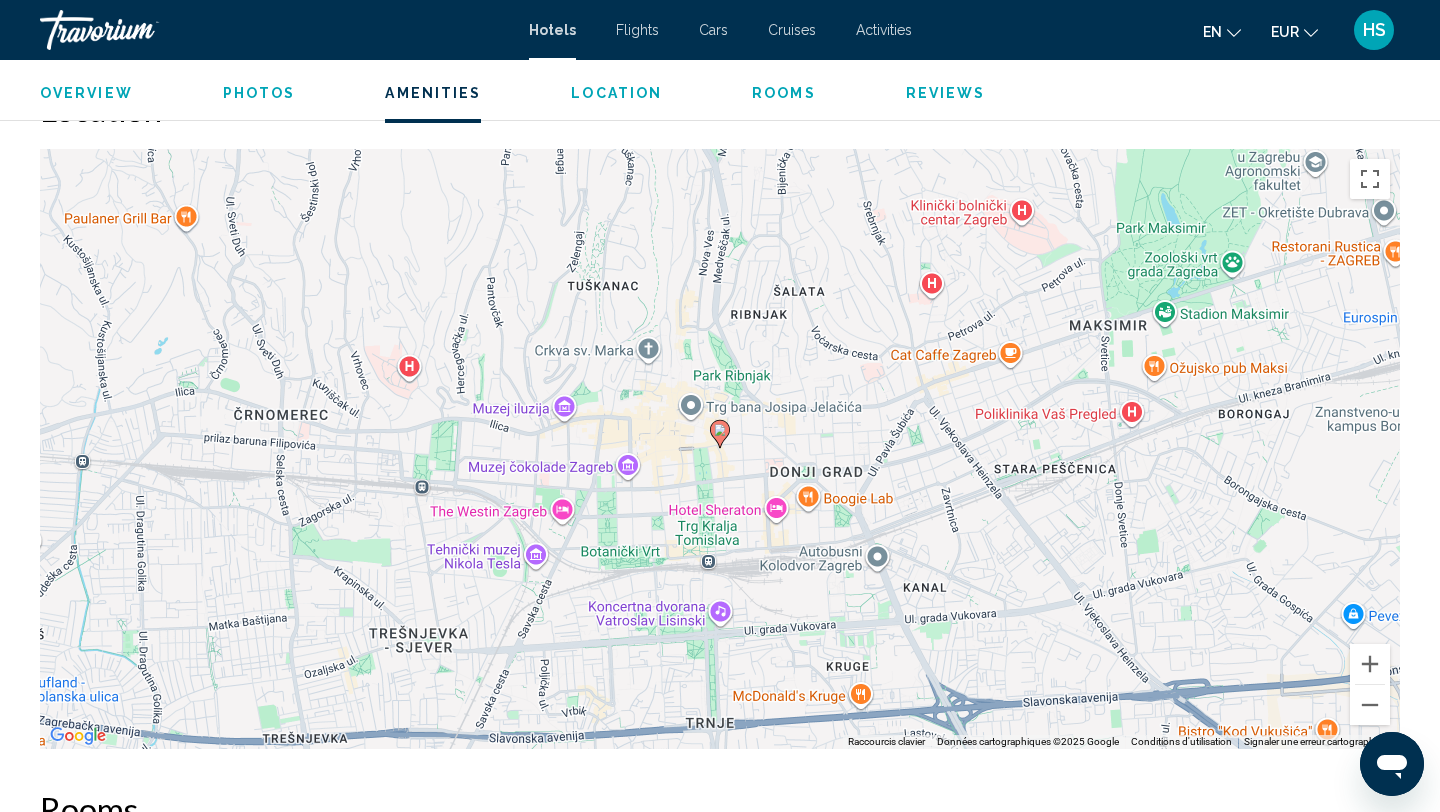 scroll, scrollTop: 1694, scrollLeft: 0, axis: vertical 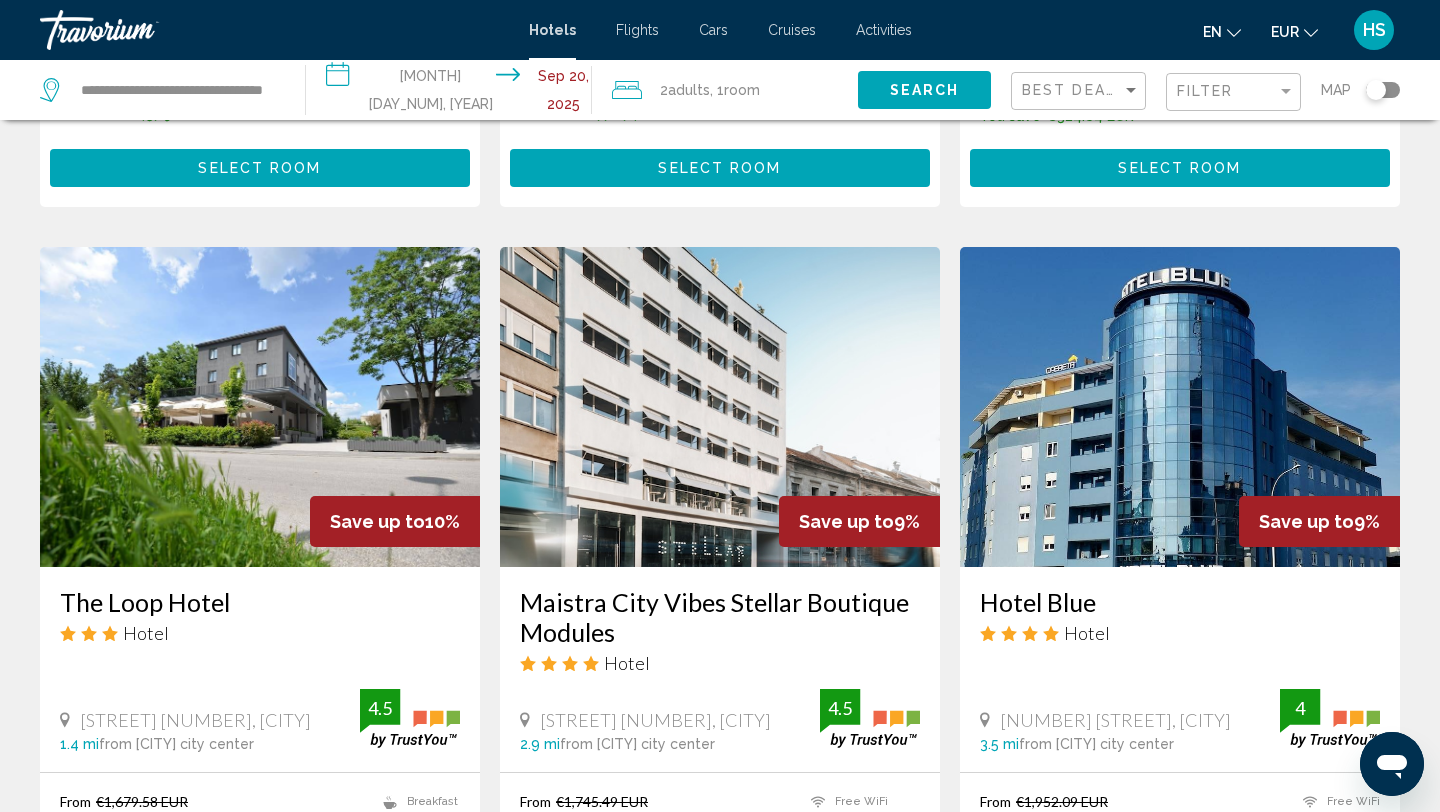 click on "The Loop Hotel" at bounding box center [260, 602] 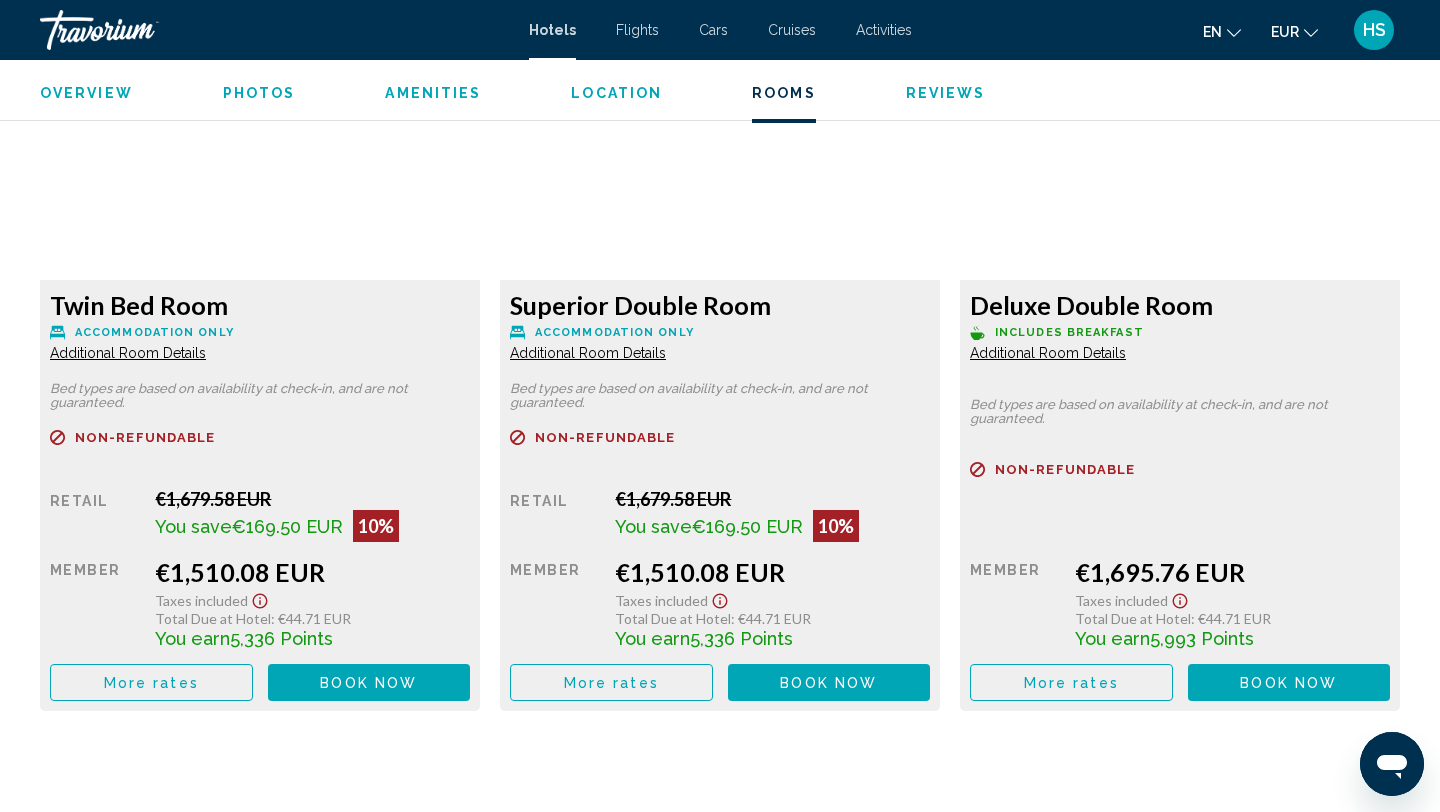 scroll, scrollTop: 2748, scrollLeft: 0, axis: vertical 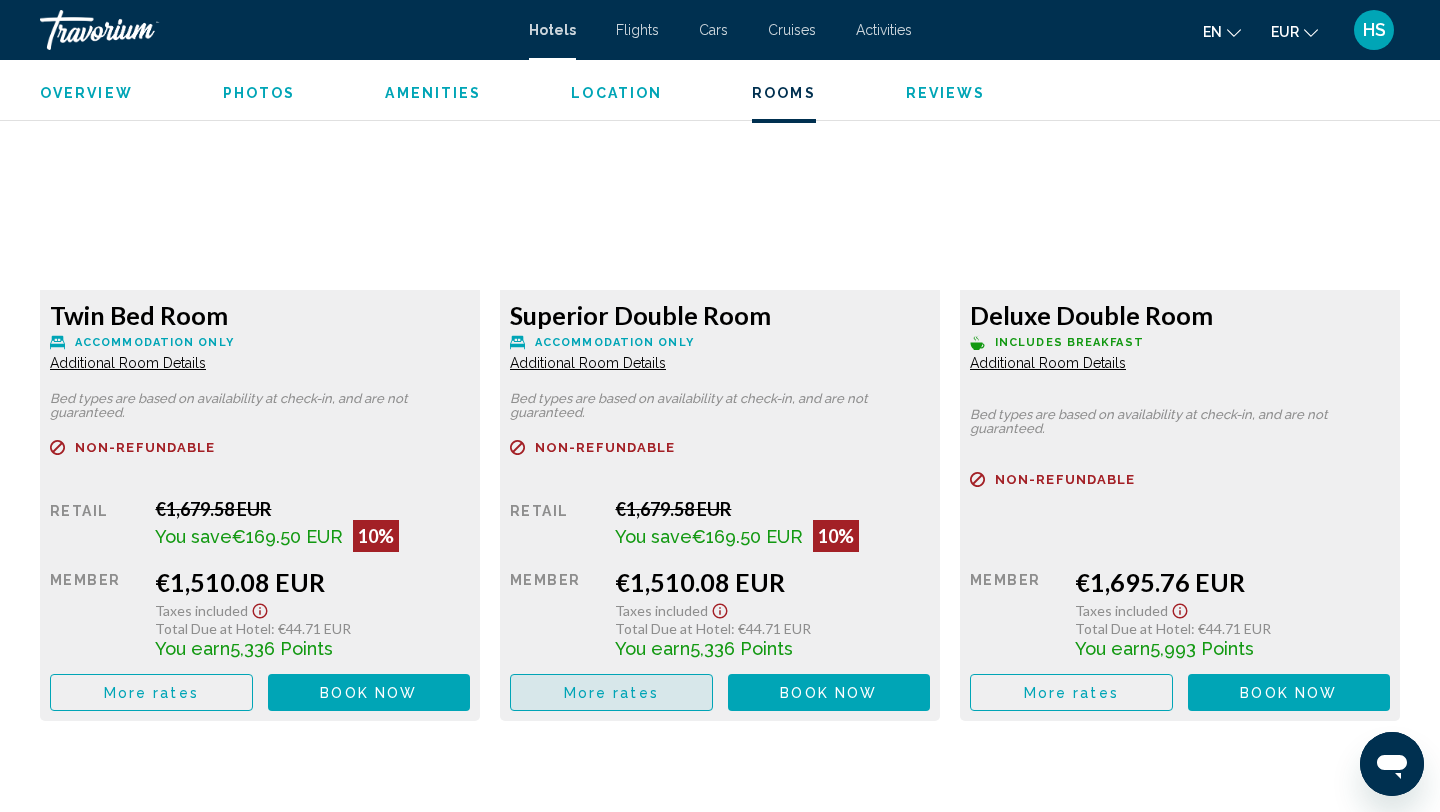 click on "More rates" at bounding box center (611, 693) 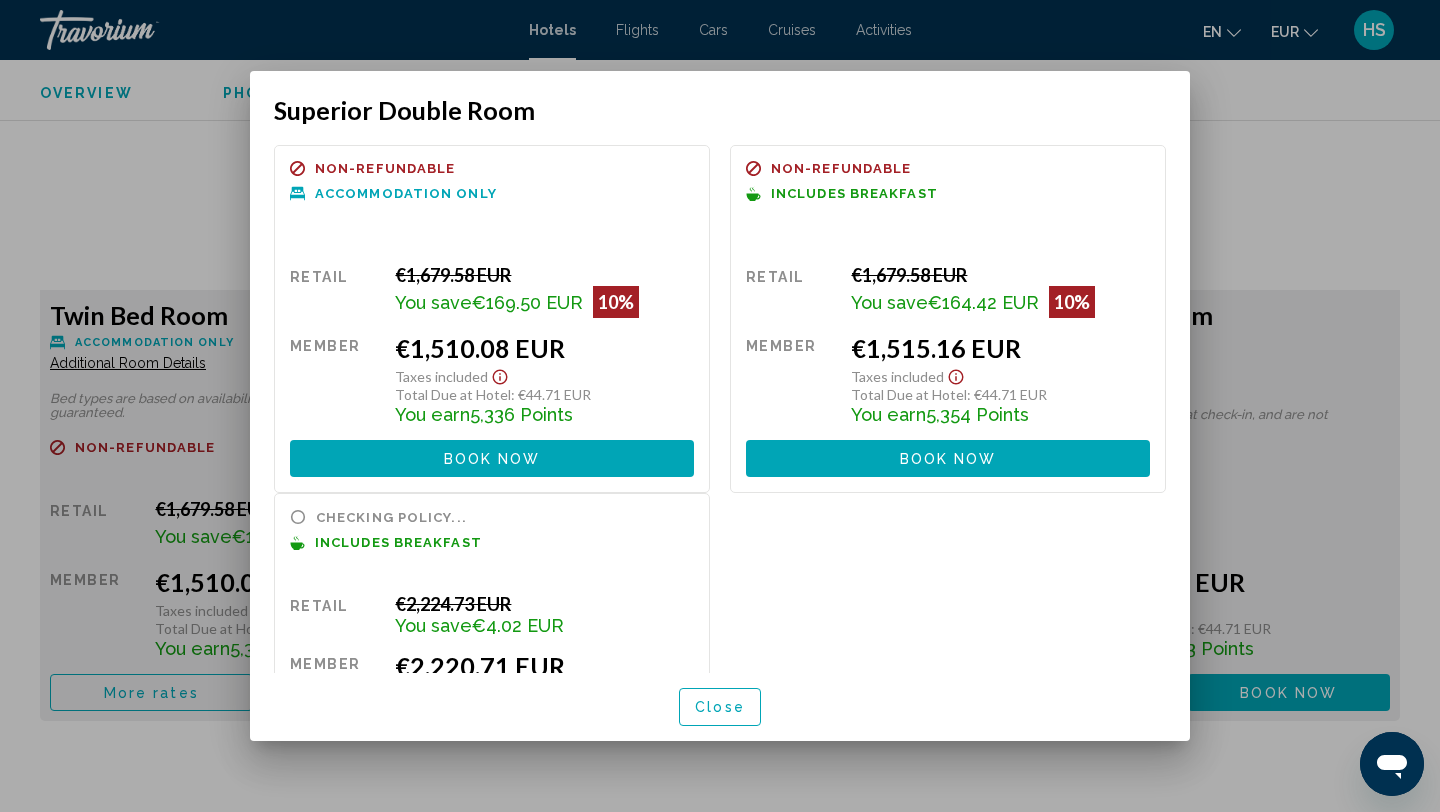 scroll, scrollTop: 0, scrollLeft: 0, axis: both 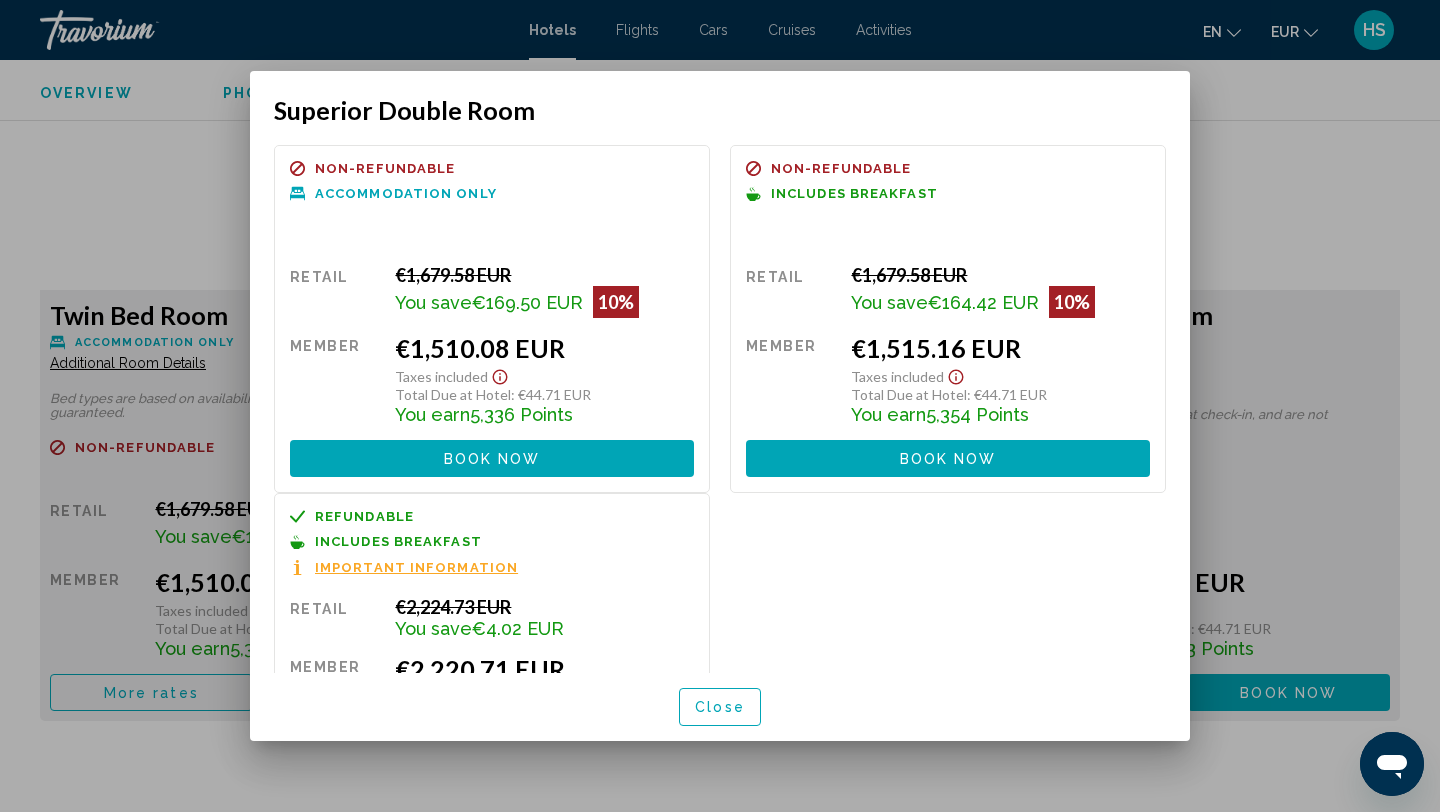 click at bounding box center (720, 406) 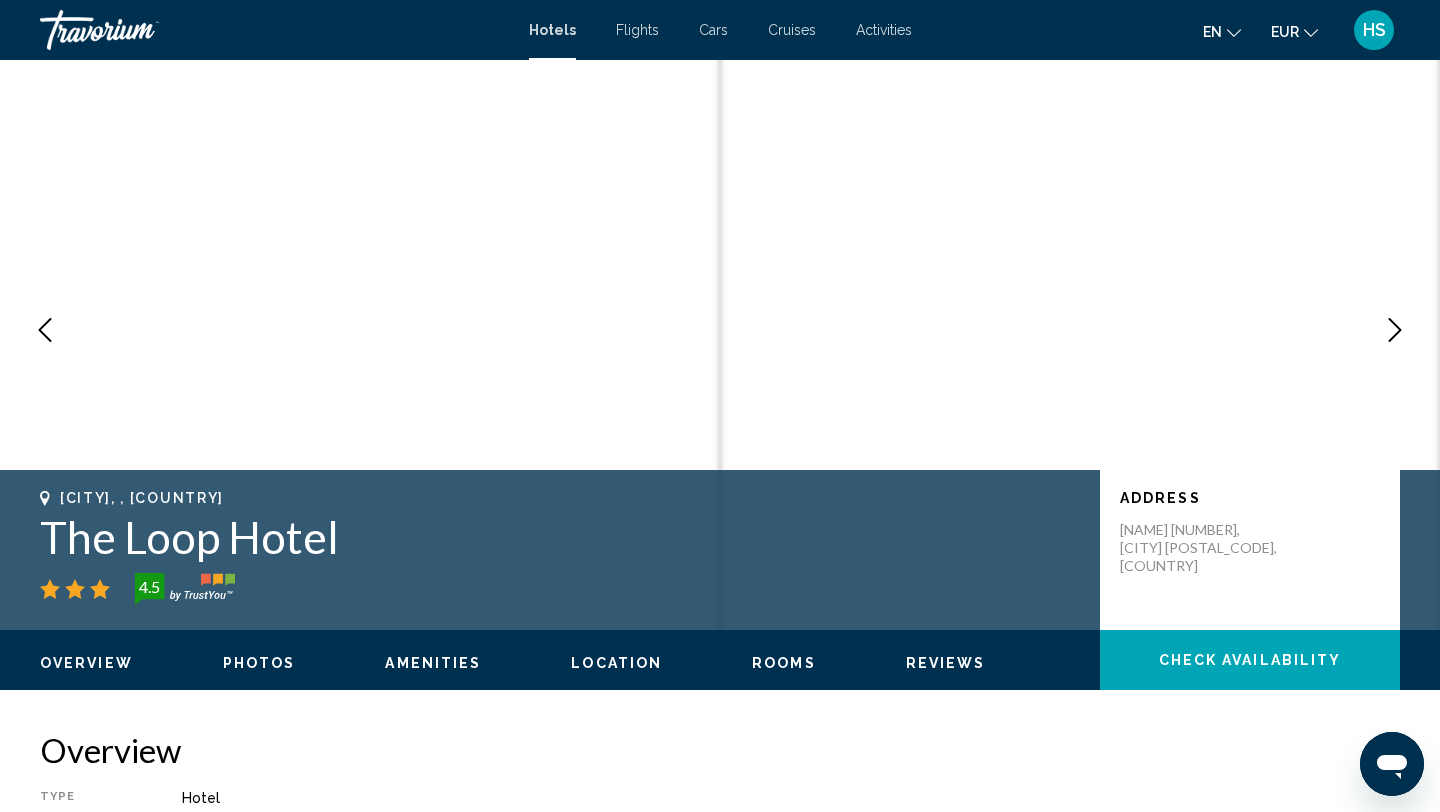scroll, scrollTop: 0, scrollLeft: 0, axis: both 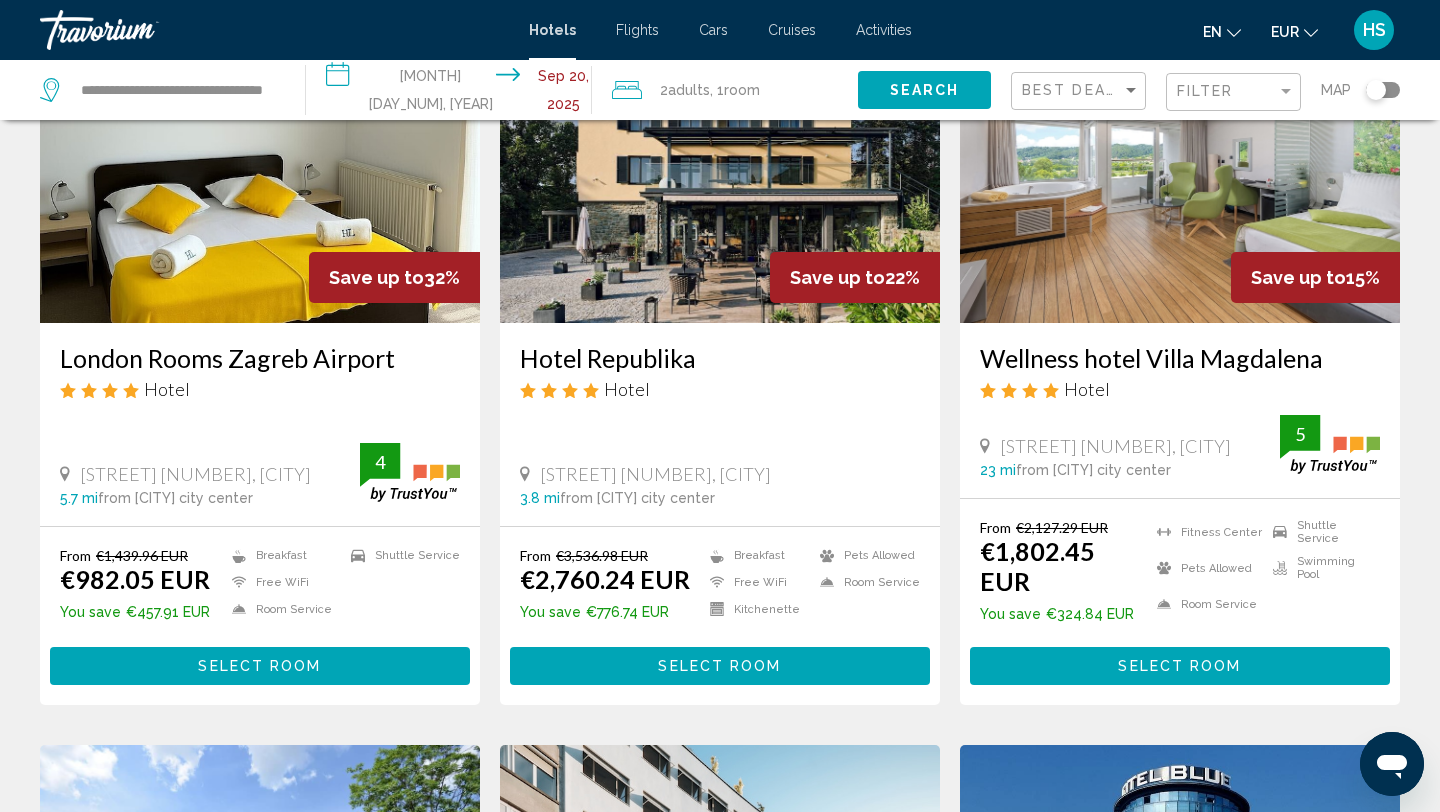 click on "Wellness hotel Villa Magdalena" at bounding box center [1180, 358] 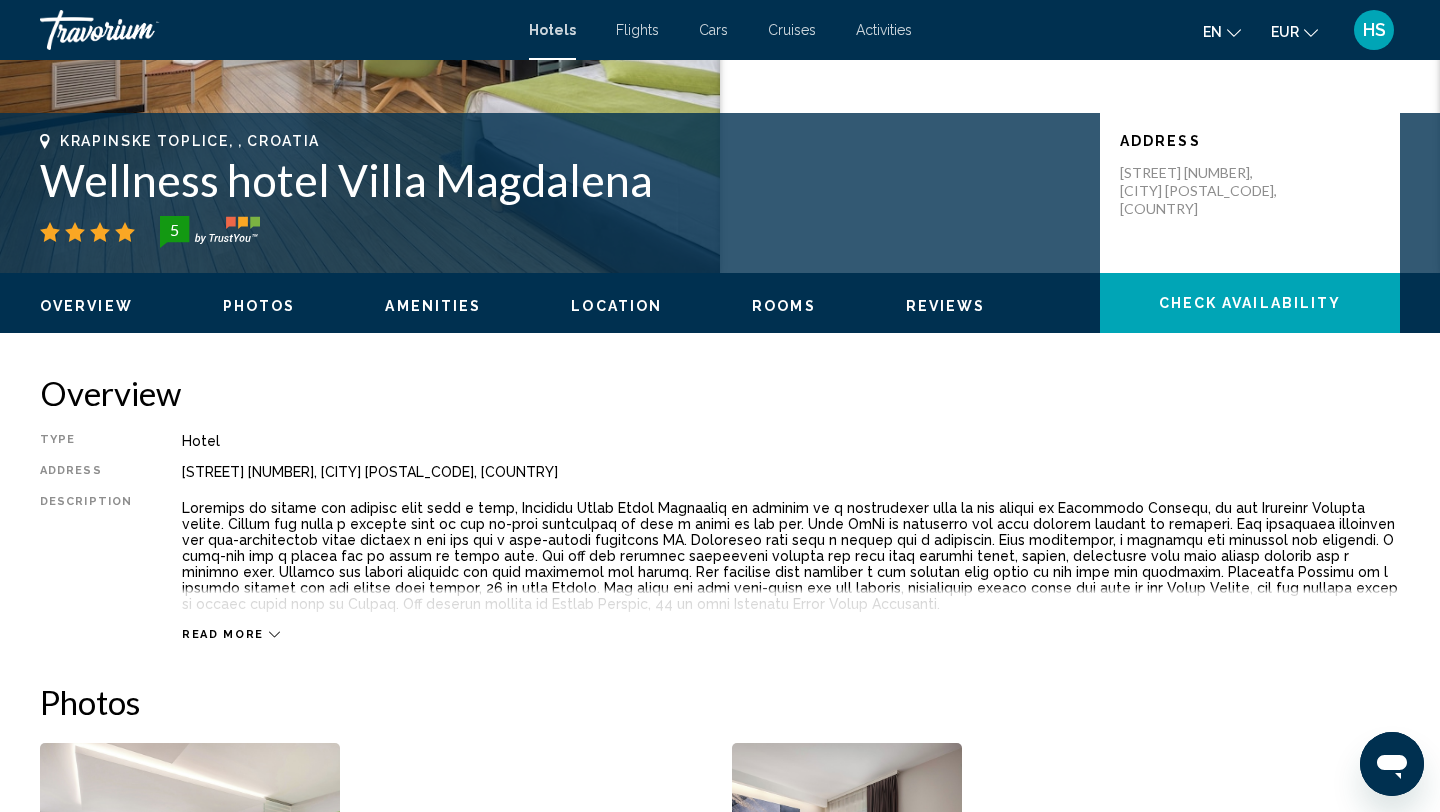 scroll, scrollTop: 378, scrollLeft: 0, axis: vertical 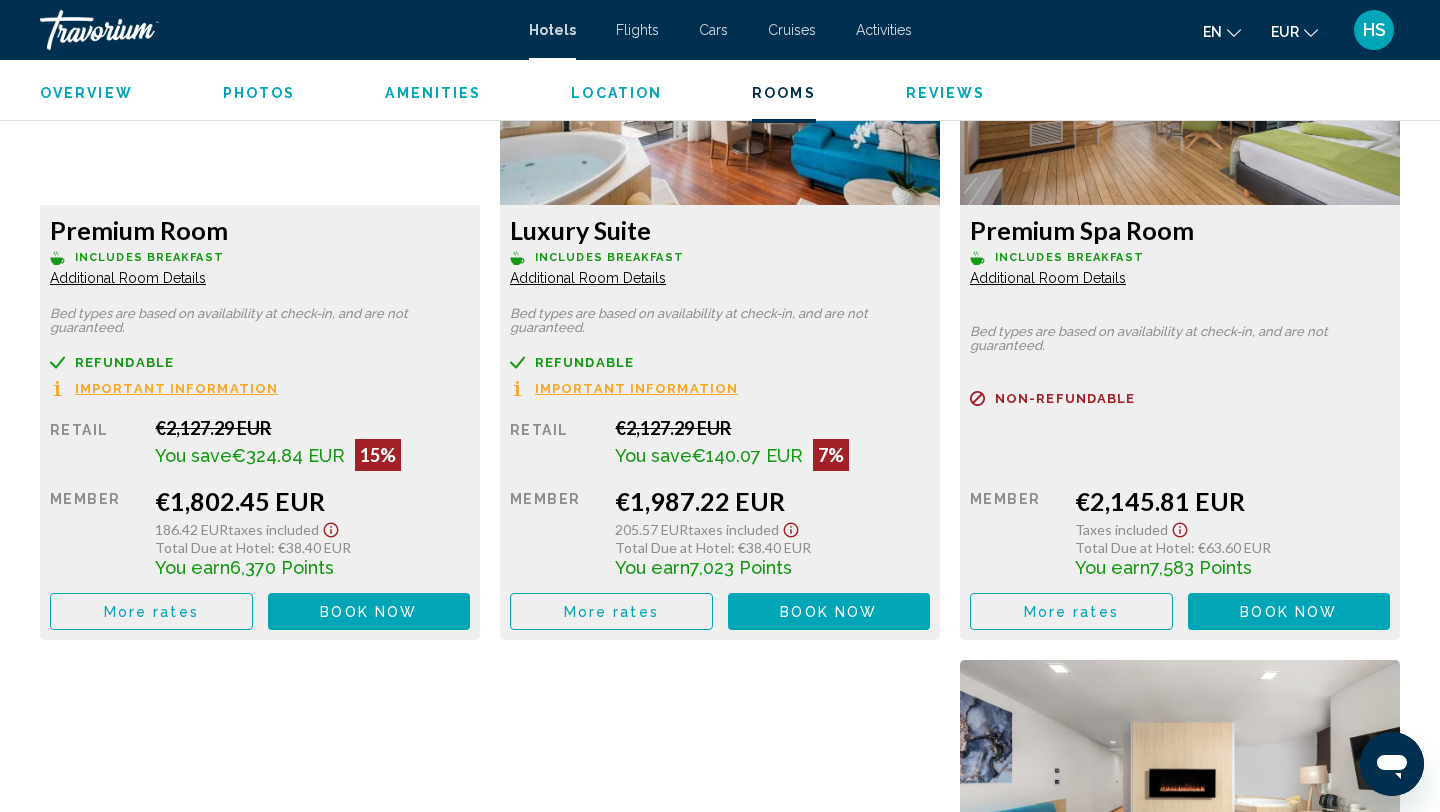 click on "Bed types are based on availability at check-in, and are not guaranteed." at bounding box center (260, 321) 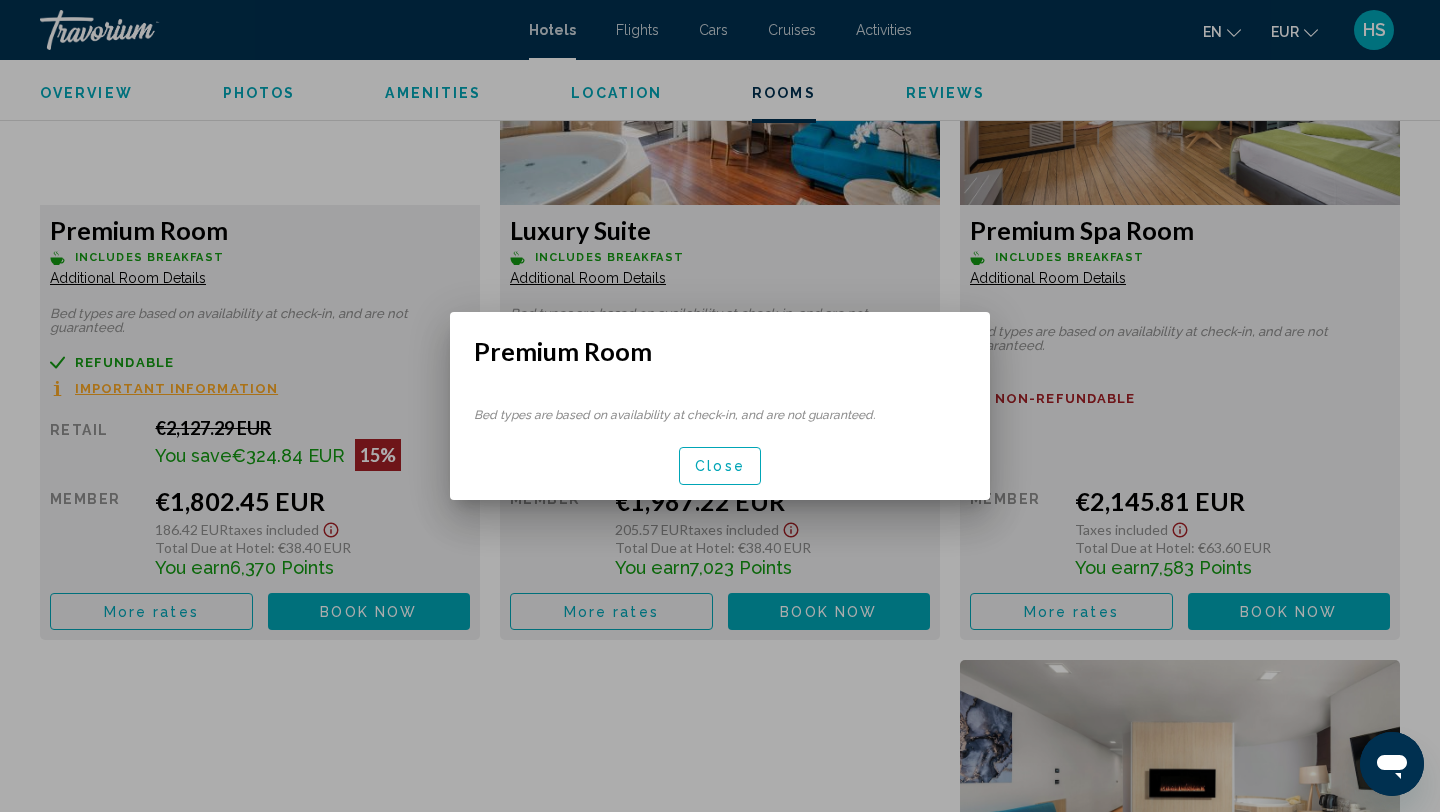 scroll, scrollTop: 0, scrollLeft: 0, axis: both 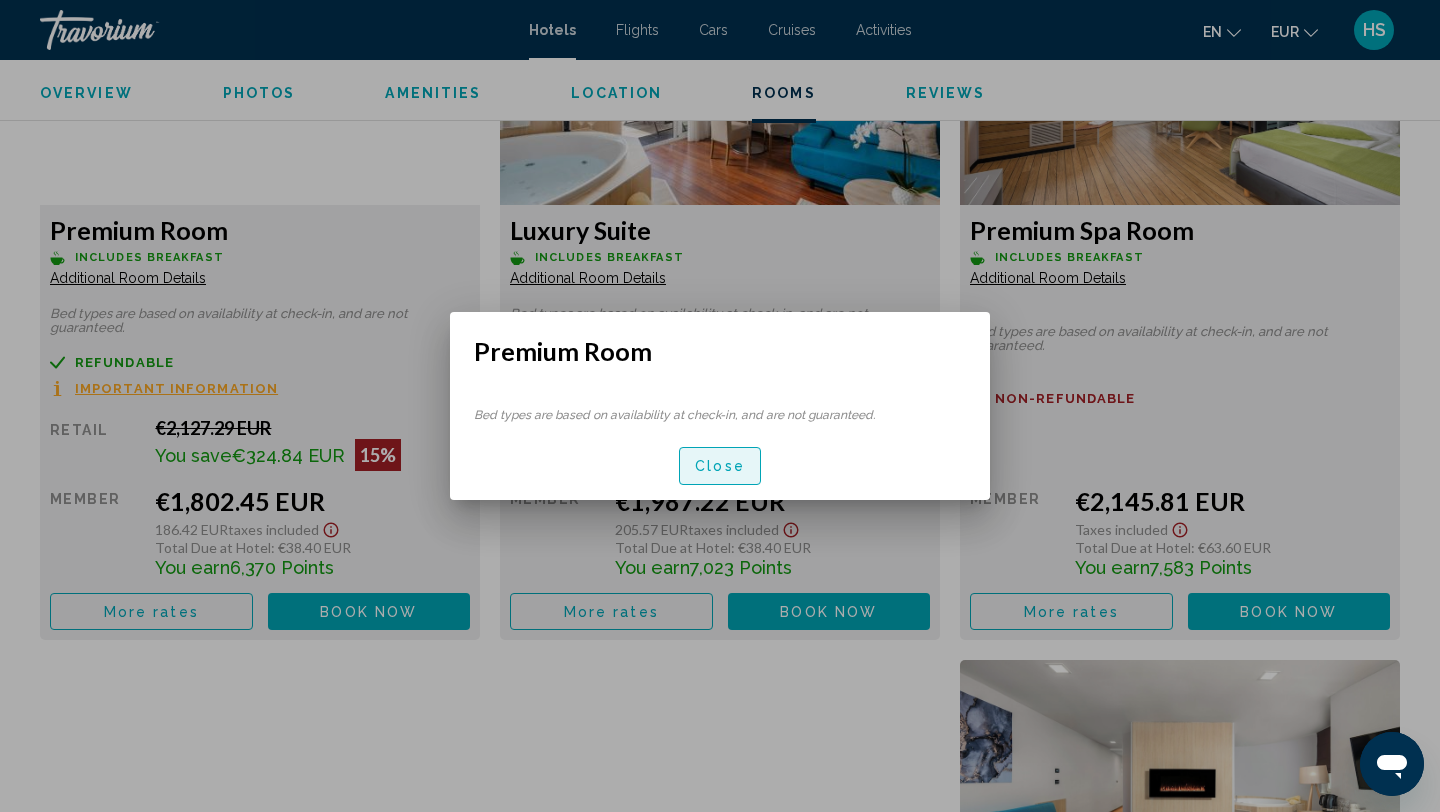 click on "Close" at bounding box center (720, 467) 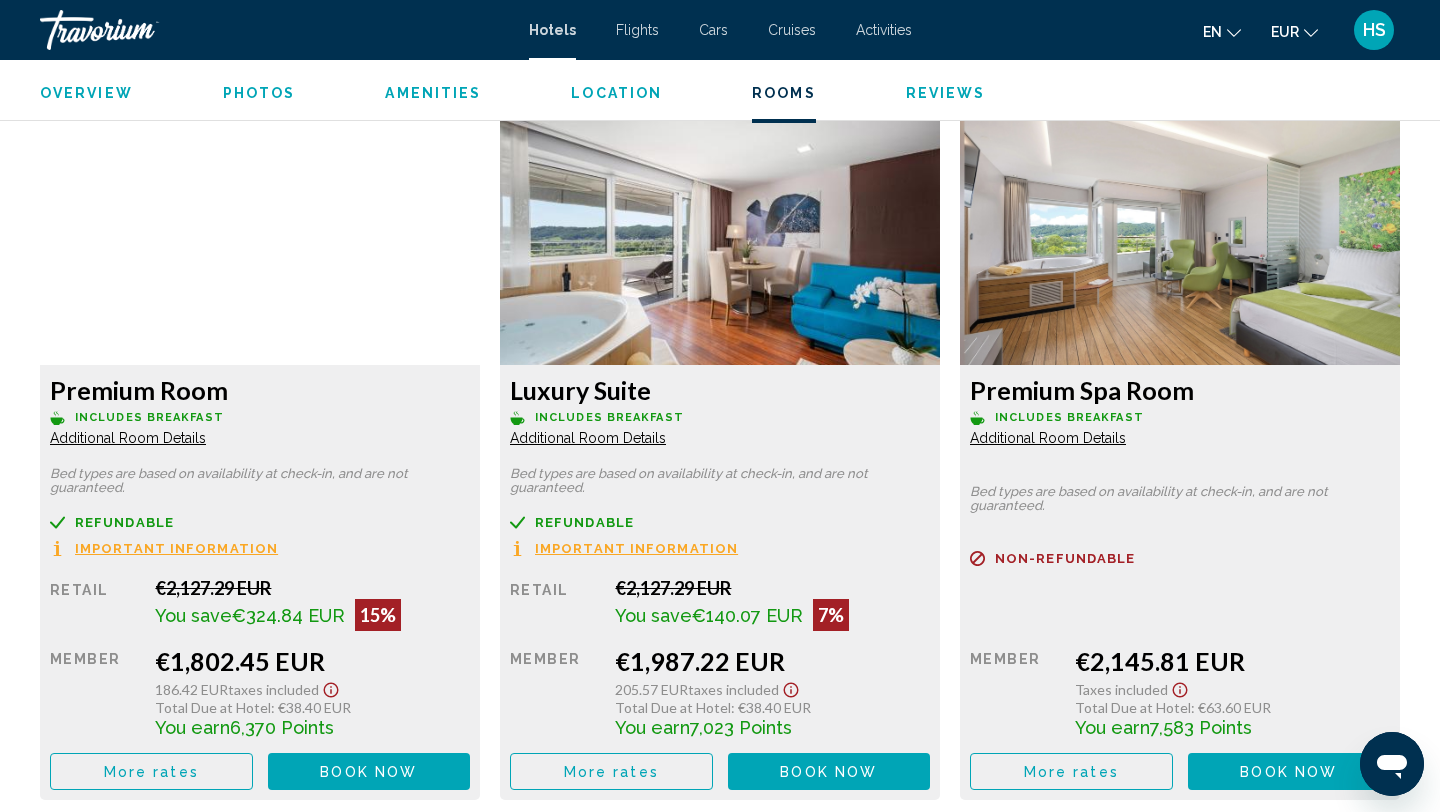 scroll, scrollTop: 2700, scrollLeft: 0, axis: vertical 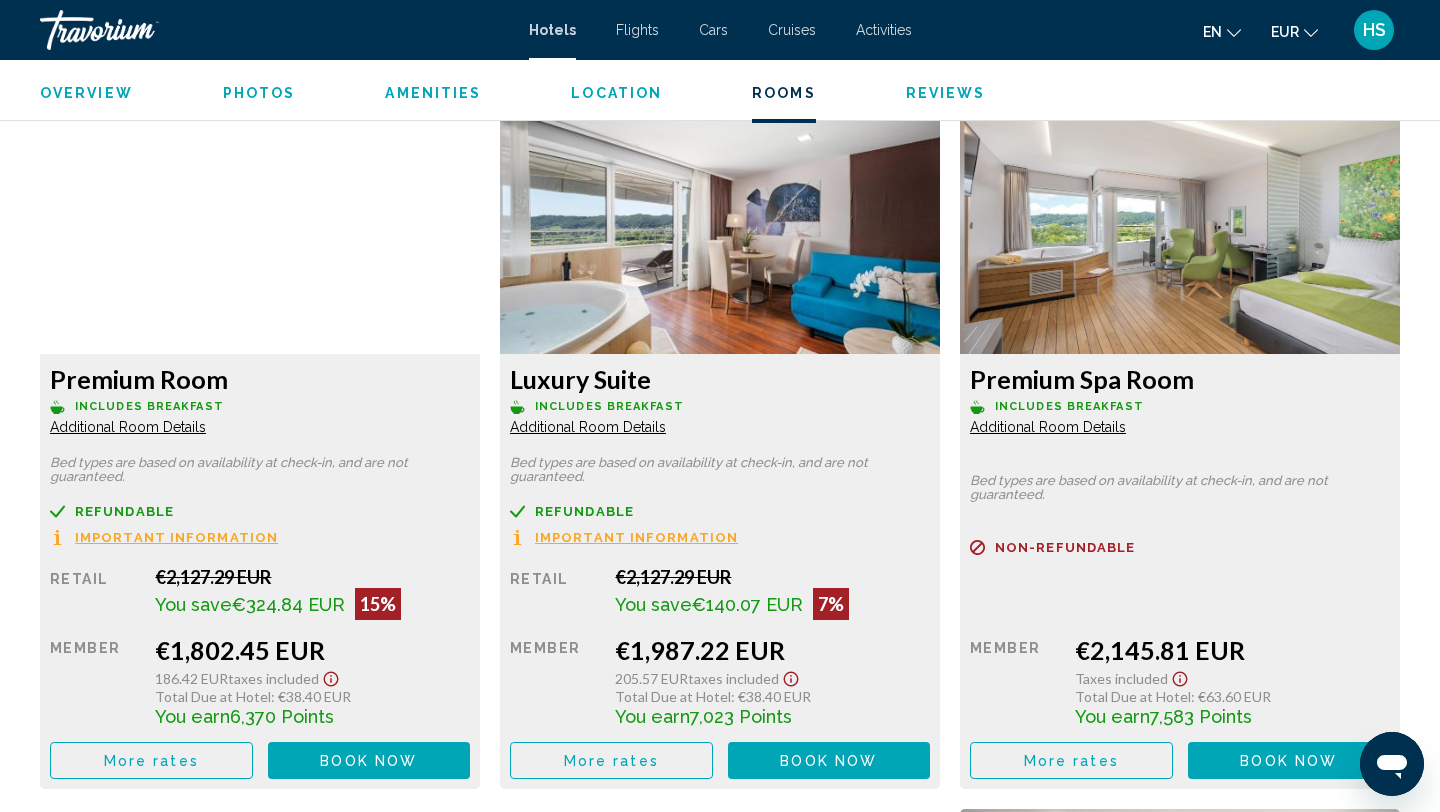 click on "Additional Room Details" at bounding box center [128, 427] 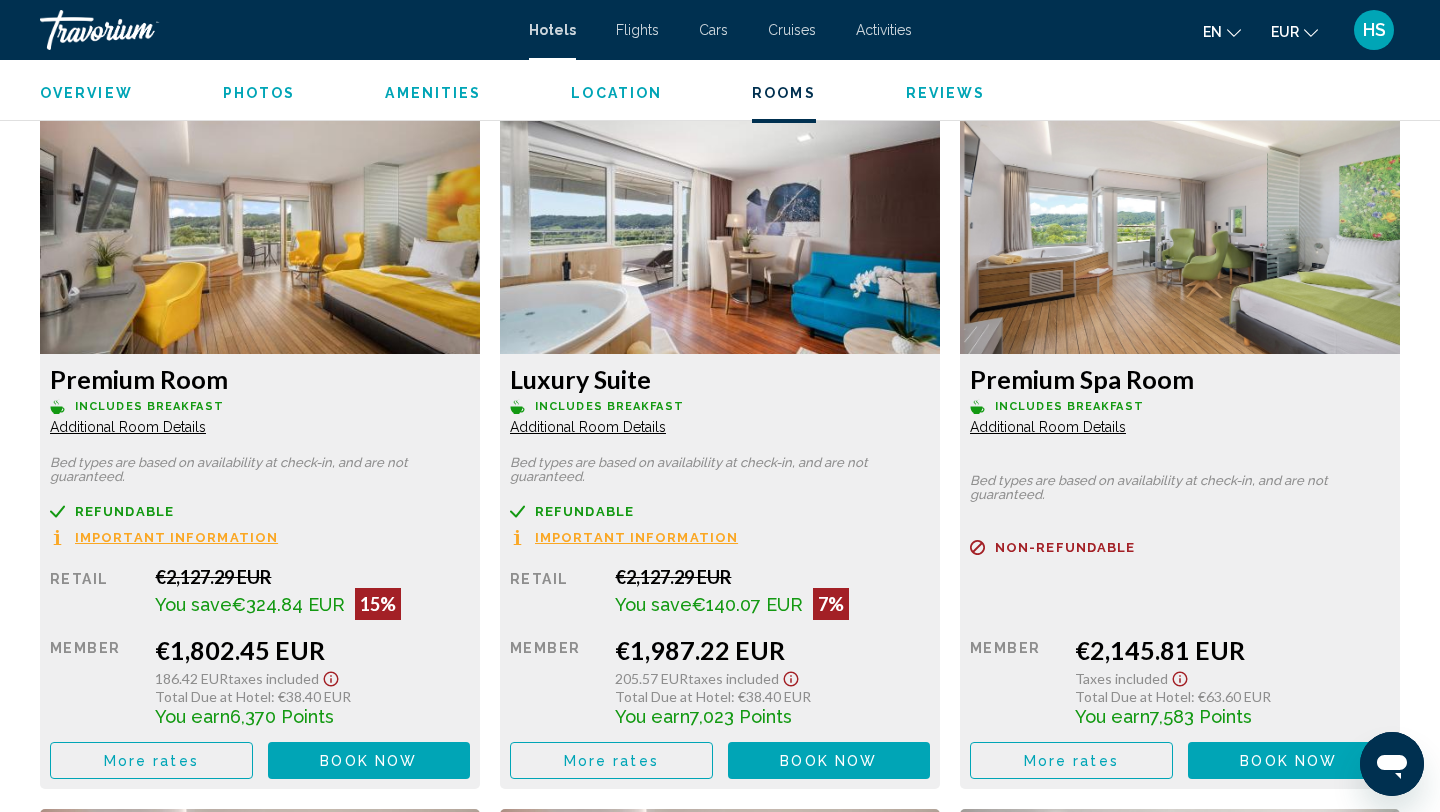 scroll, scrollTop: 0, scrollLeft: 0, axis: both 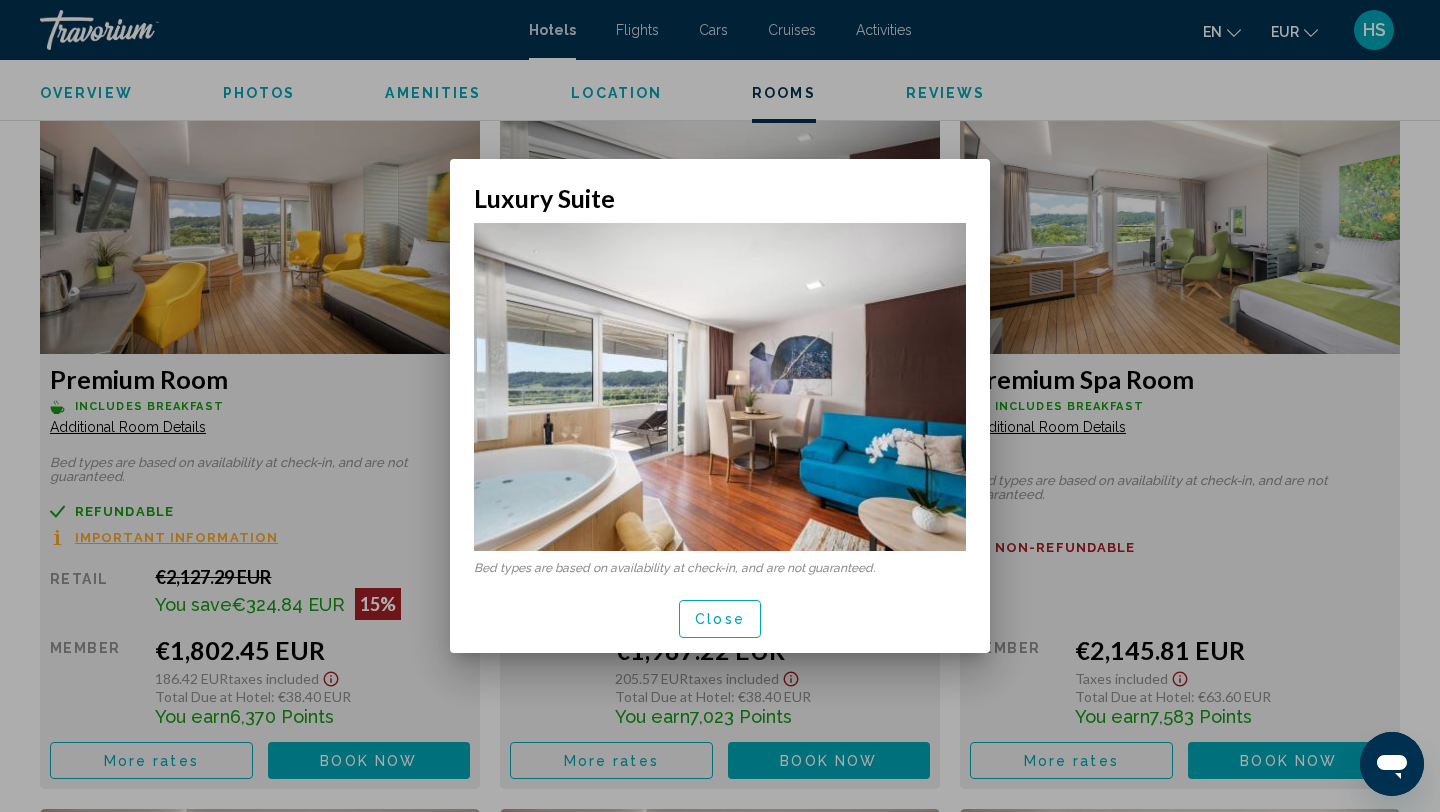 click on "Close" at bounding box center [720, 620] 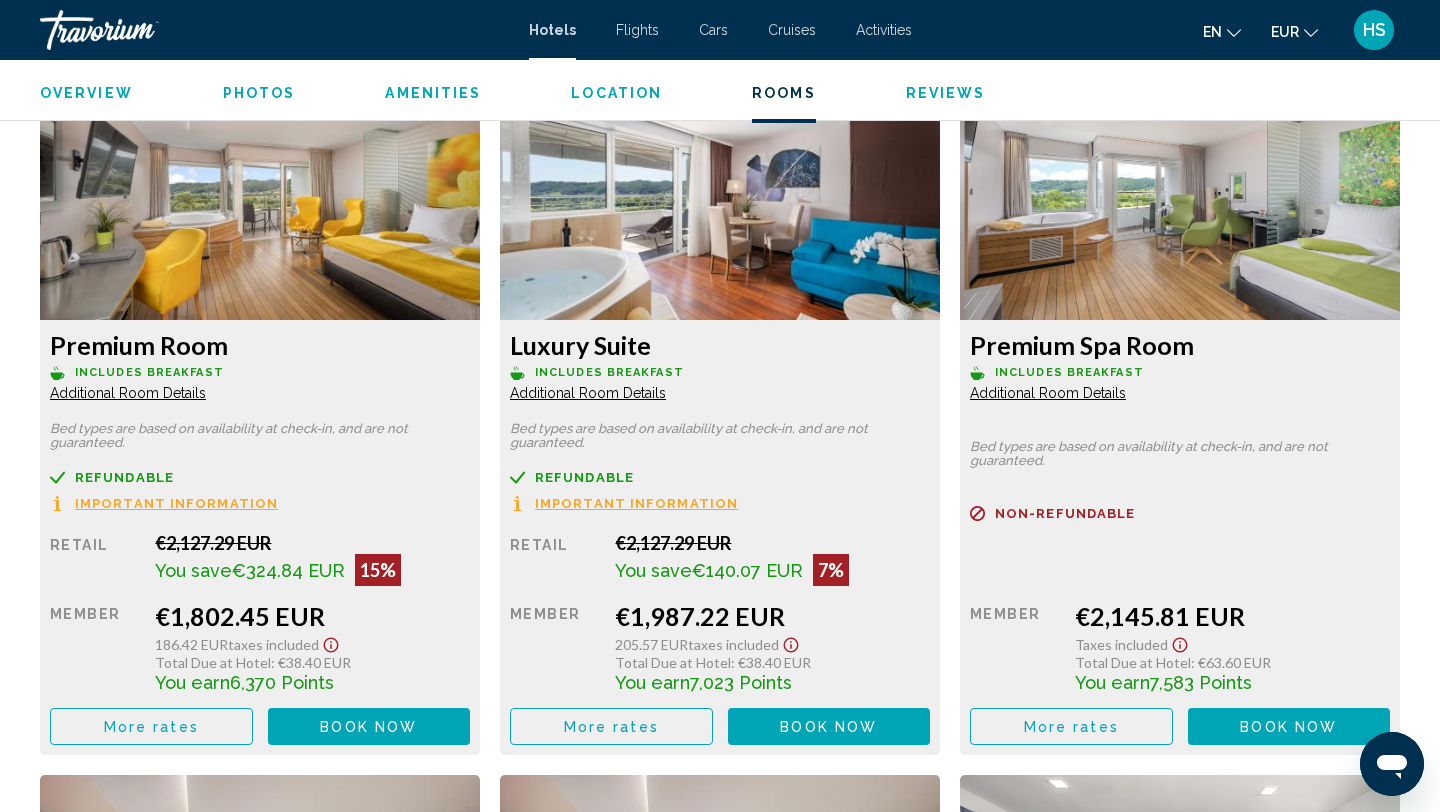 scroll, scrollTop: 2792, scrollLeft: 0, axis: vertical 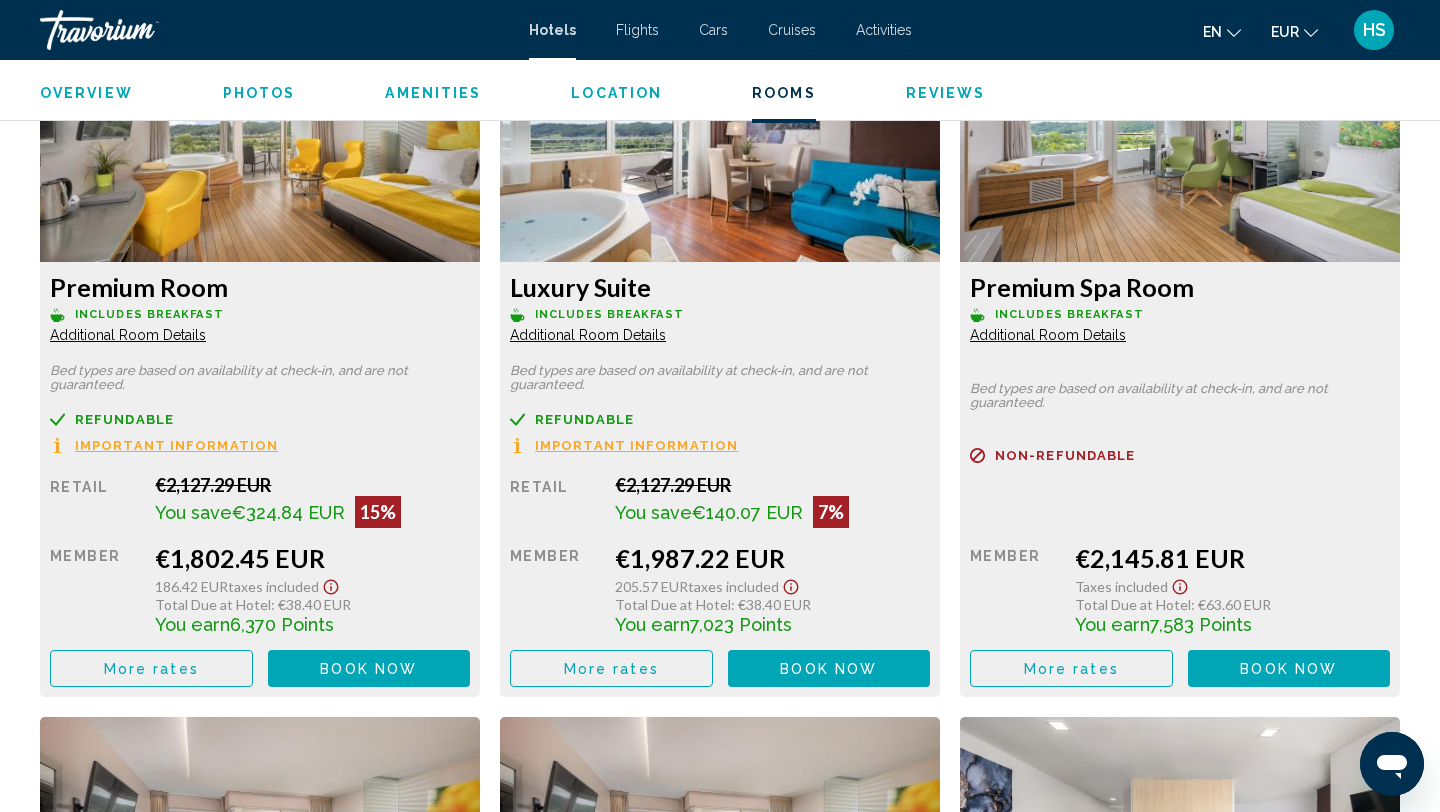 click on "More rates" at bounding box center [151, 669] 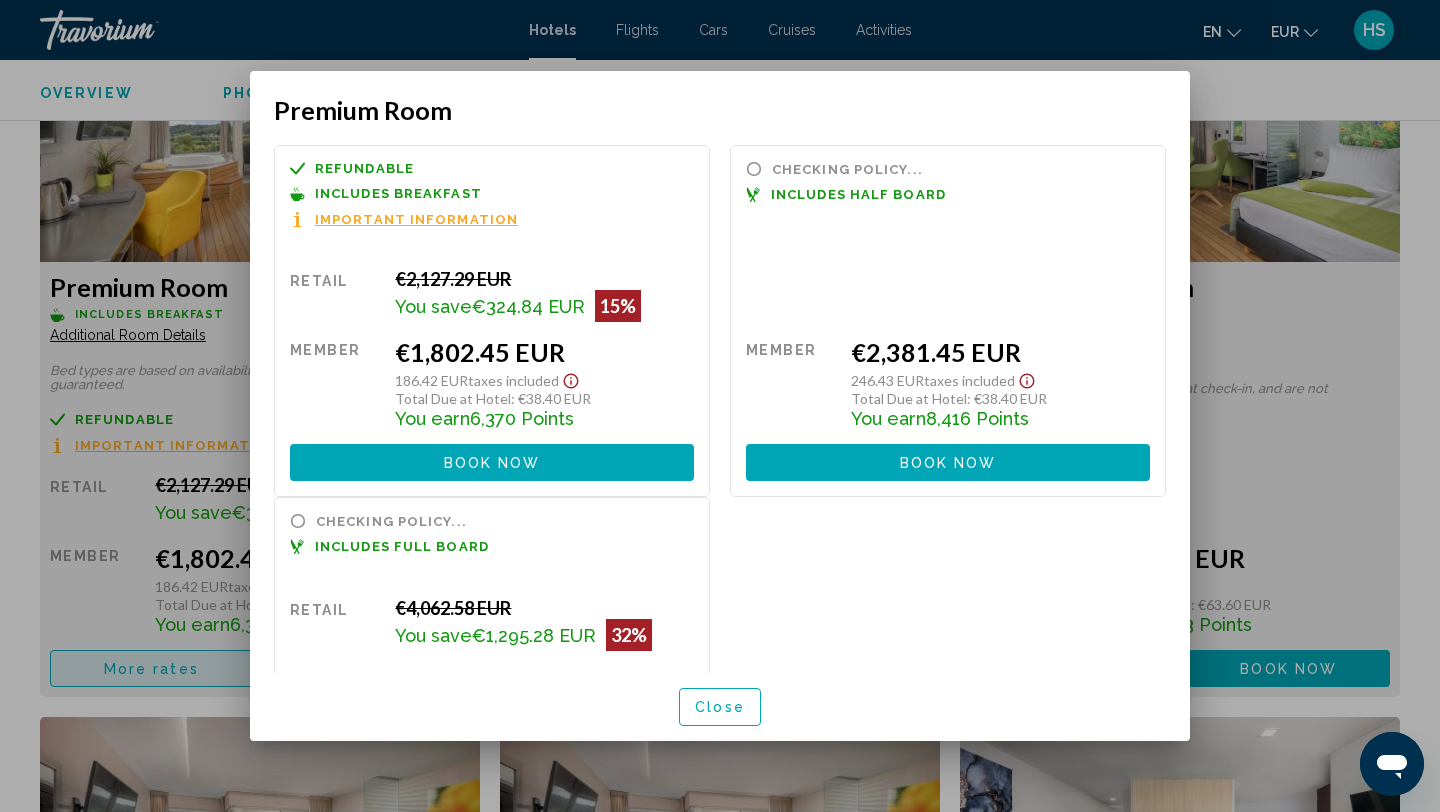 scroll, scrollTop: 0, scrollLeft: 0, axis: both 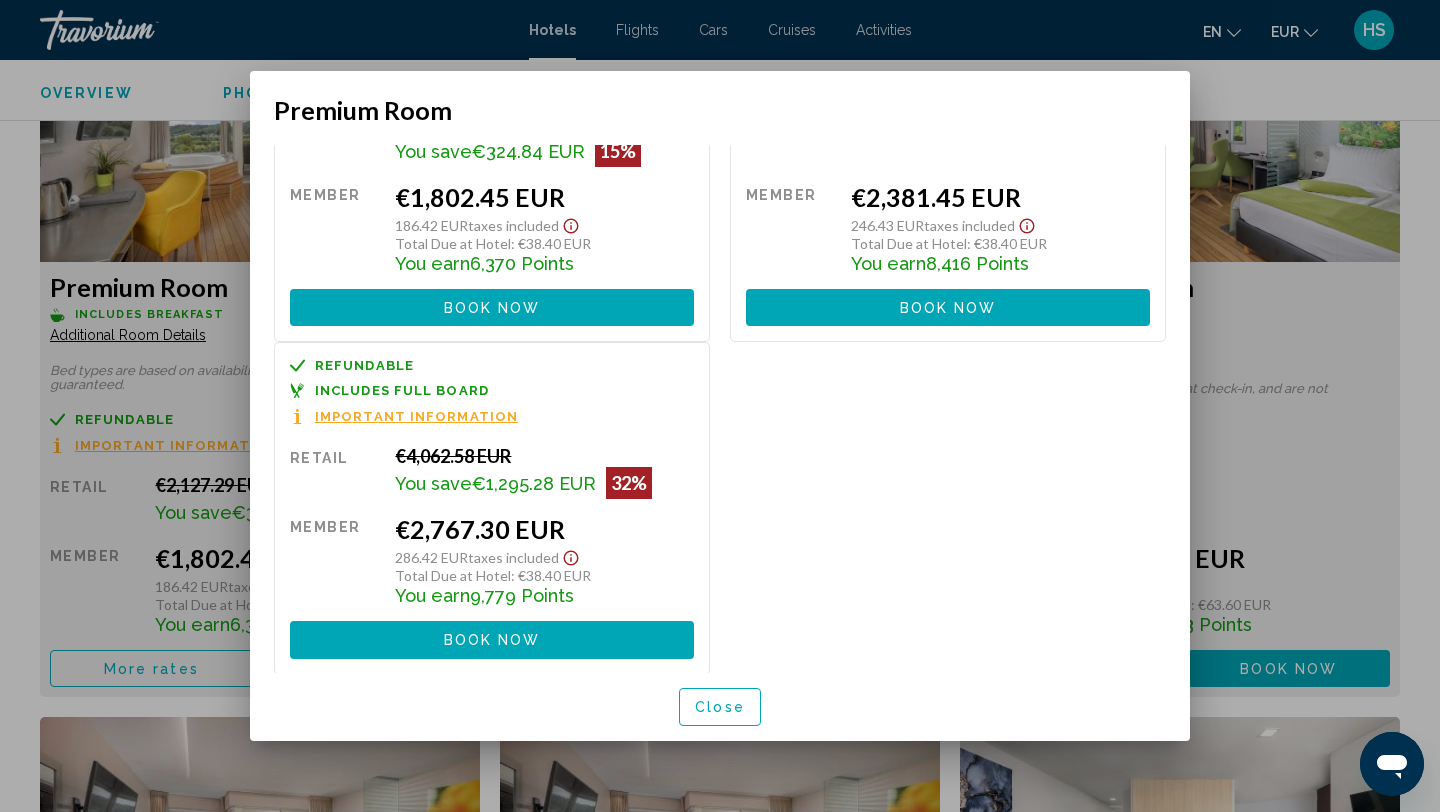 click at bounding box center (720, 406) 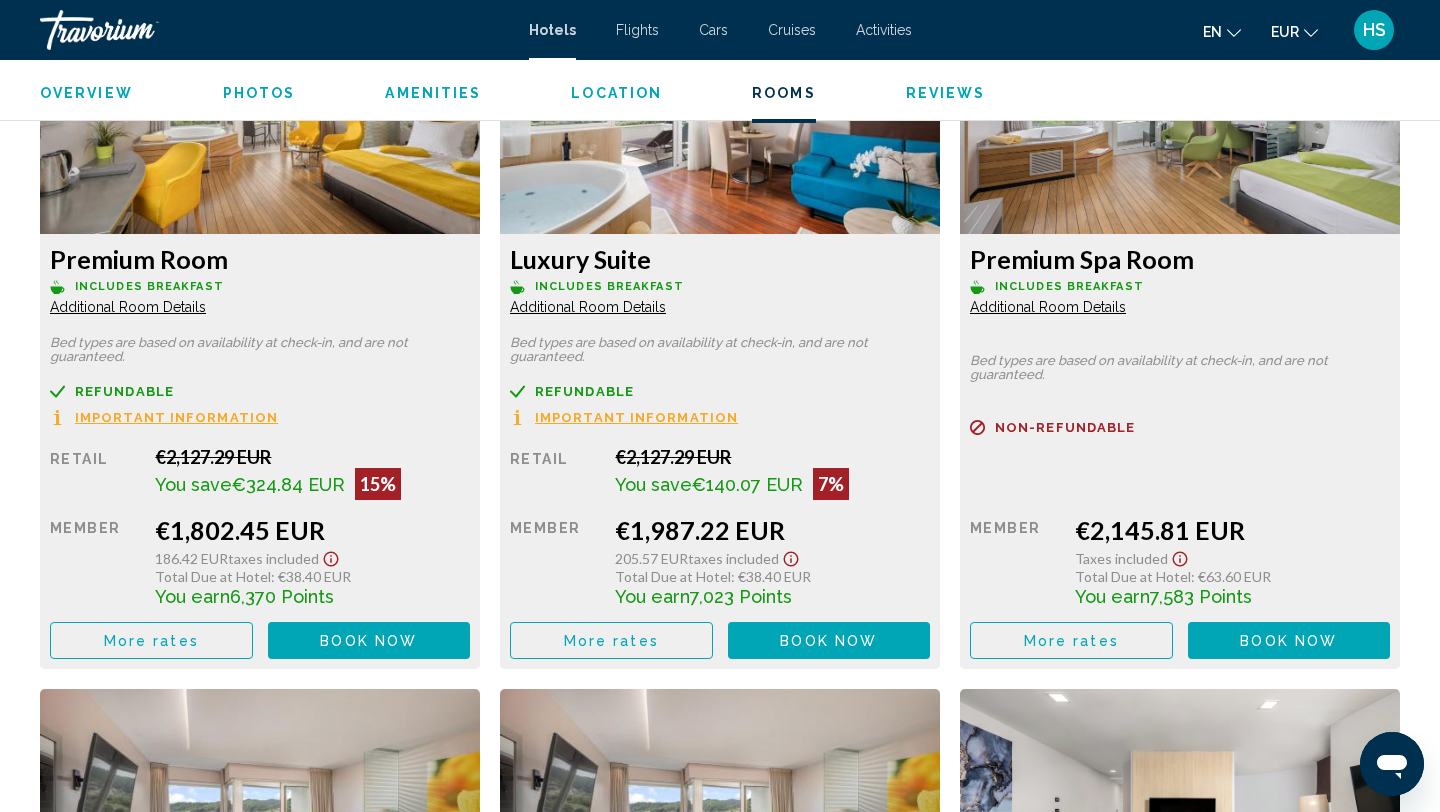 scroll, scrollTop: 2821, scrollLeft: 0, axis: vertical 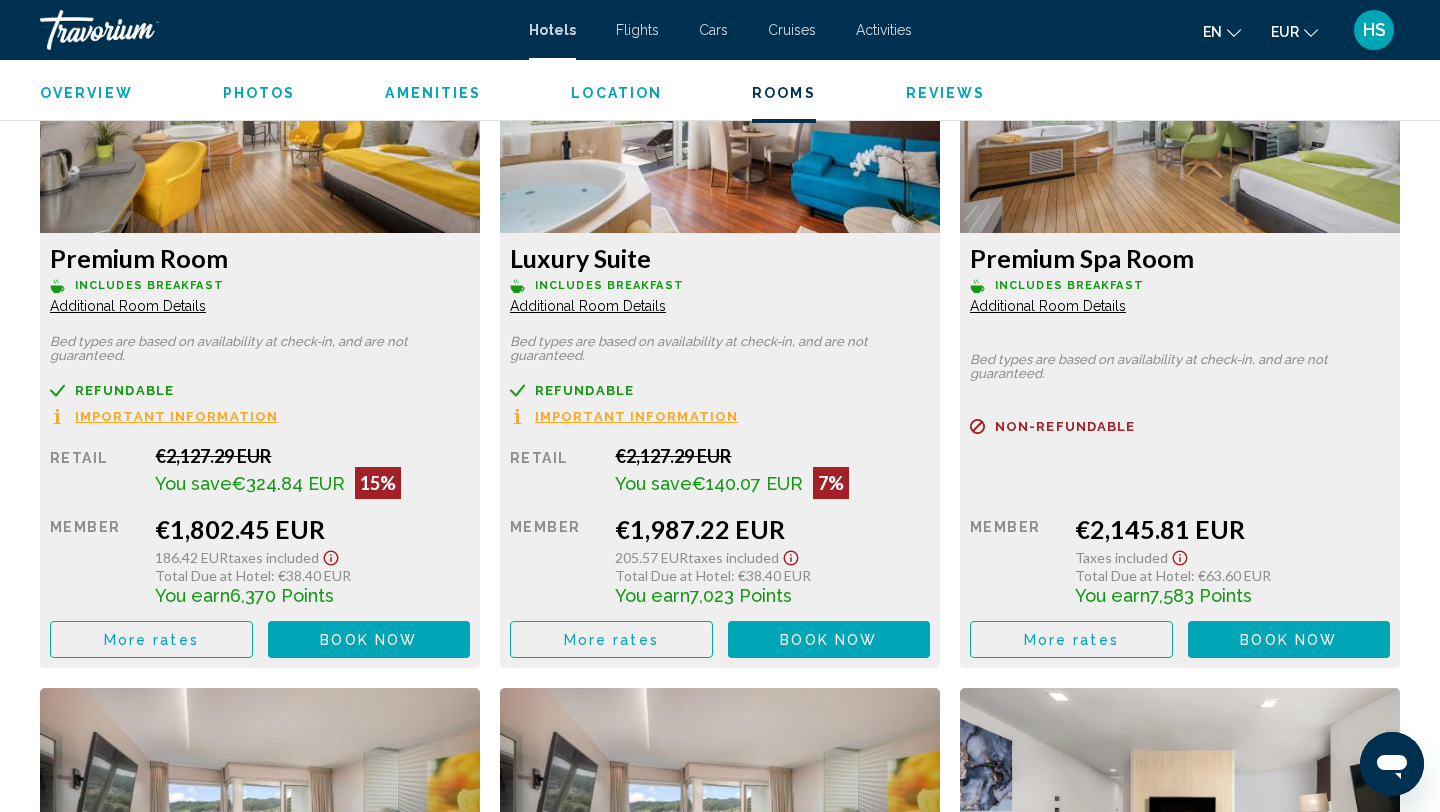 click on "More rates" at bounding box center (151, 640) 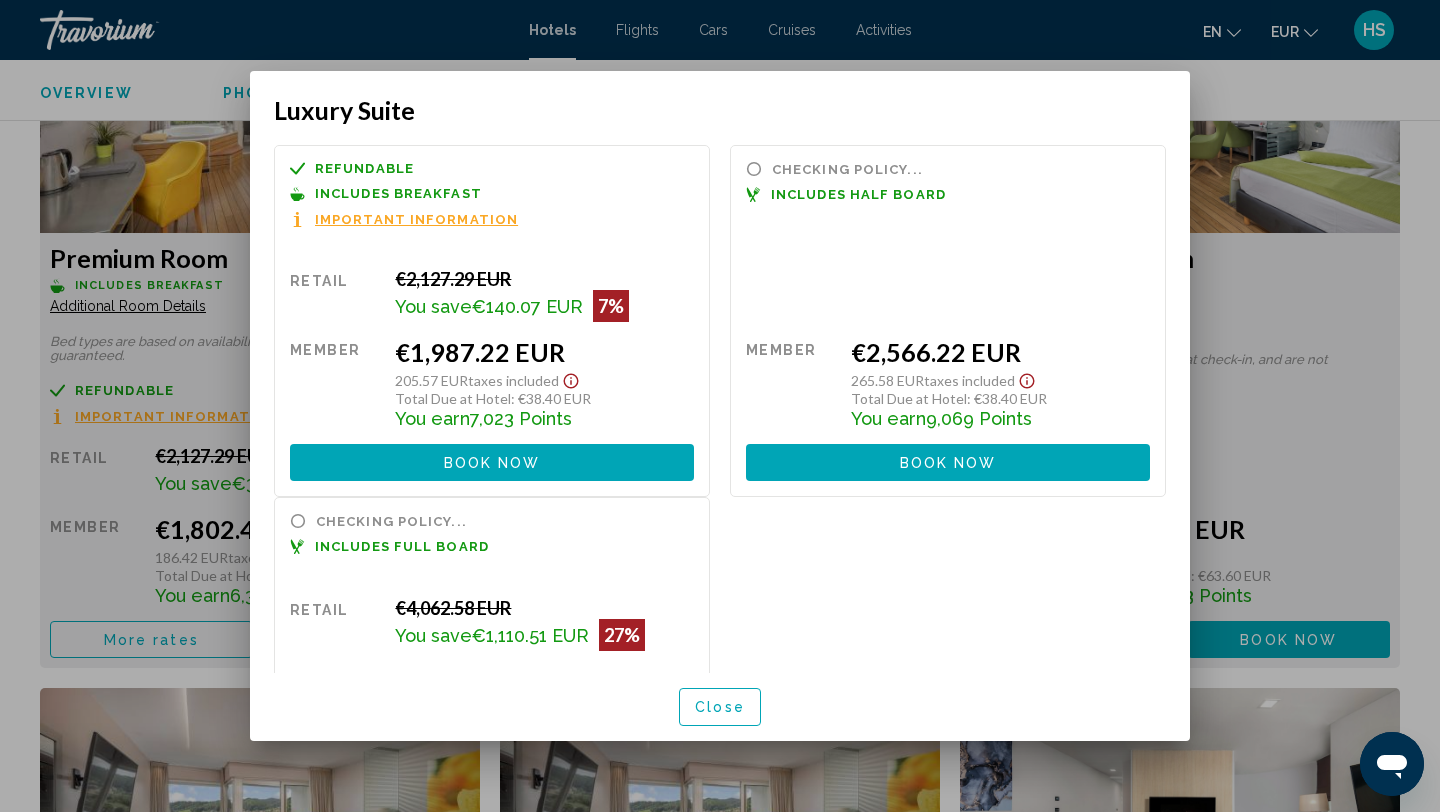 scroll, scrollTop: 0, scrollLeft: 0, axis: both 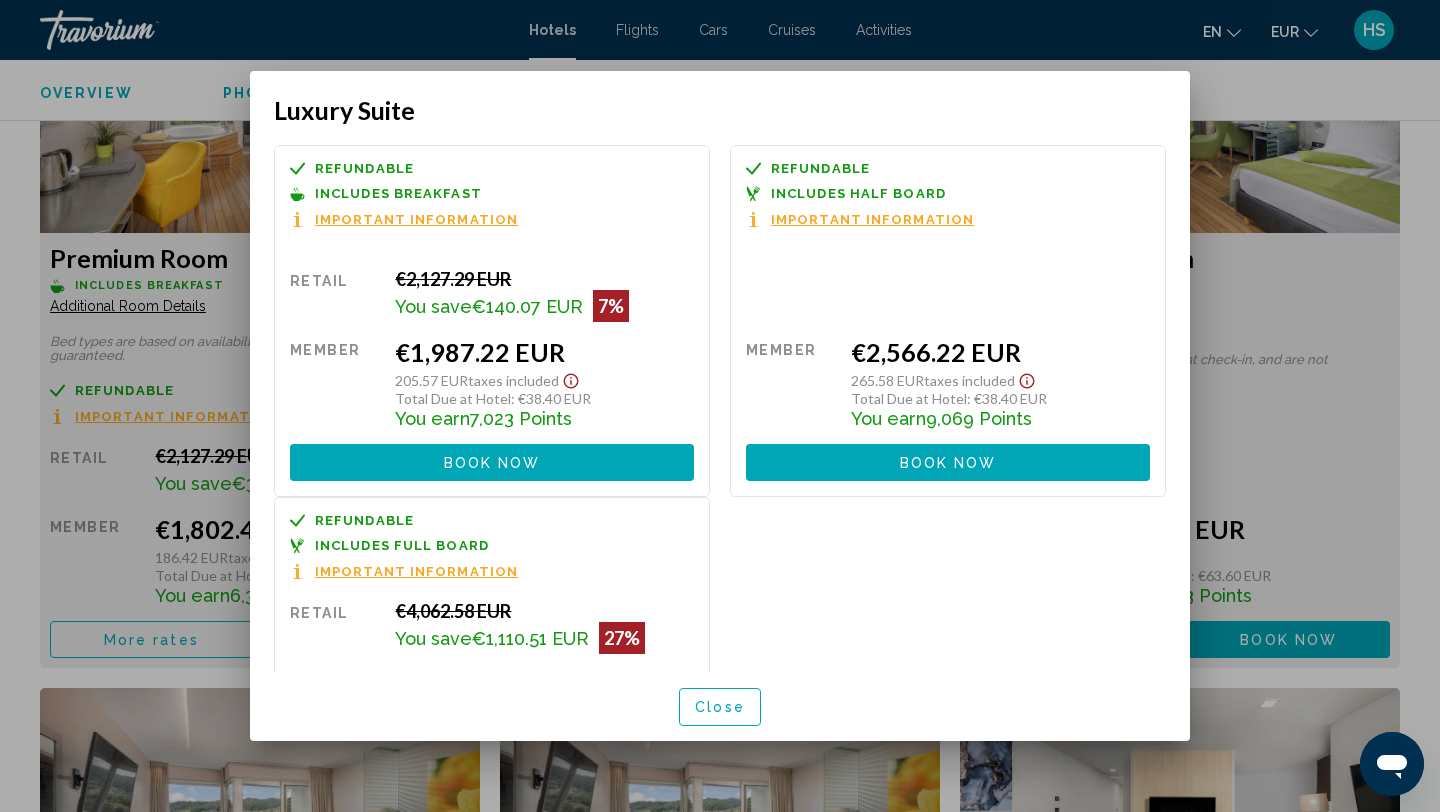 click at bounding box center (720, 406) 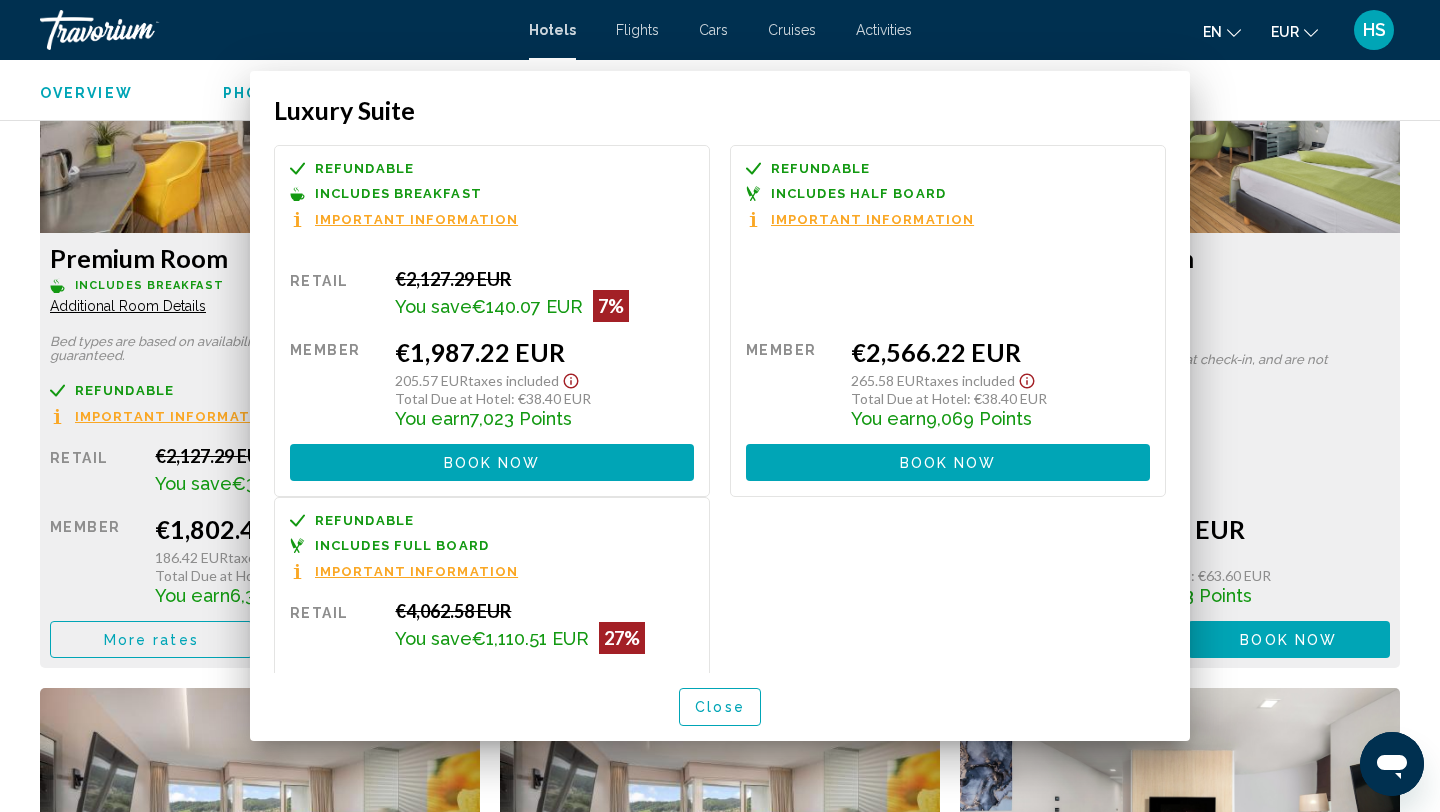 scroll, scrollTop: 2821, scrollLeft: 0, axis: vertical 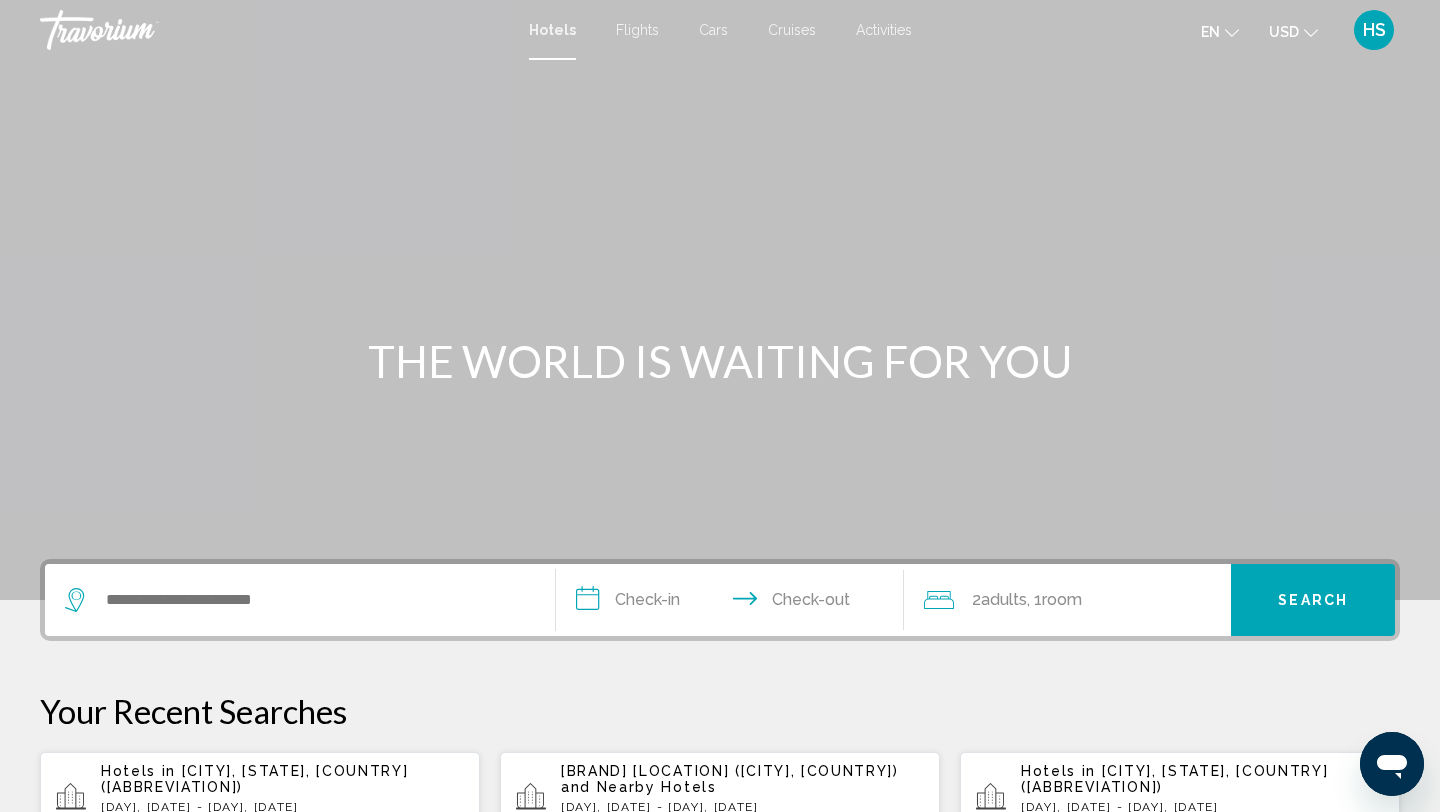 click on "Hotels Flights Cars Cruises Activities Hotels Flights Cars Cruises Activities en
English Español Français Italiano Português русский USD
USD ($) MXN (Mex$) CAD (Can$) GBP (£) EUR (€) AUD (A$) NZD (NZ$) CNY (CN¥) HS Login" at bounding box center (720, 30) 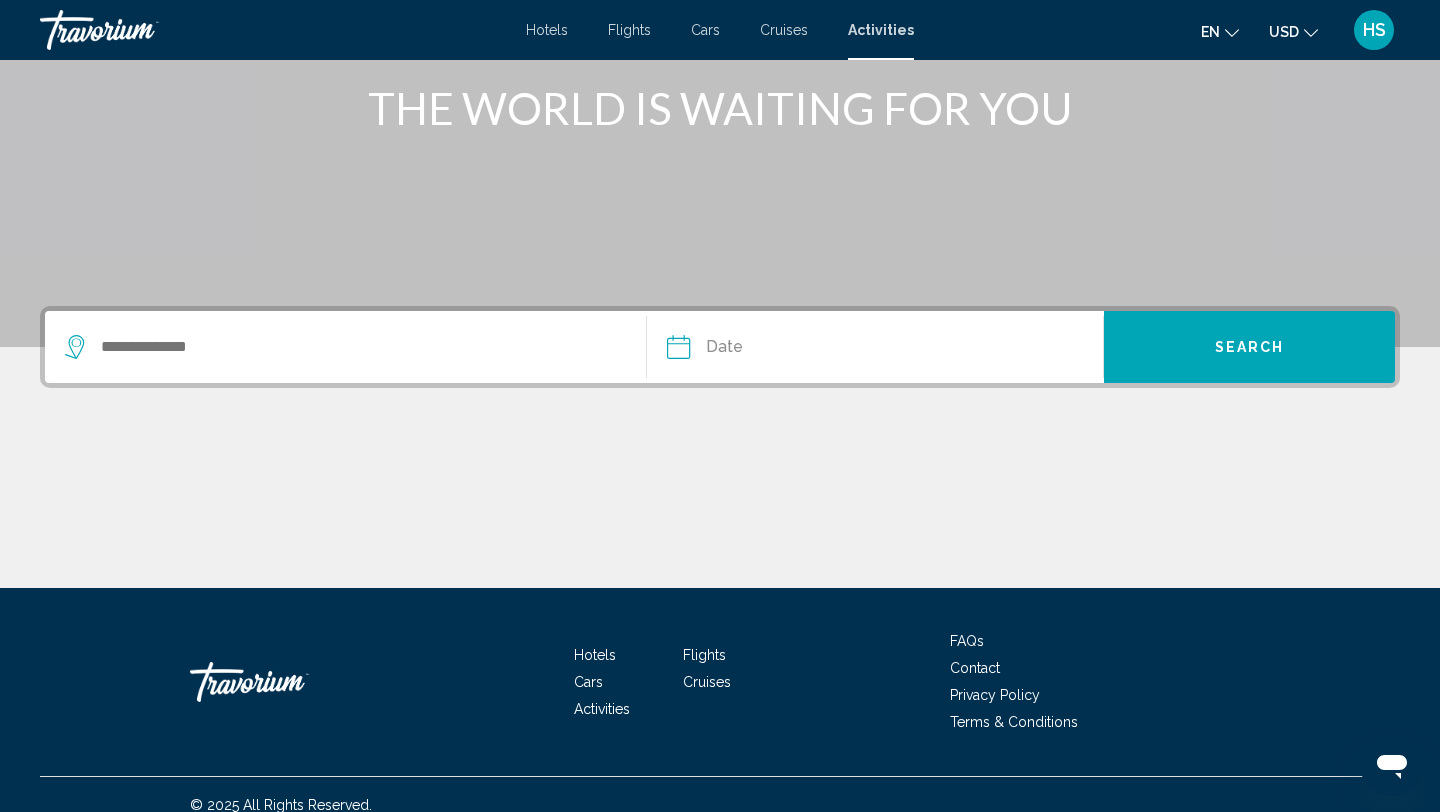 click at bounding box center [345, 347] 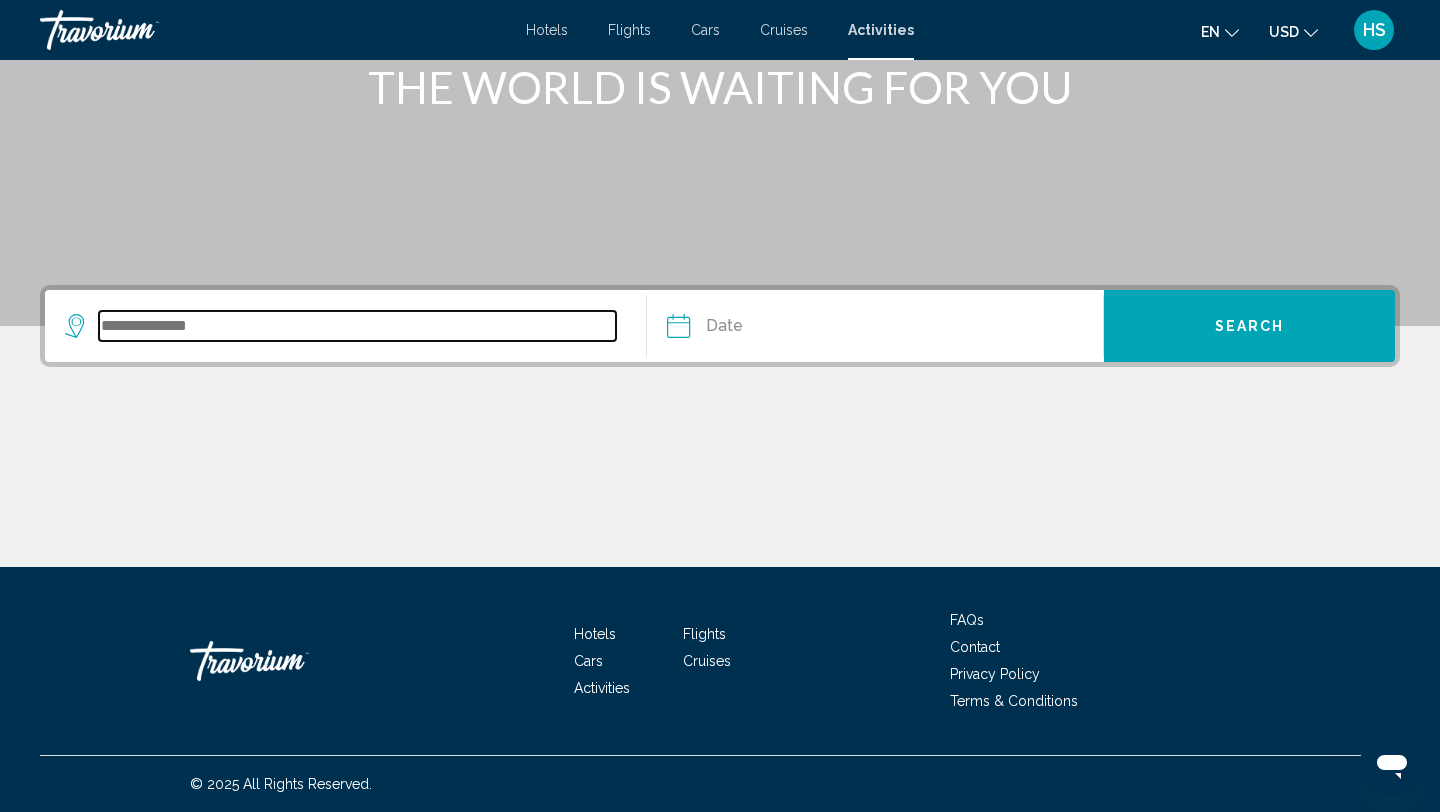 click at bounding box center (357, 326) 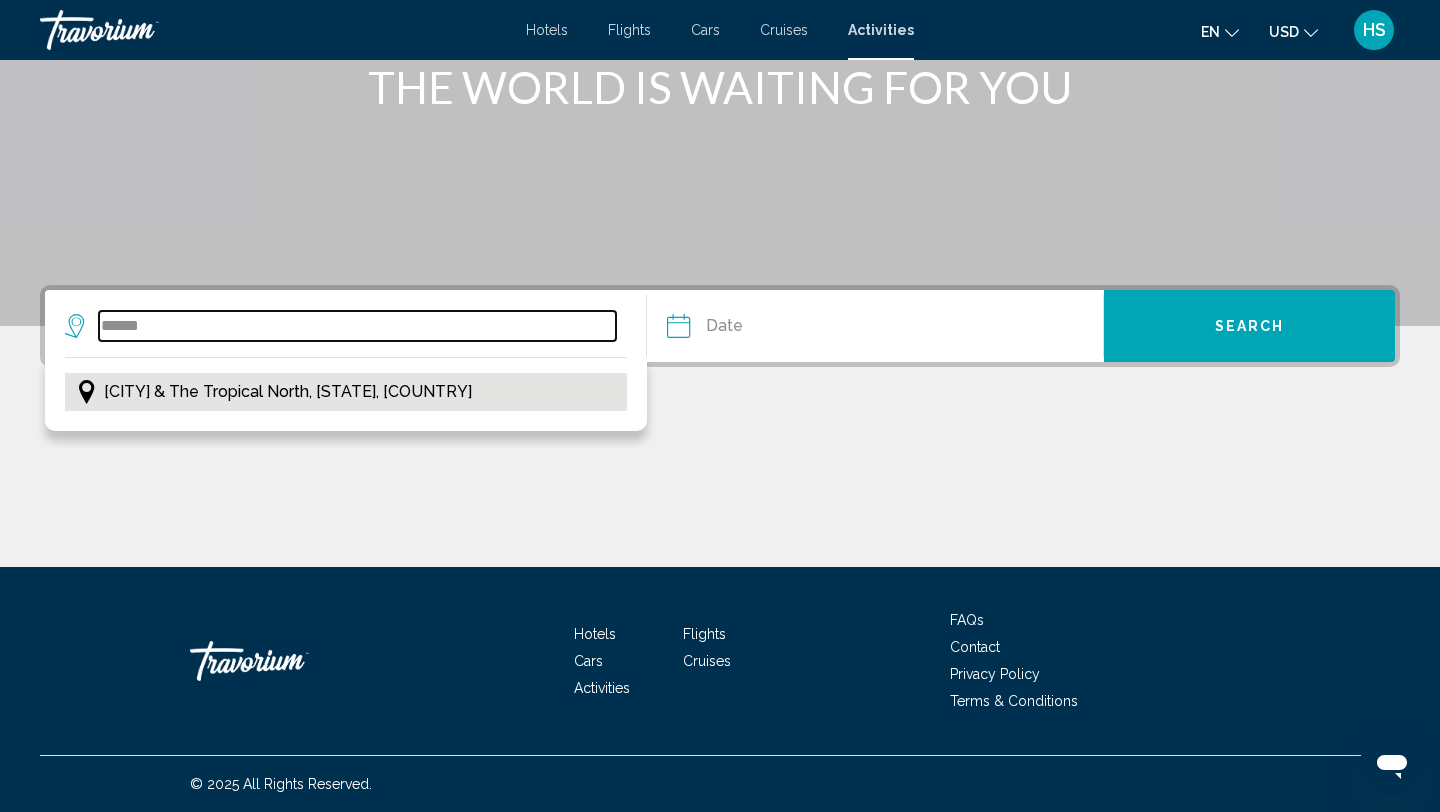type on "******" 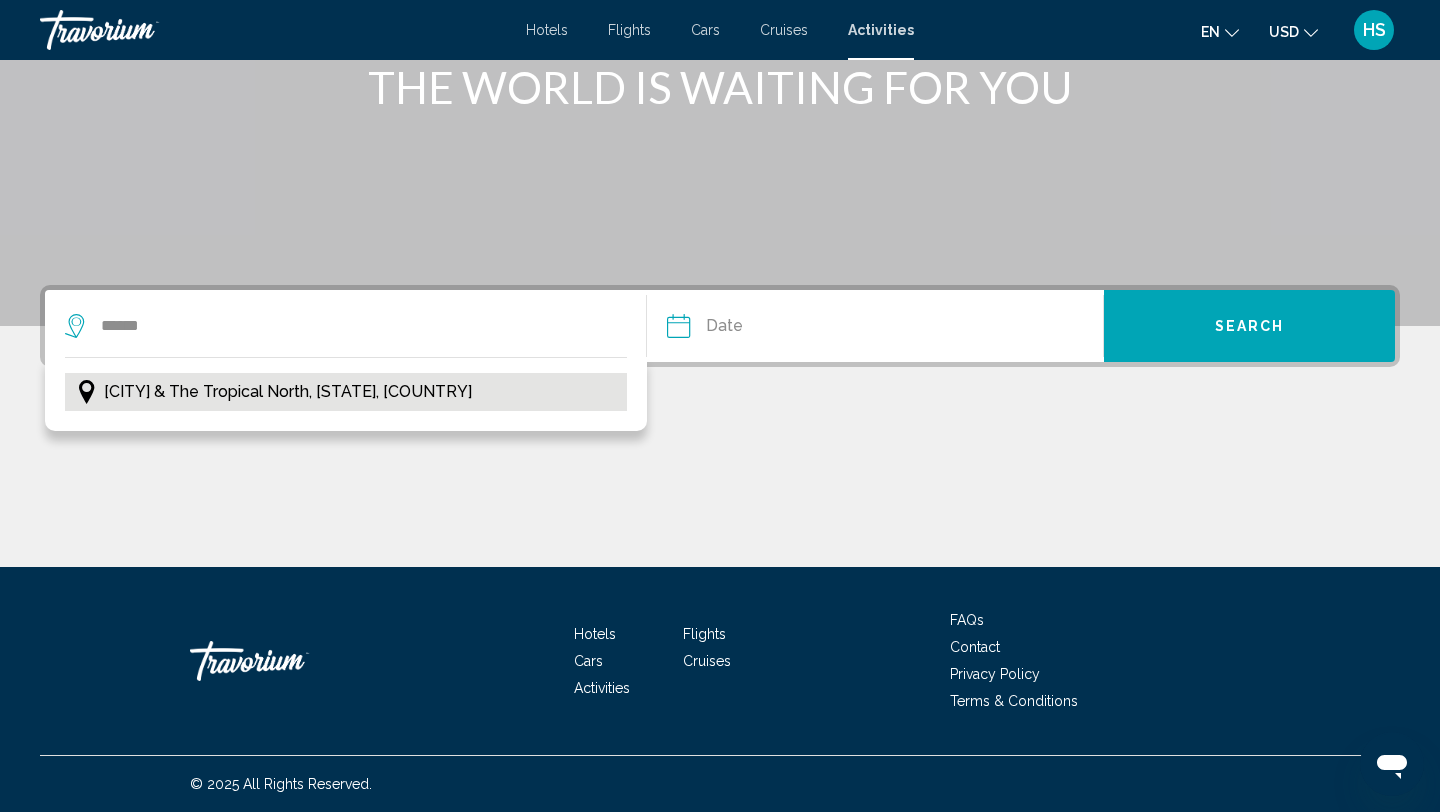 click on "Cairns & the Tropical North, Queensland, Australia" at bounding box center (346, 392) 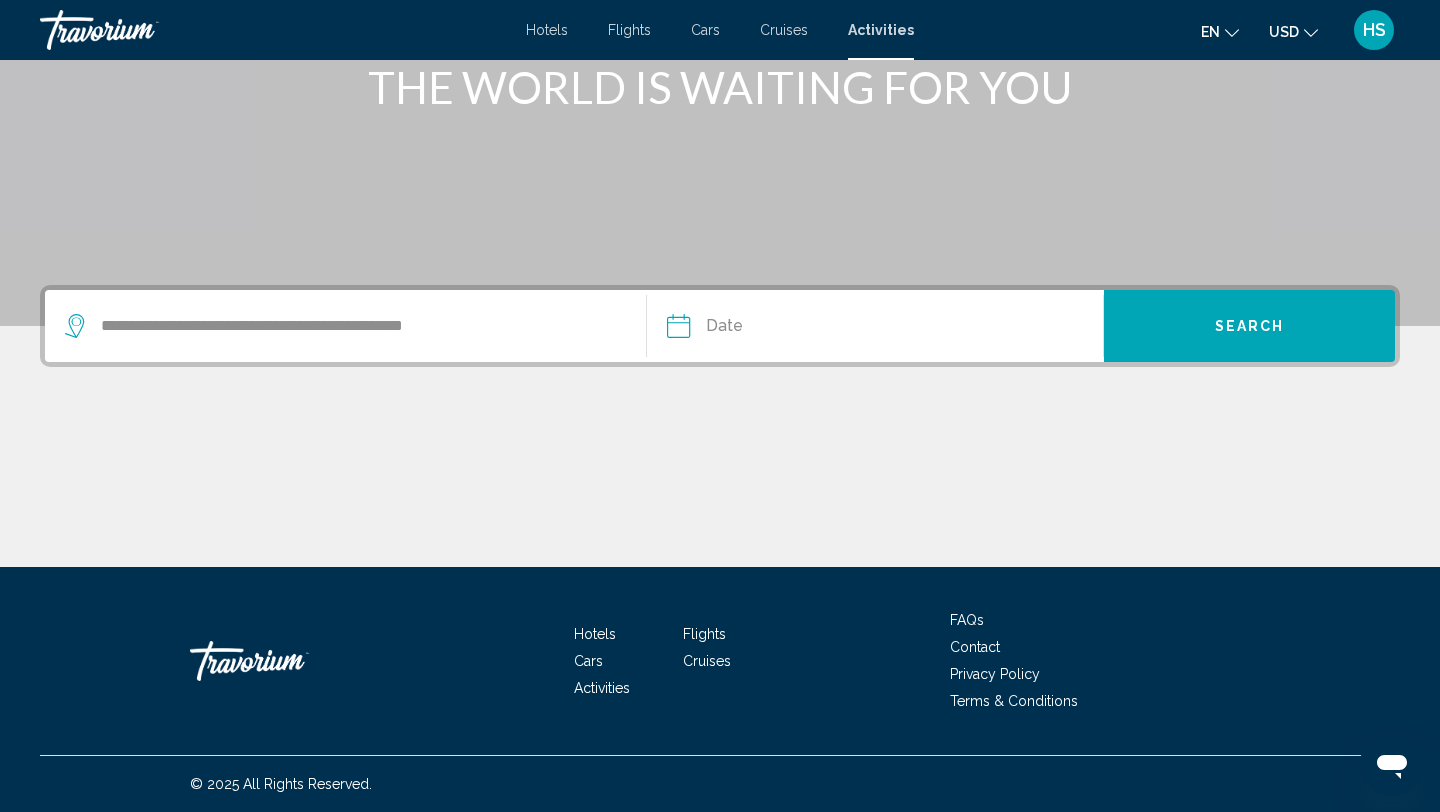 click at bounding box center (775, 329) 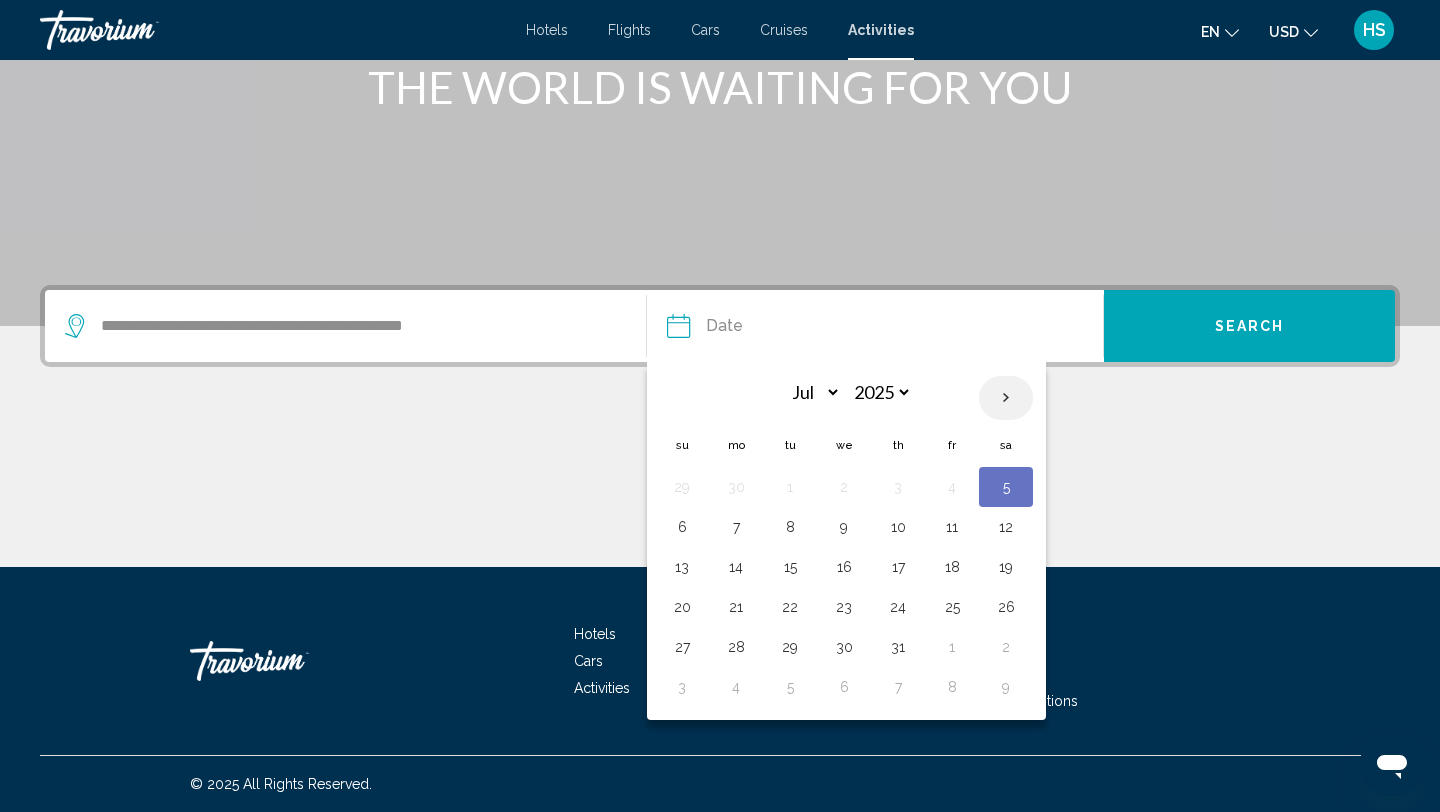 click at bounding box center (1006, 398) 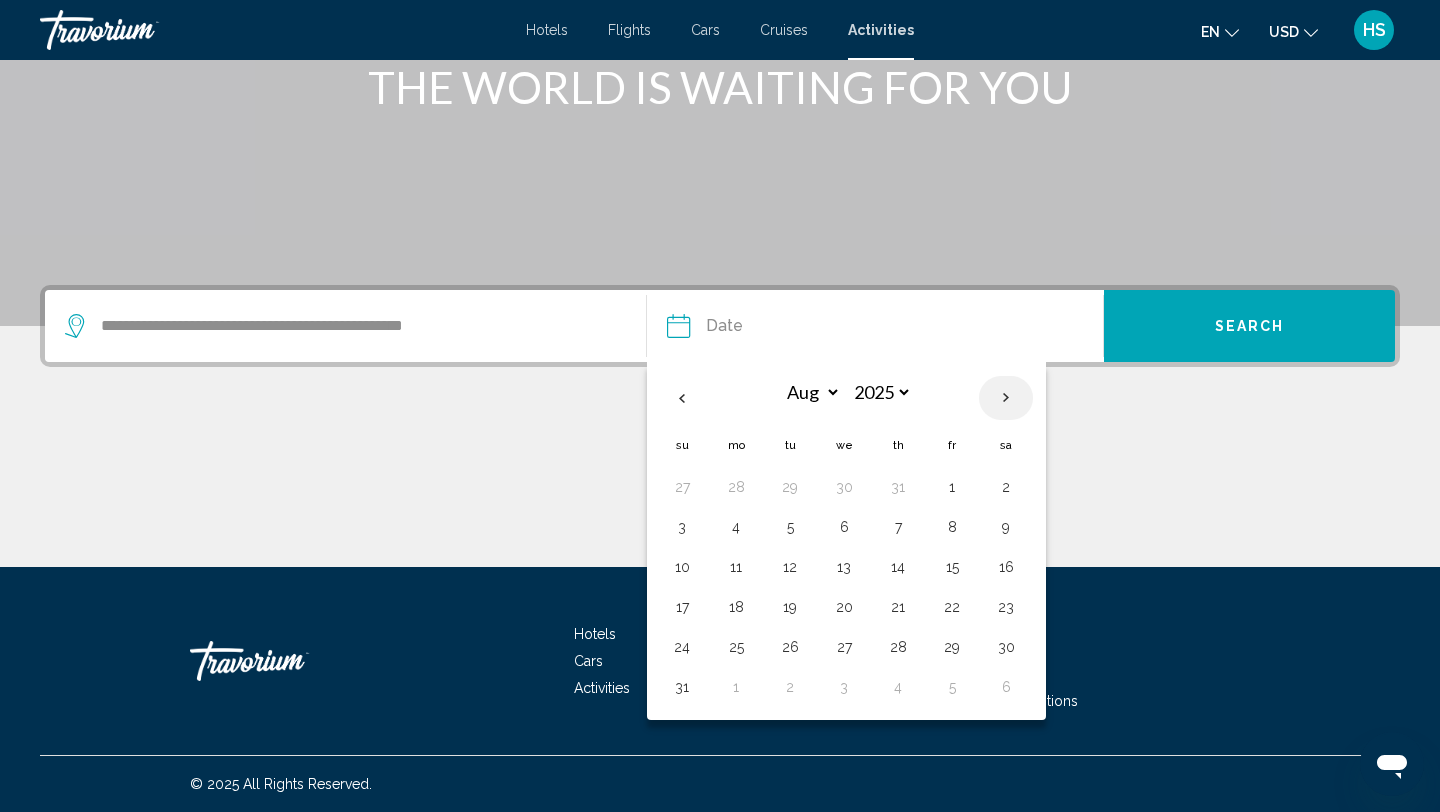 click at bounding box center (1006, 398) 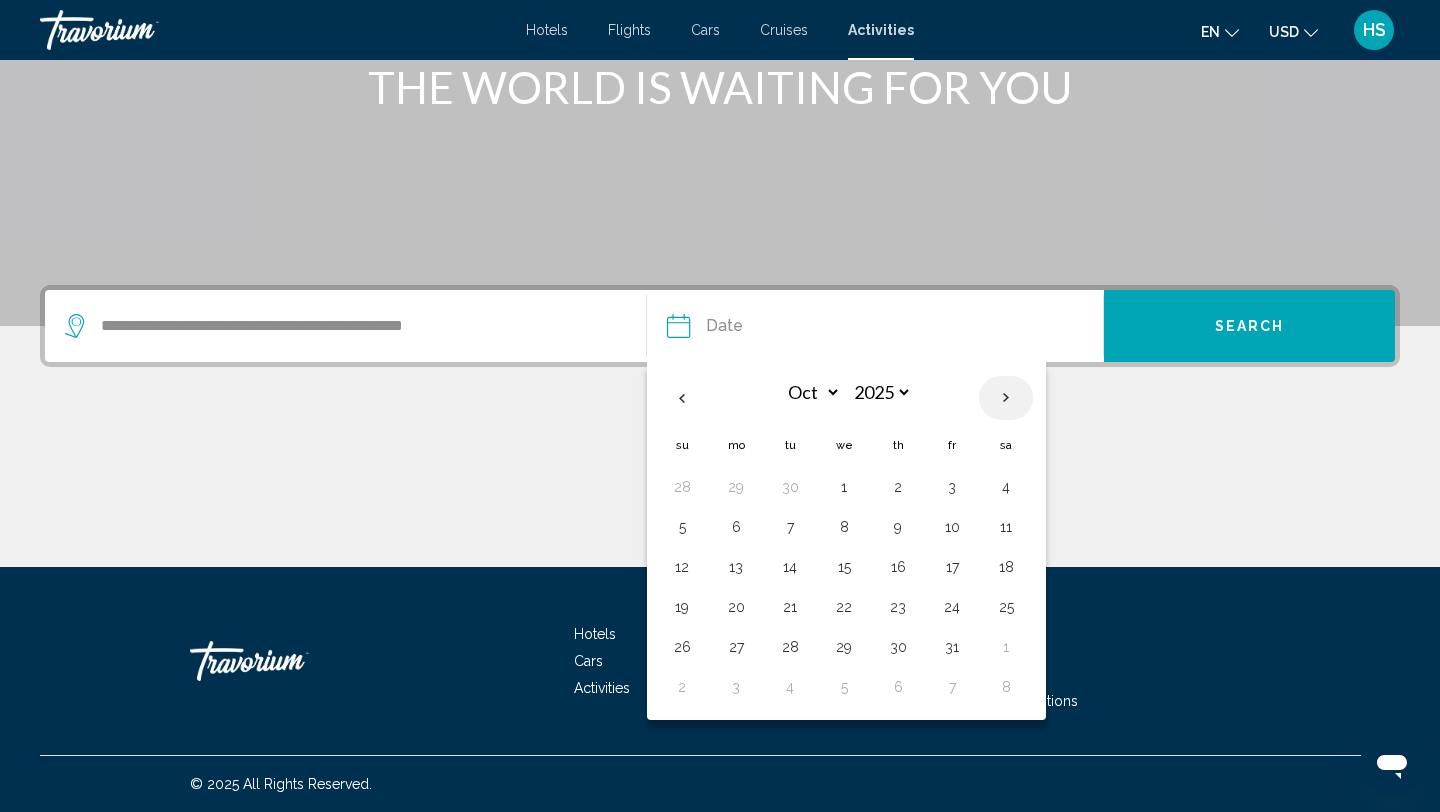 click at bounding box center (1006, 398) 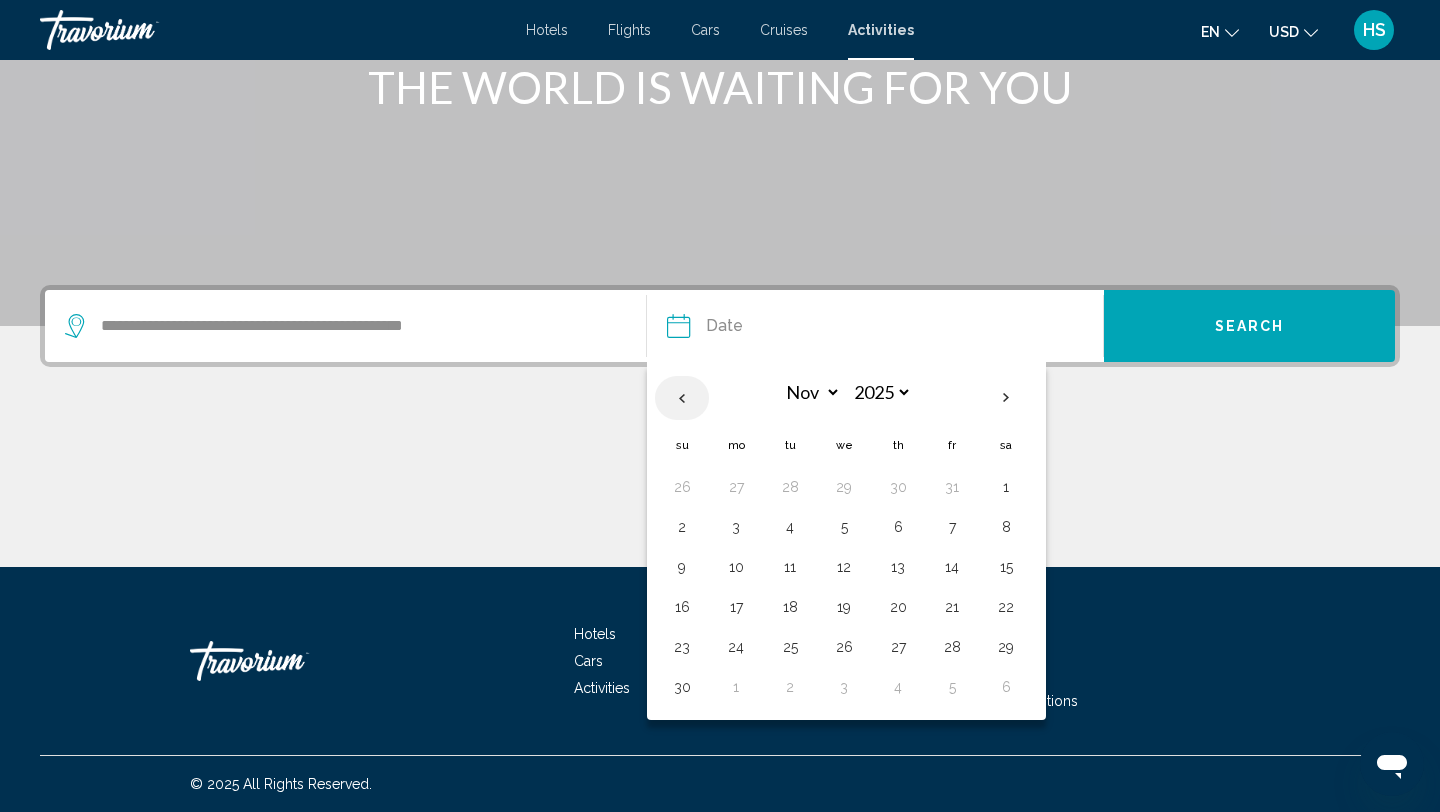 click at bounding box center (682, 398) 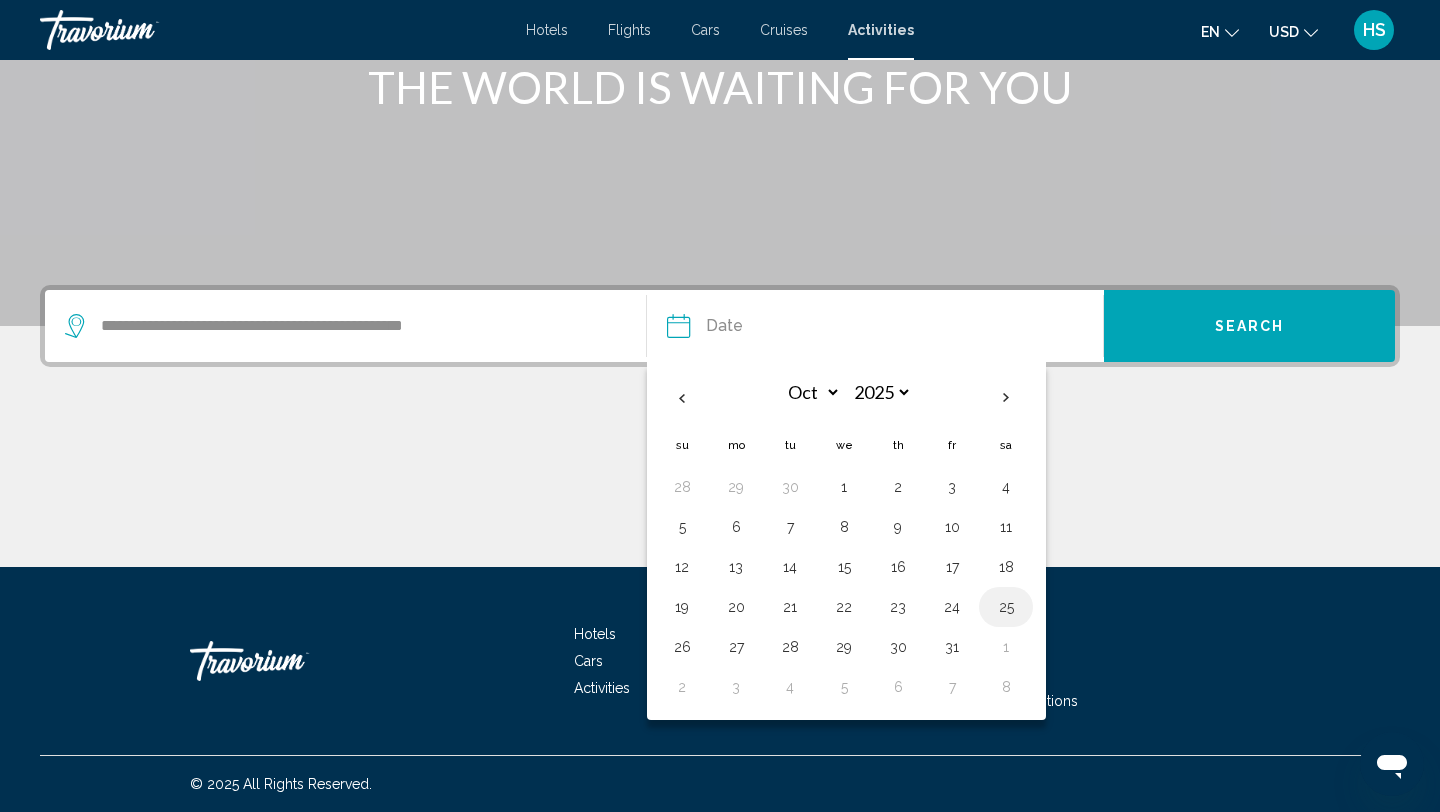 click on "25" at bounding box center (1006, 607) 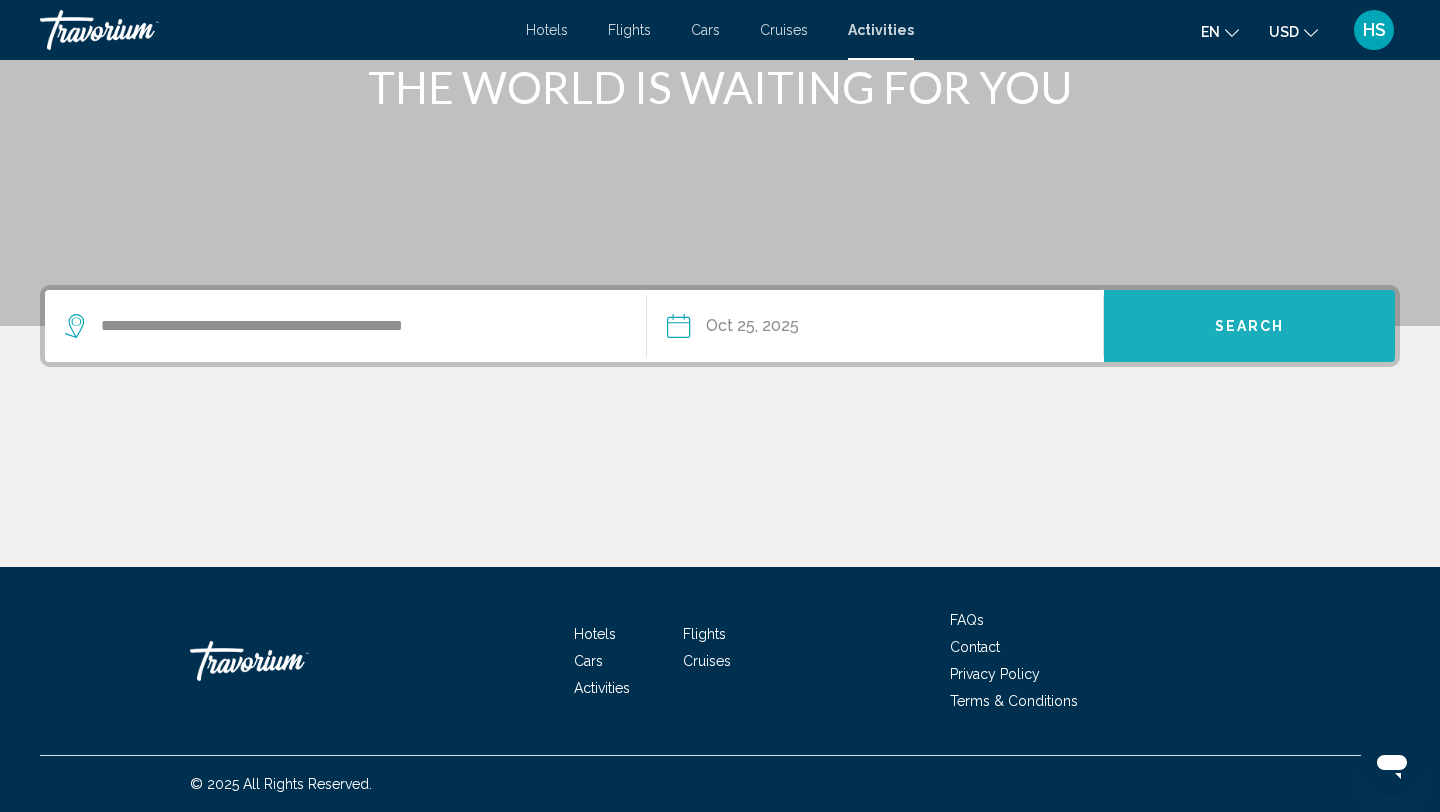 click on "Search" at bounding box center (1249, 326) 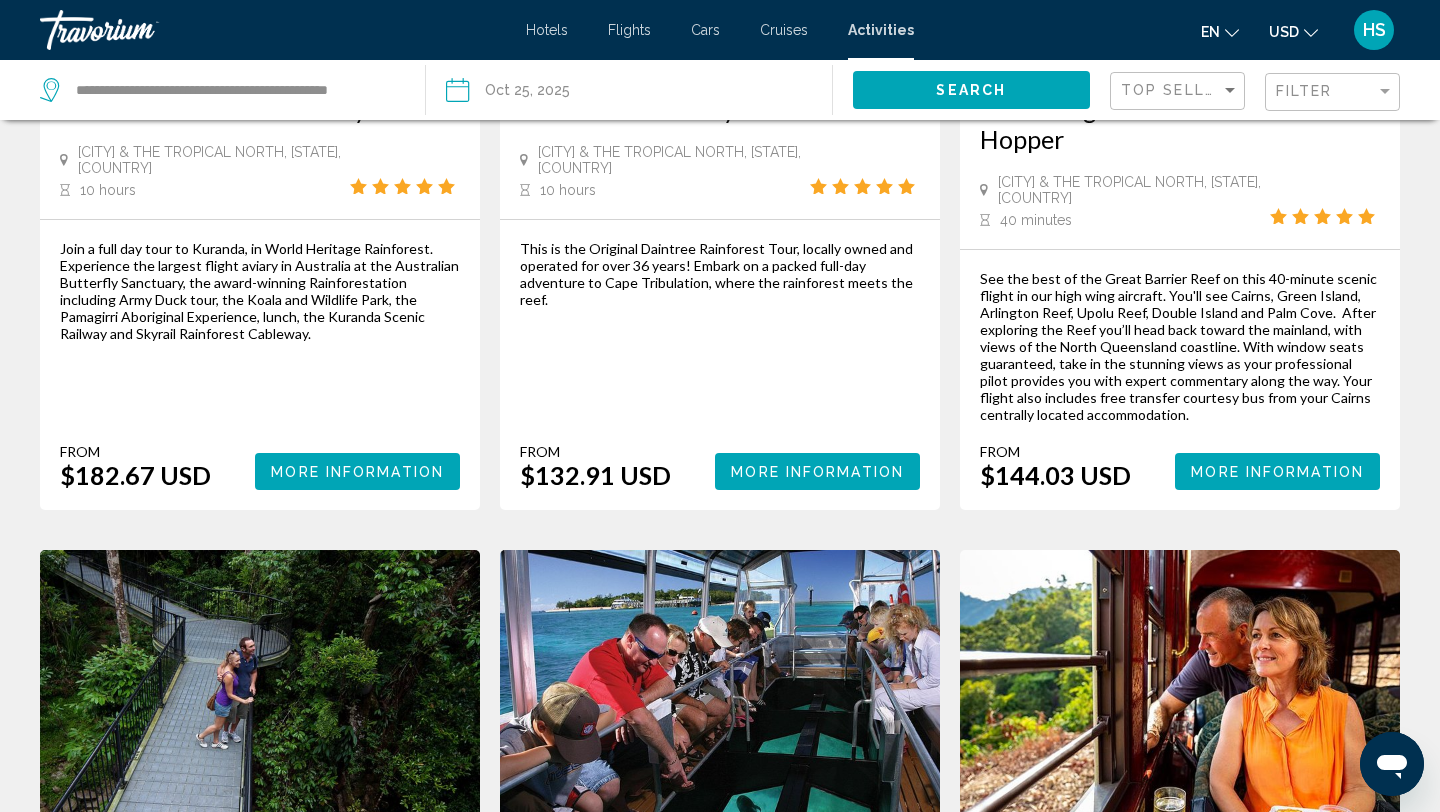 scroll, scrollTop: 2166, scrollLeft: 0, axis: vertical 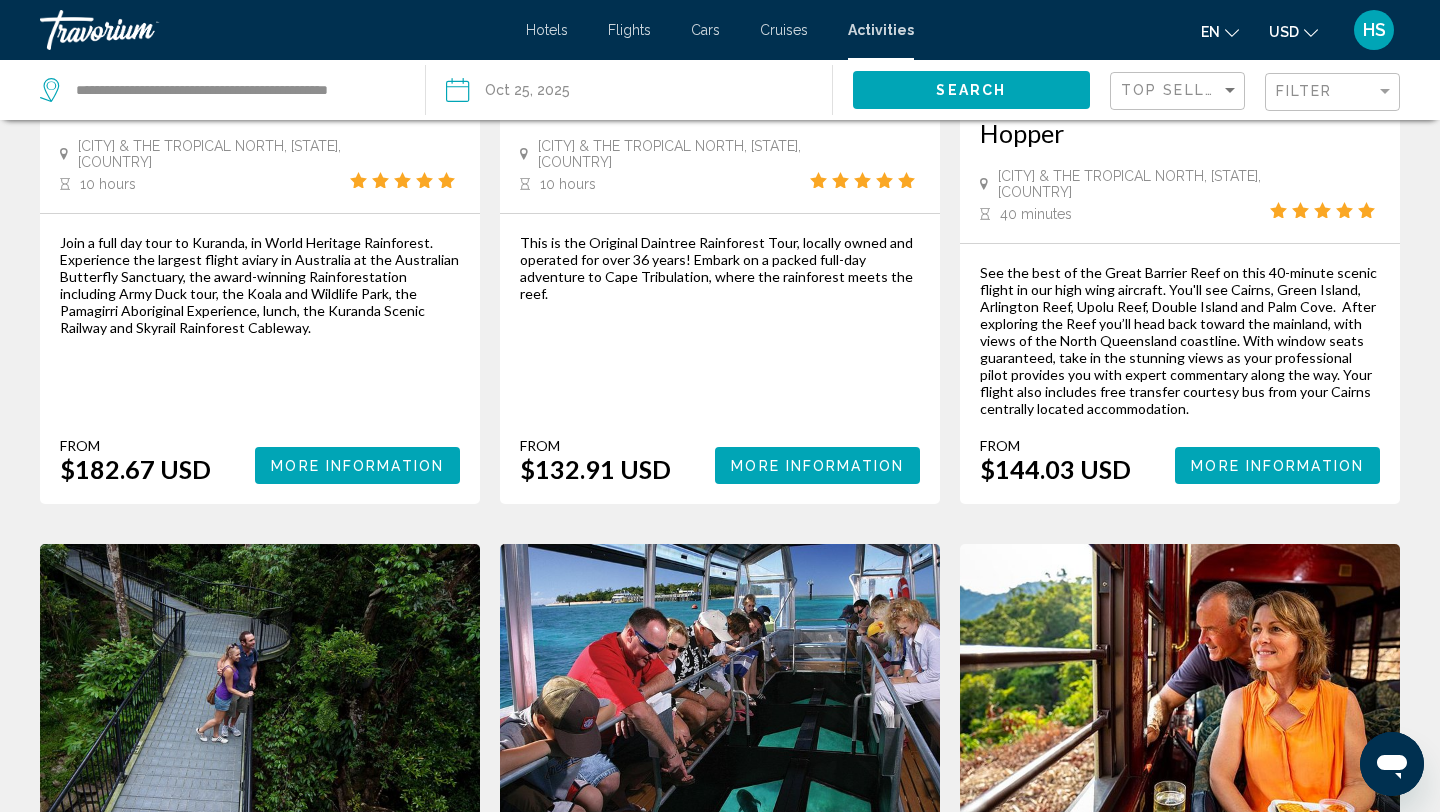 click on "More Information" at bounding box center [1277, 466] 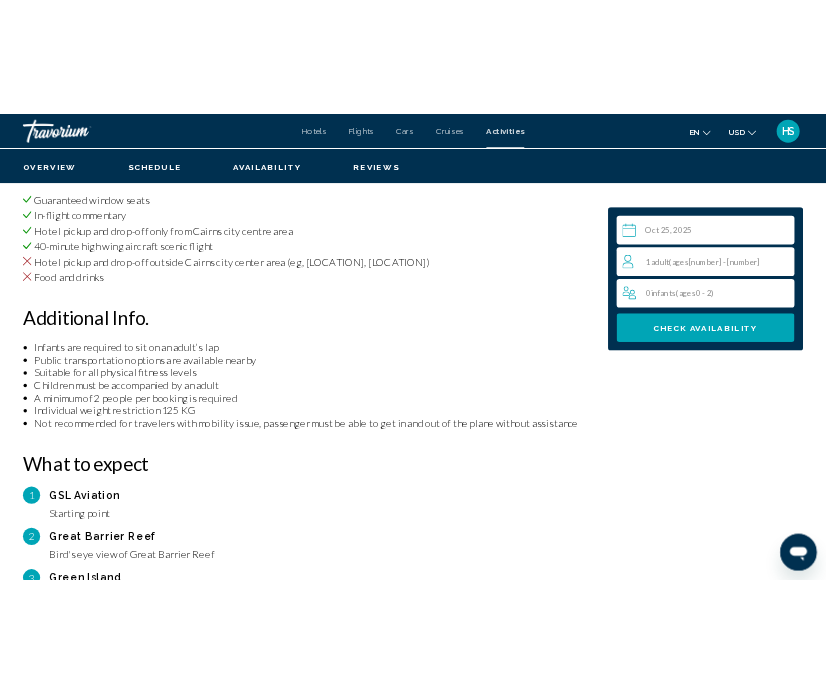 scroll, scrollTop: 0, scrollLeft: 0, axis: both 